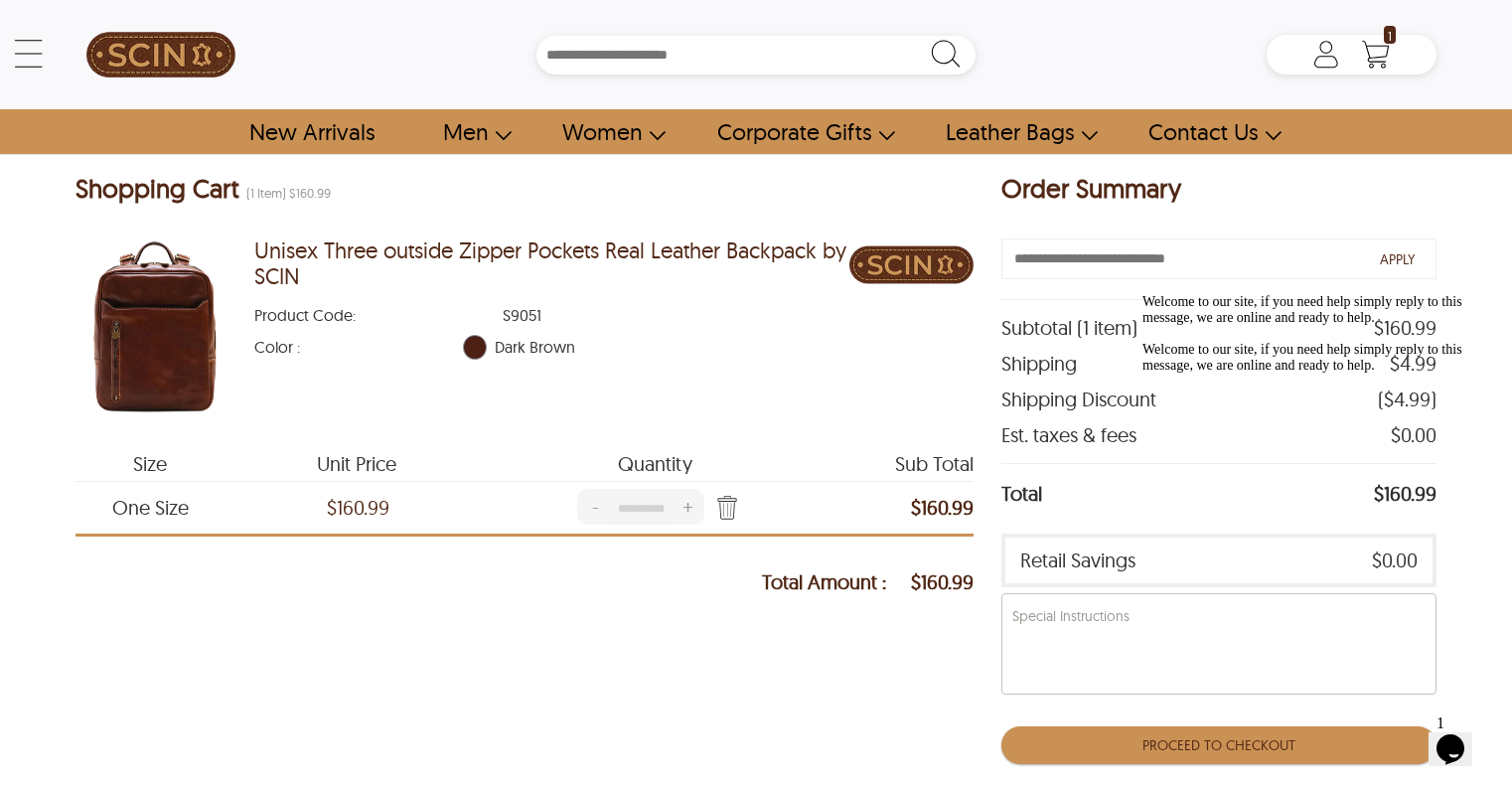 scroll, scrollTop: 0, scrollLeft: 0, axis: both 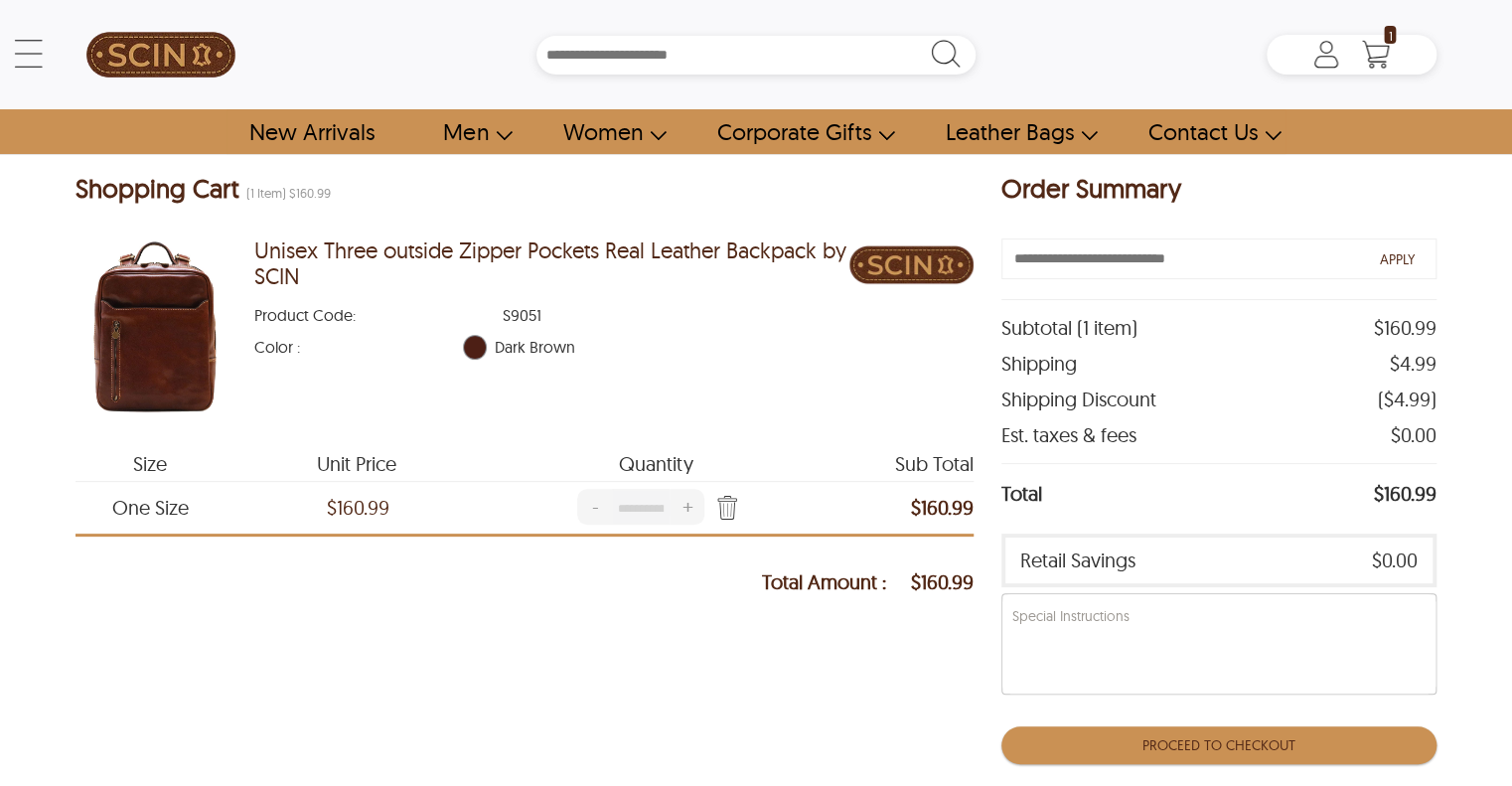 click on "Unisex Three outside Zipper Pockets Real Leather Backpack by SCIN" at bounding box center [551, 263] 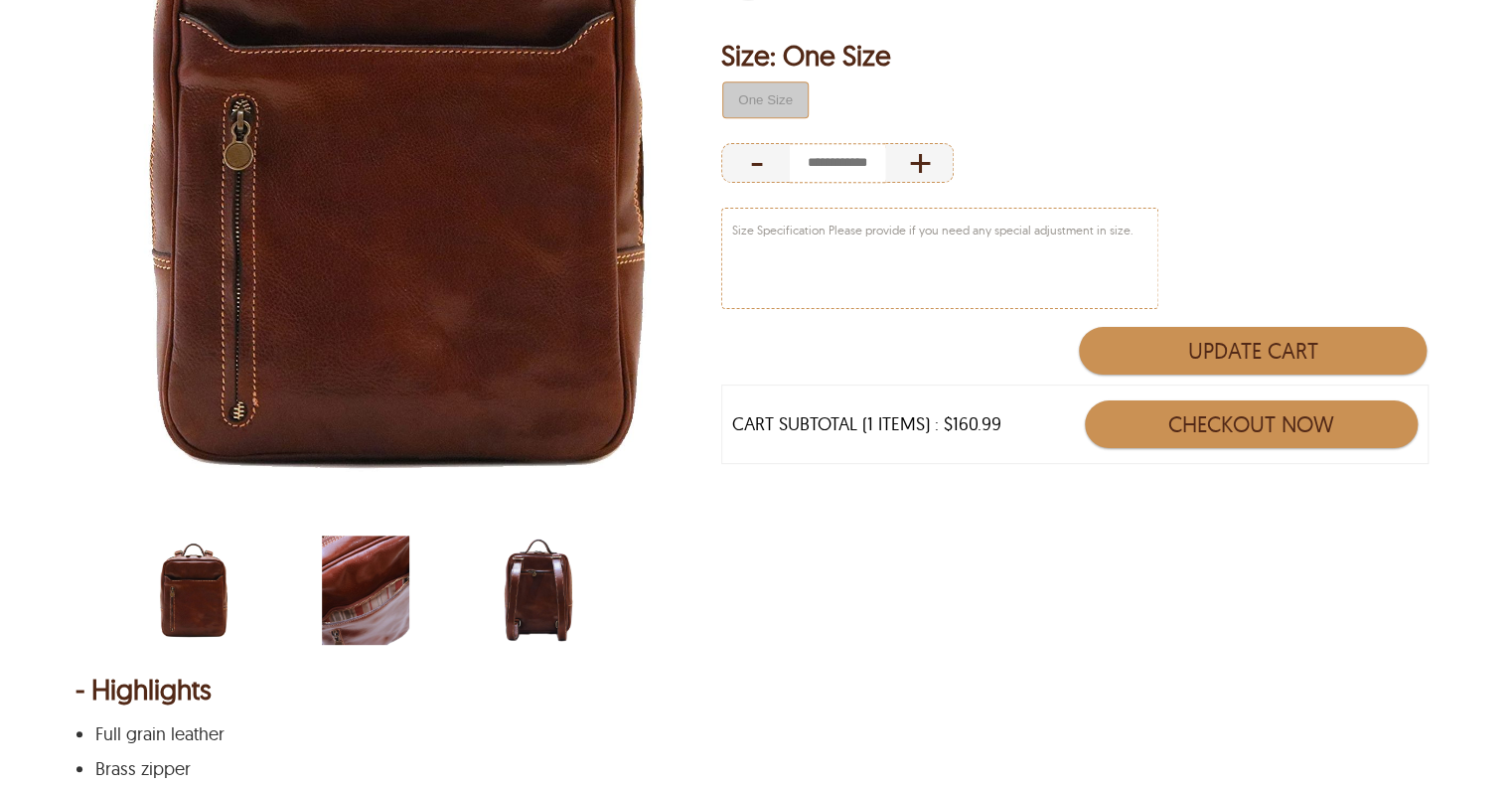 scroll, scrollTop: 497, scrollLeft: 0, axis: vertical 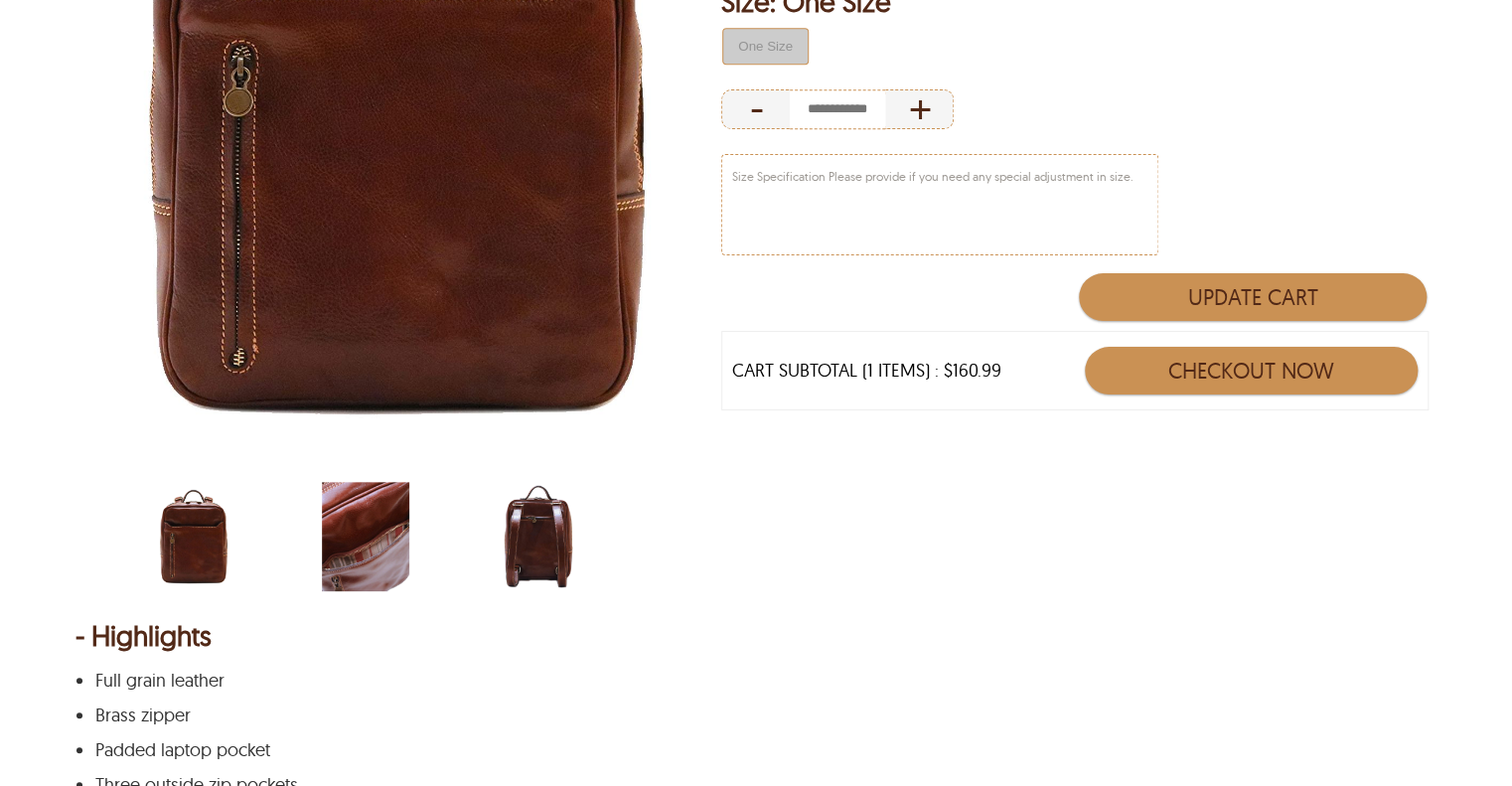 click at bounding box center (366, 537) 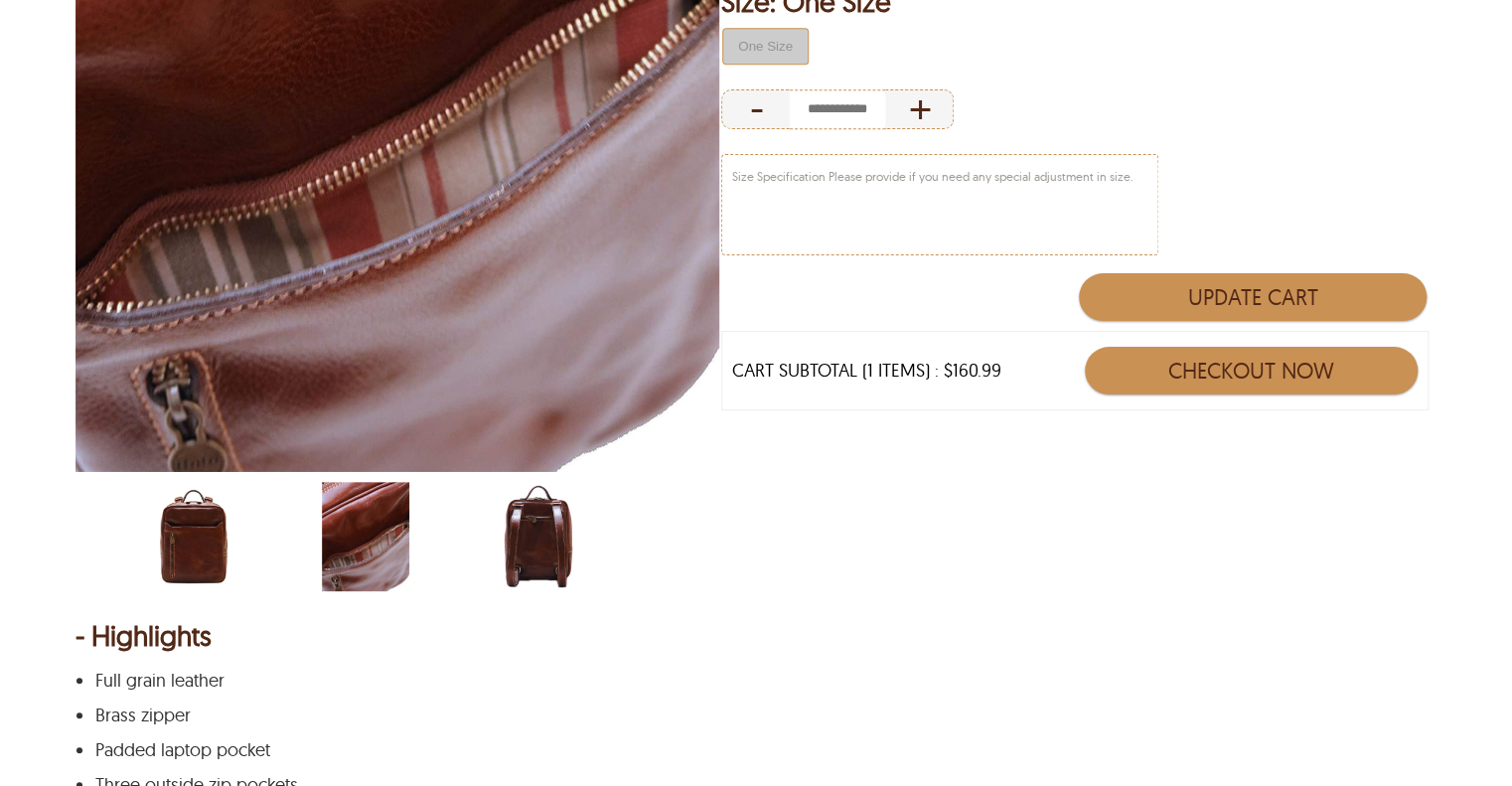 click at bounding box center [538, 537] 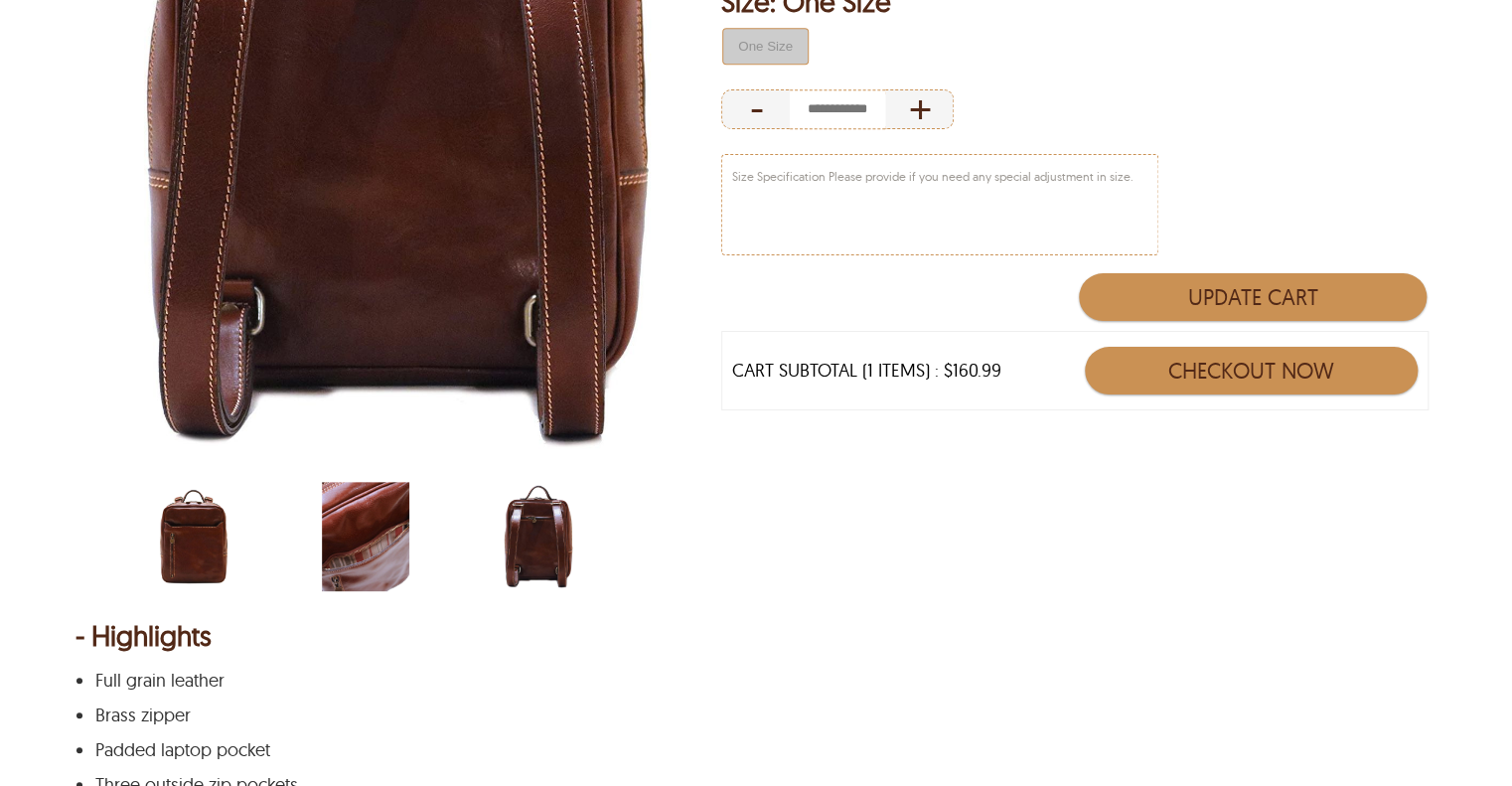 click at bounding box center (194, 537) 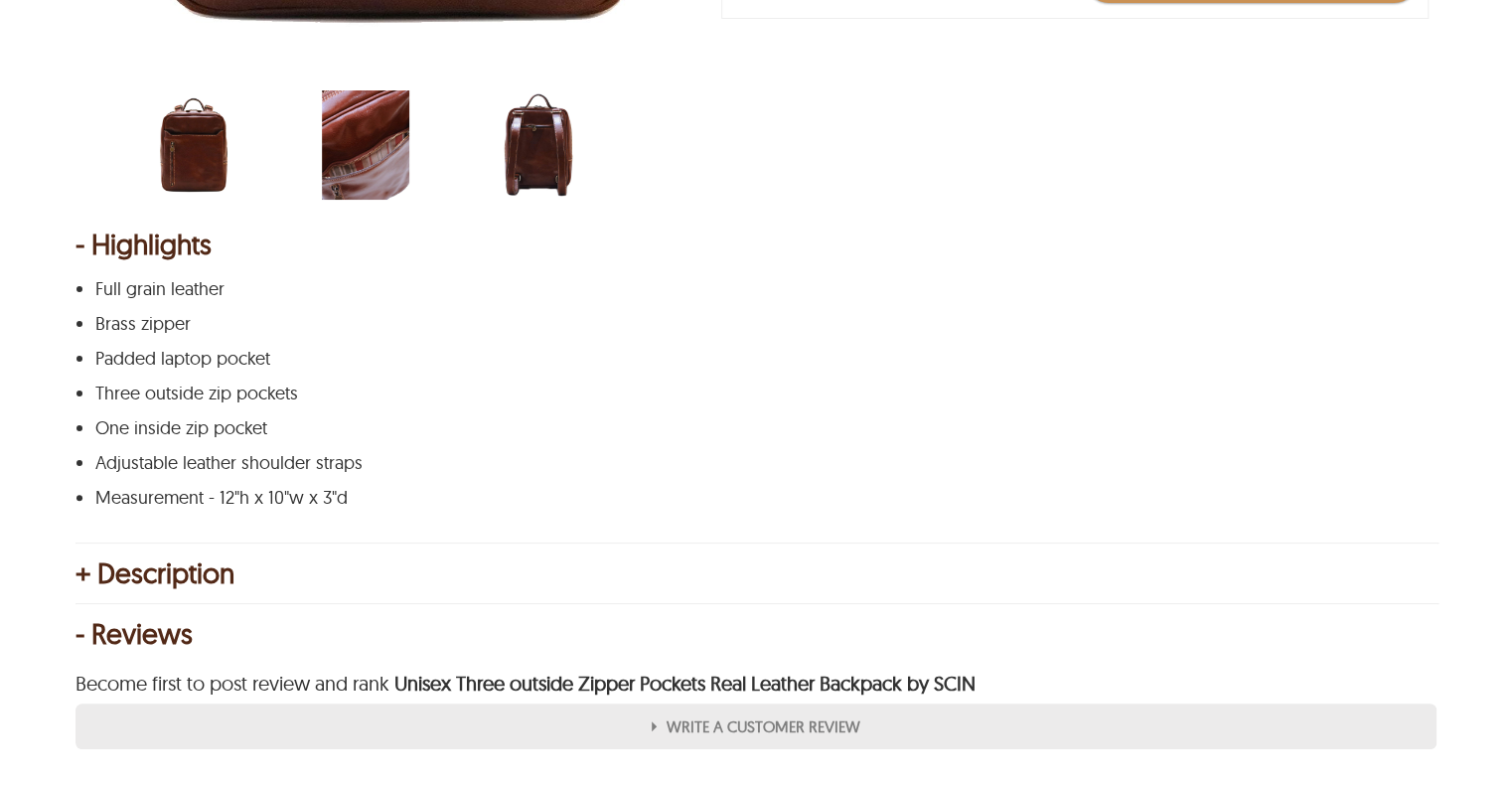 scroll, scrollTop: 894, scrollLeft: 0, axis: vertical 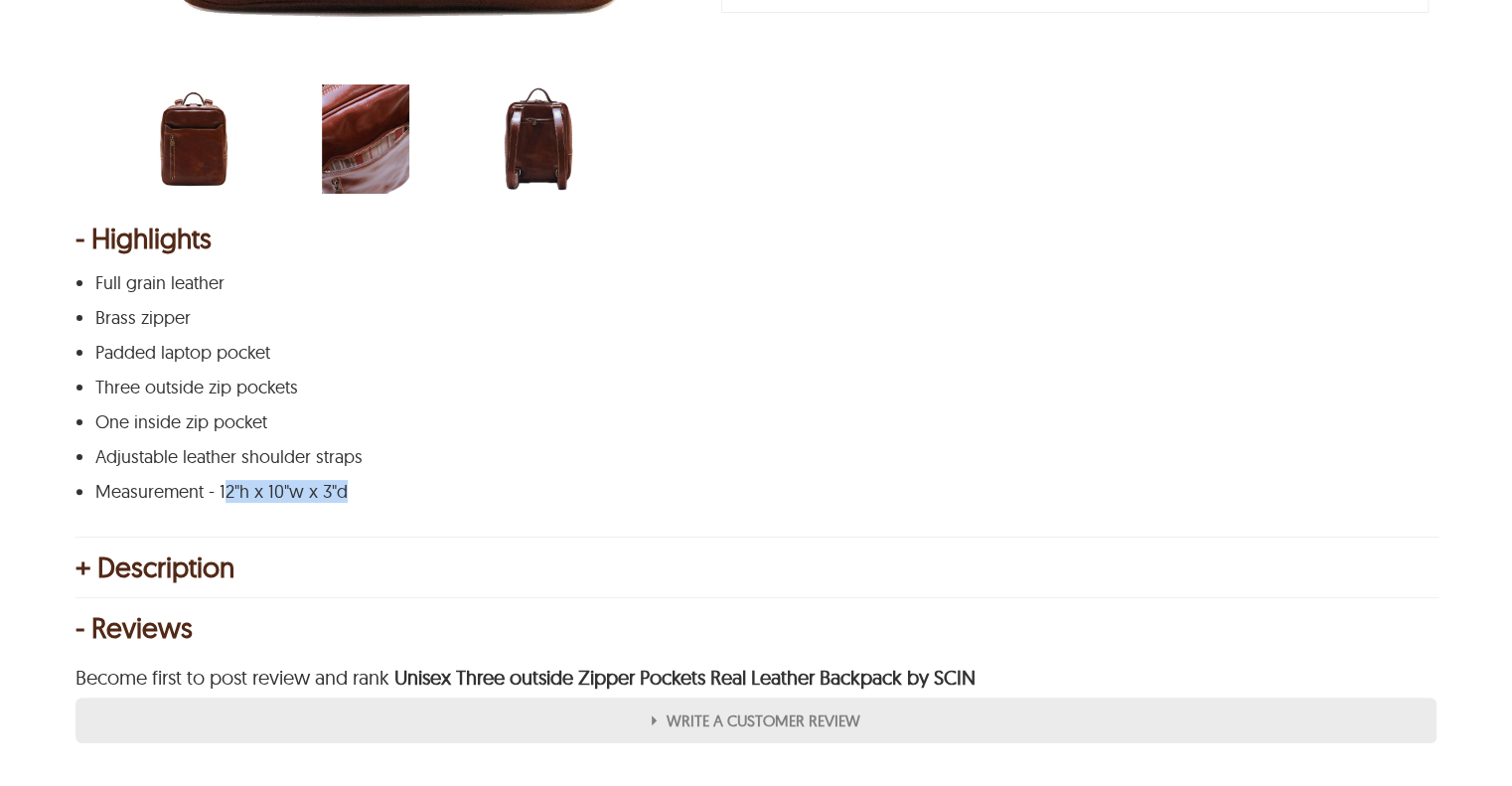 drag, startPoint x: 230, startPoint y: 494, endPoint x: 395, endPoint y: 507, distance: 165.51133 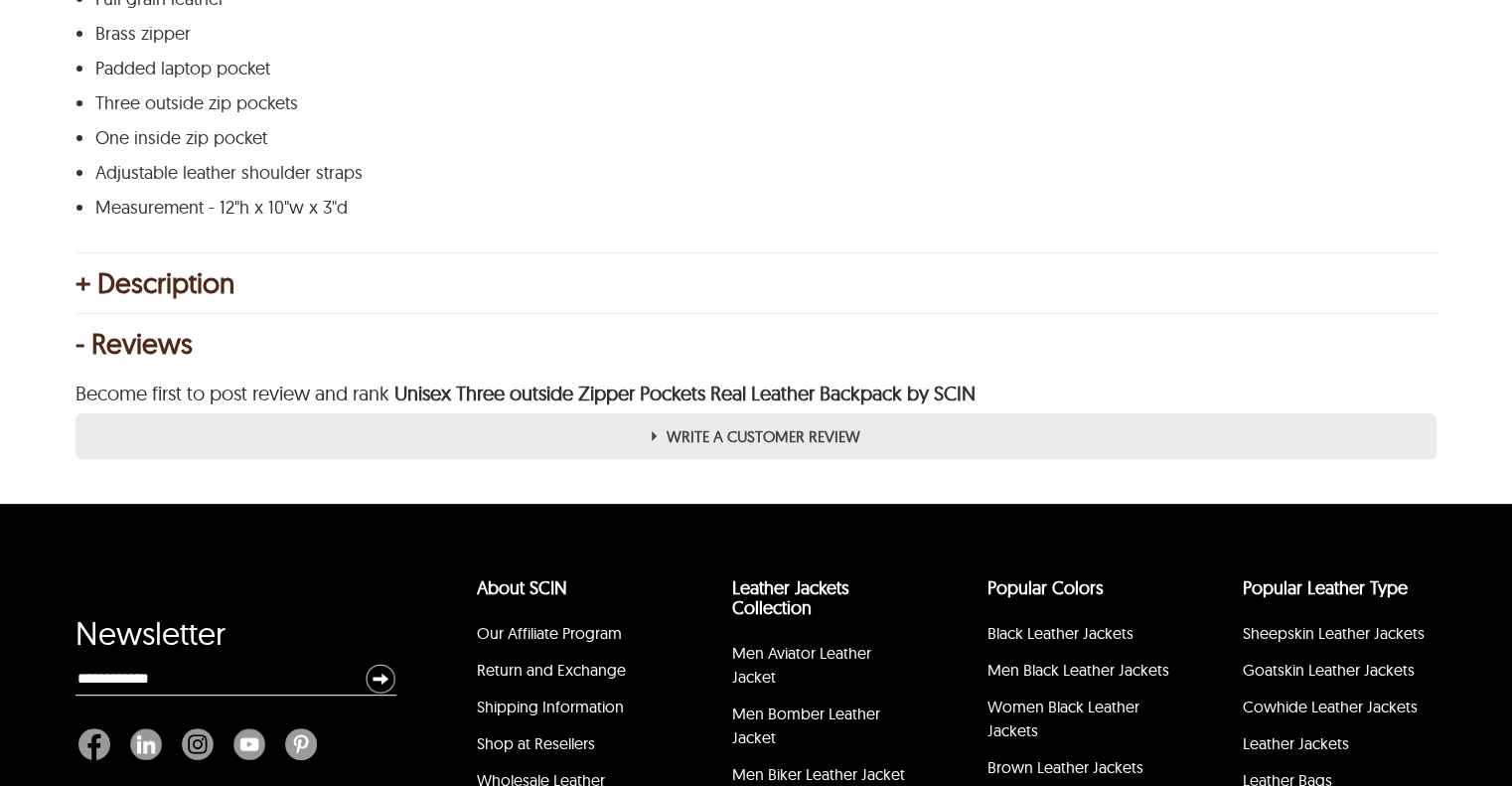 scroll, scrollTop: 1192, scrollLeft: 0, axis: vertical 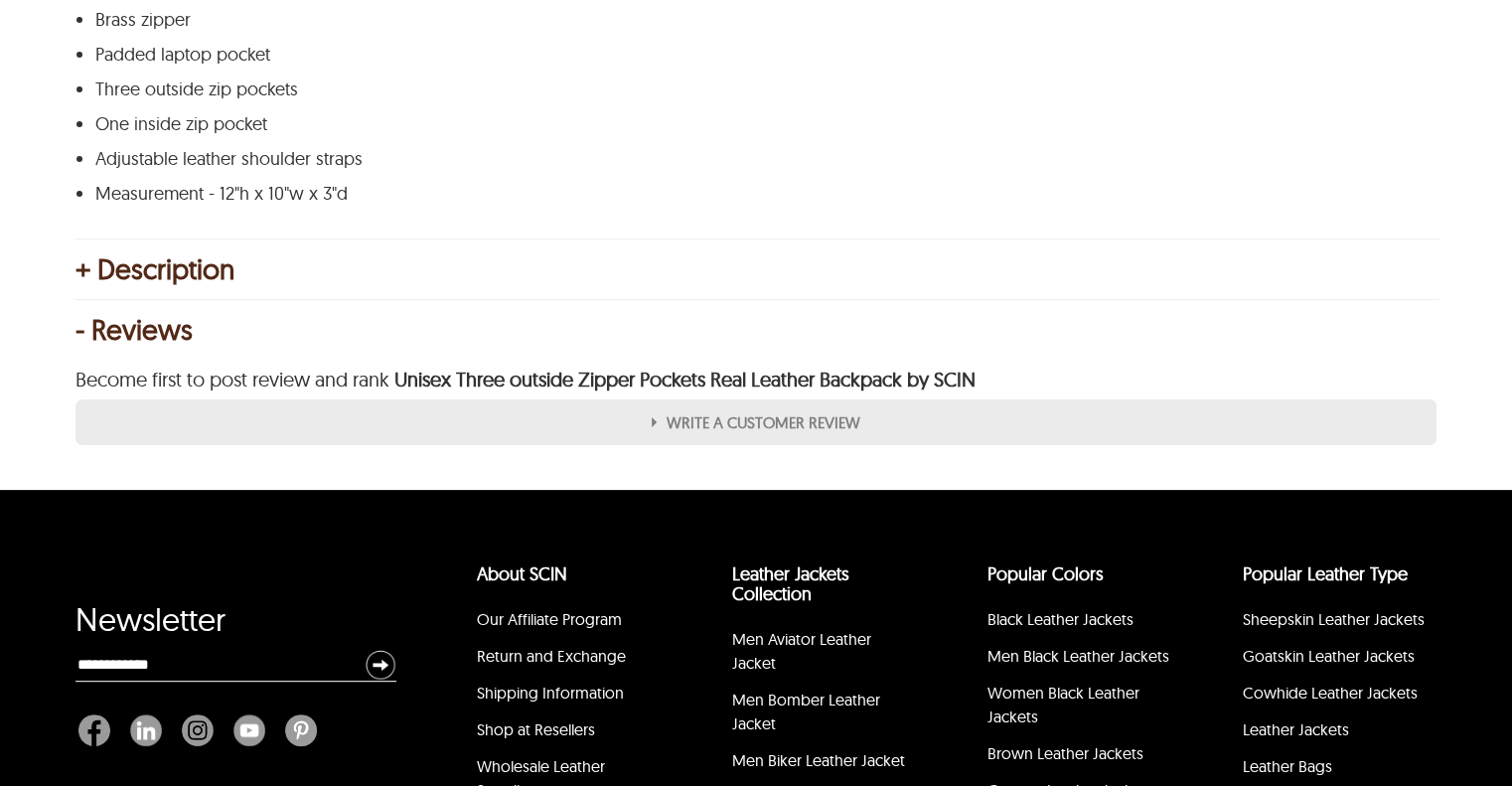 click on "+ Description" at bounding box center (756, 269) 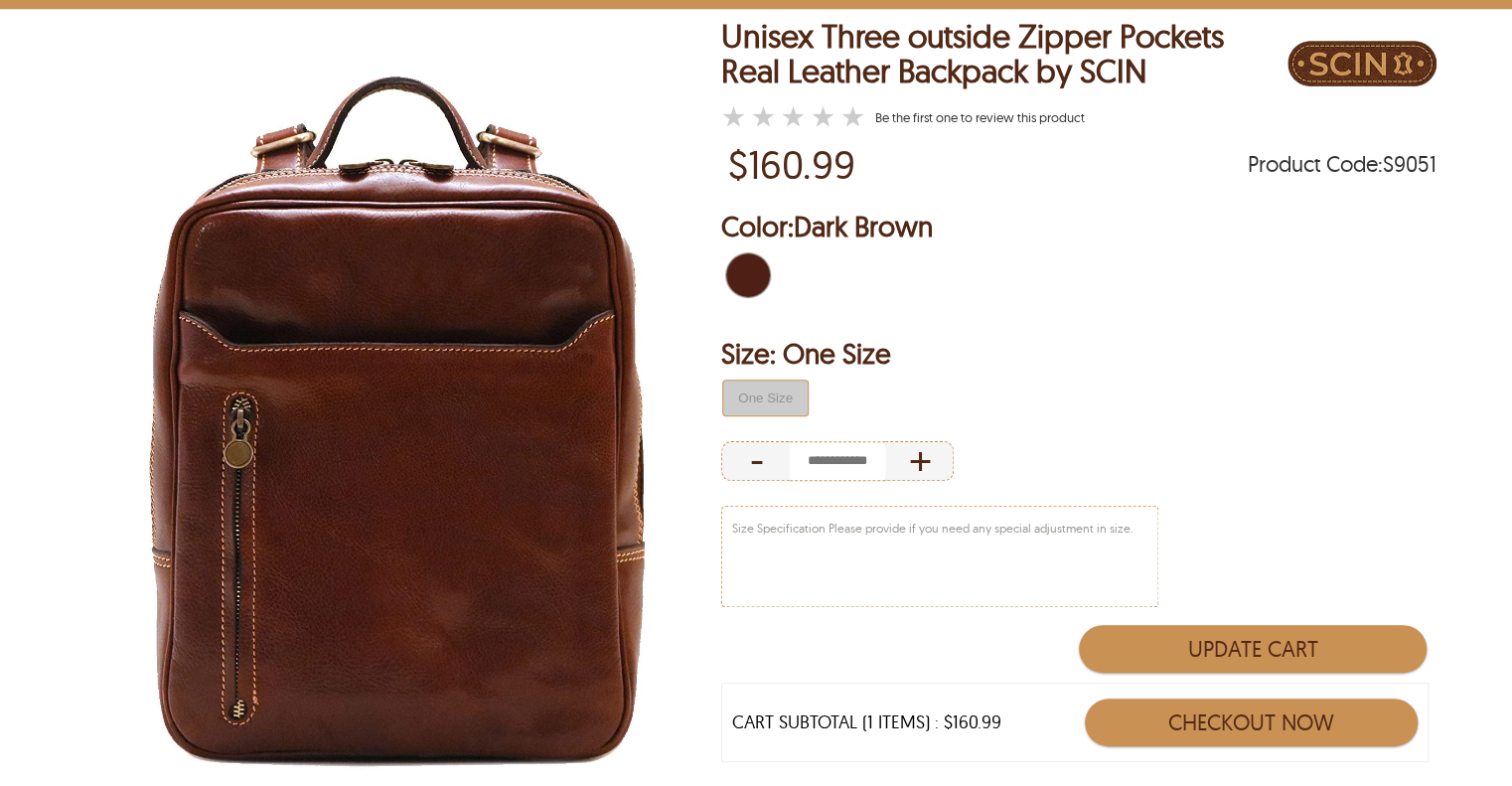 scroll, scrollTop: 0, scrollLeft: 0, axis: both 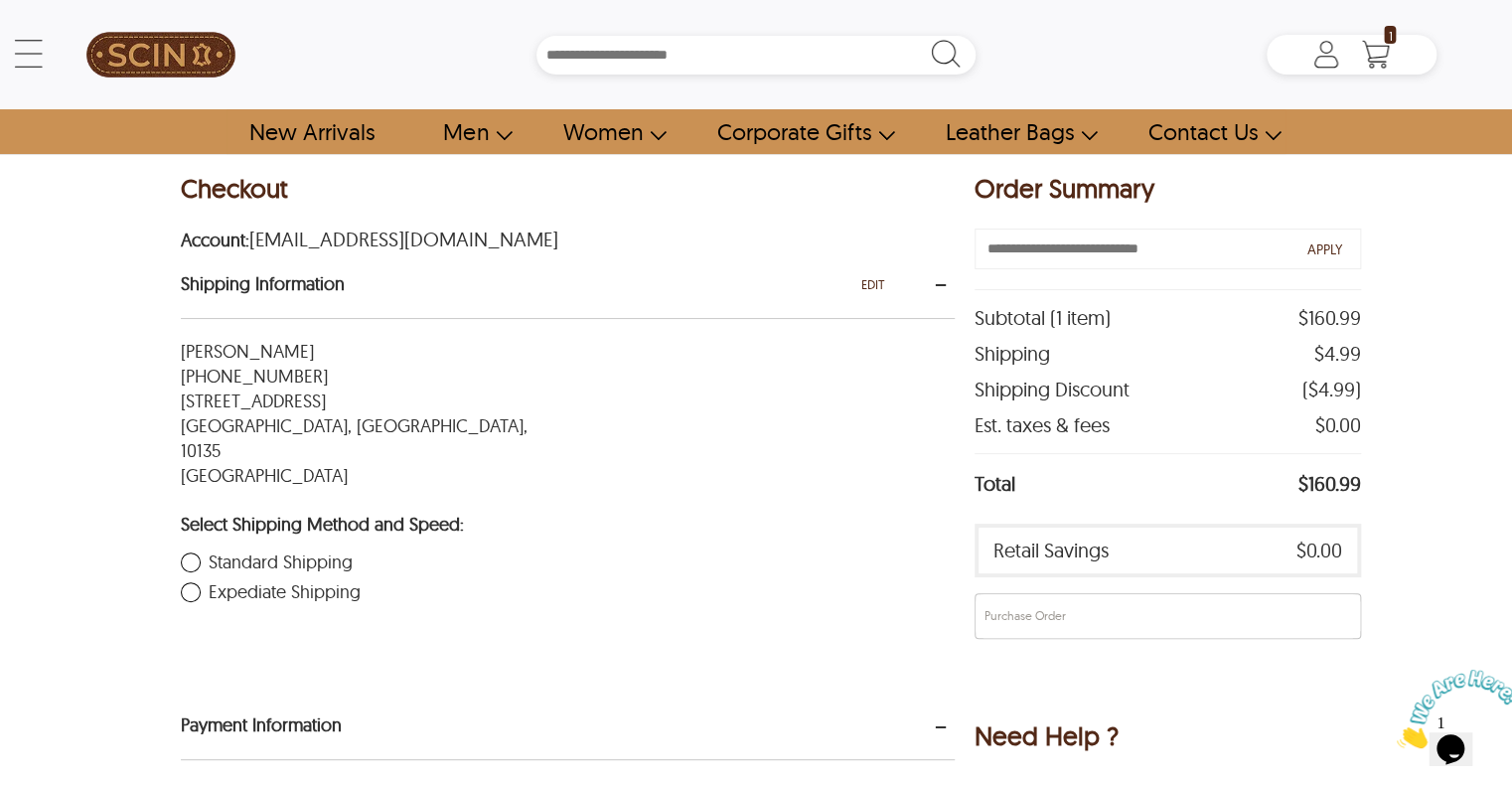 click on "Retail Savings $0.00" at bounding box center [1167, 550] 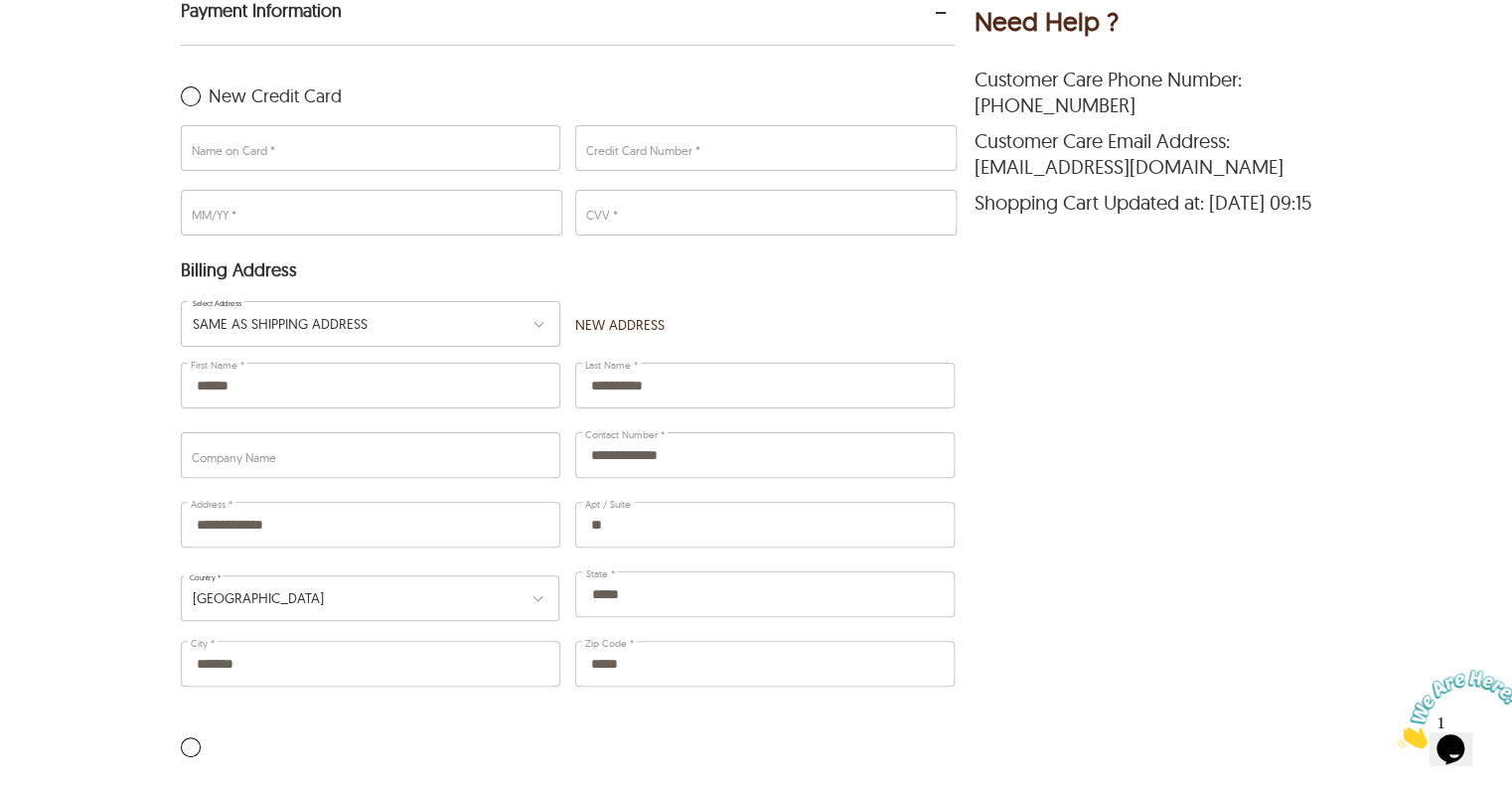scroll, scrollTop: 1606, scrollLeft: 0, axis: vertical 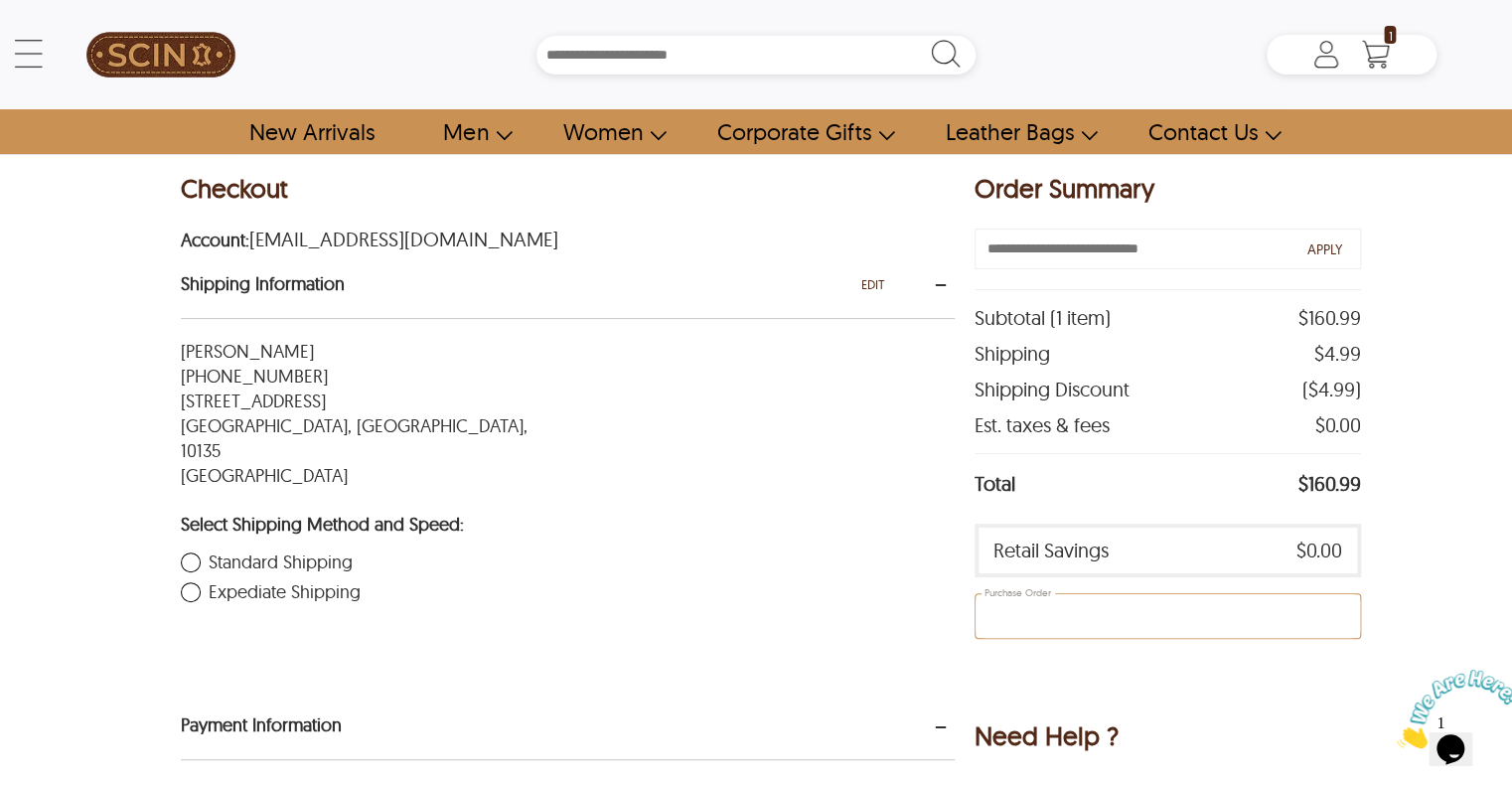 click on "Purchase Order" at bounding box center [1167, 616] 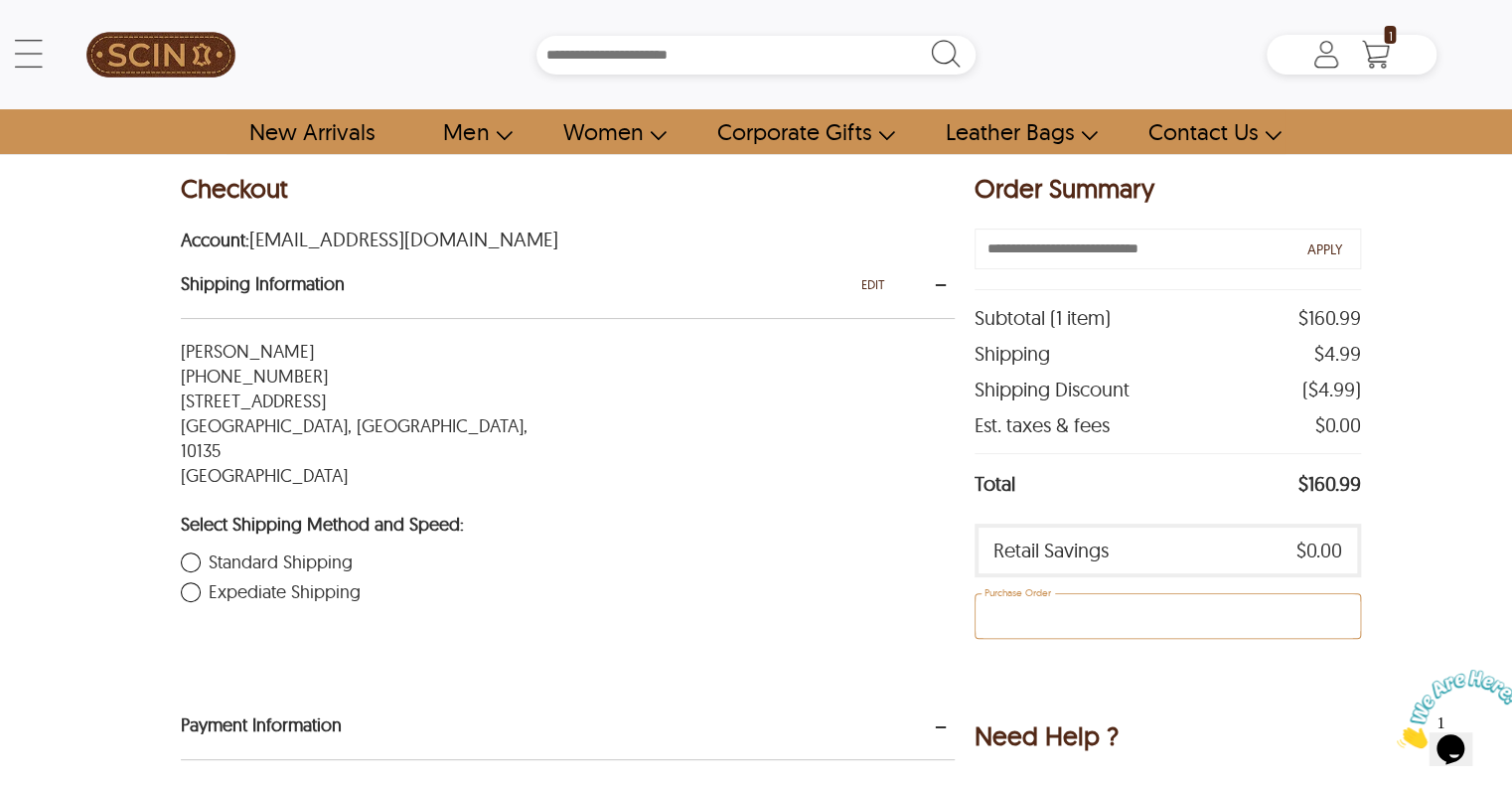 paste on "********" 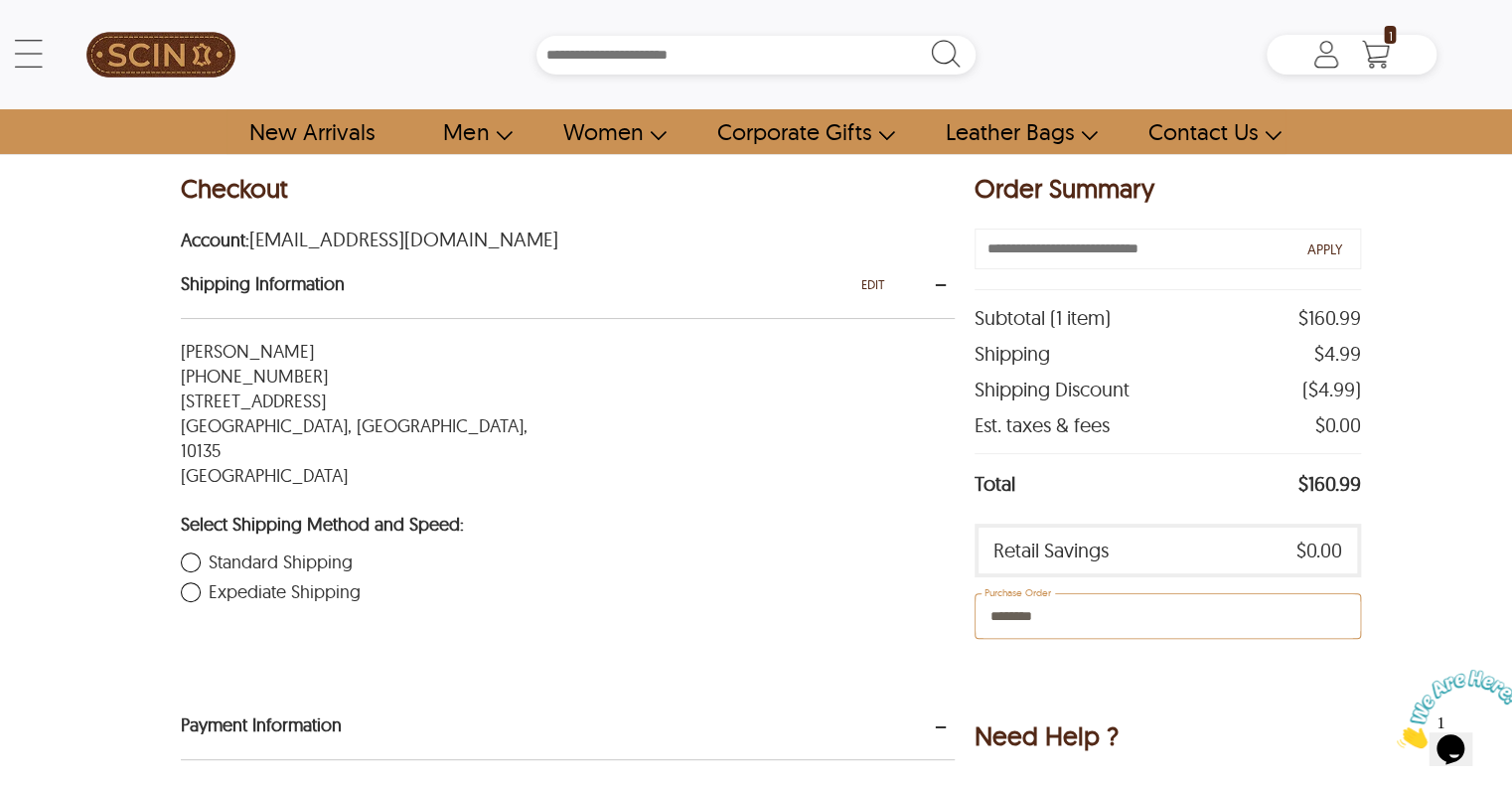 drag, startPoint x: 1087, startPoint y: 609, endPoint x: 934, endPoint y: 611, distance: 153.01307 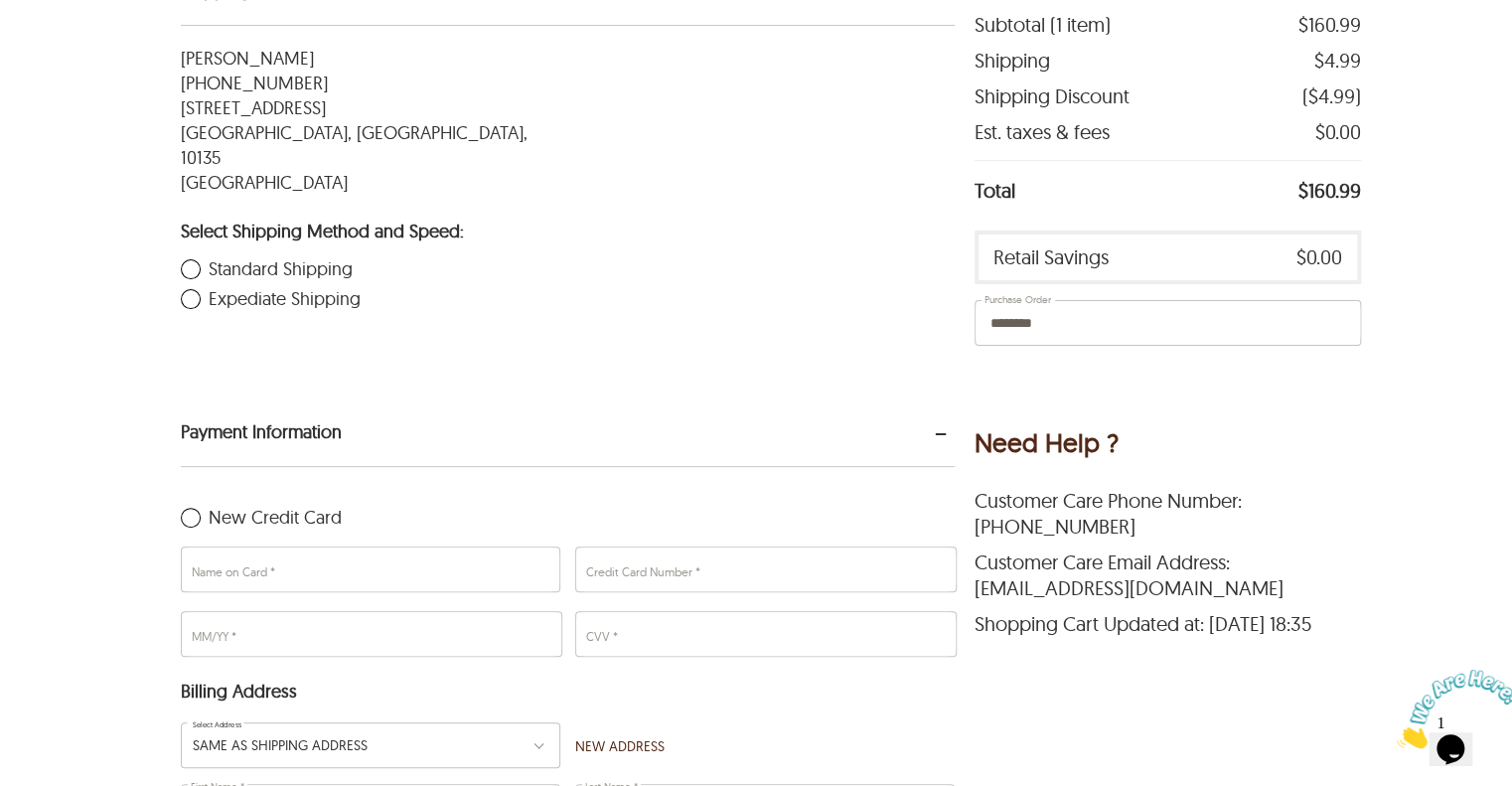 scroll, scrollTop: 298, scrollLeft: 0, axis: vertical 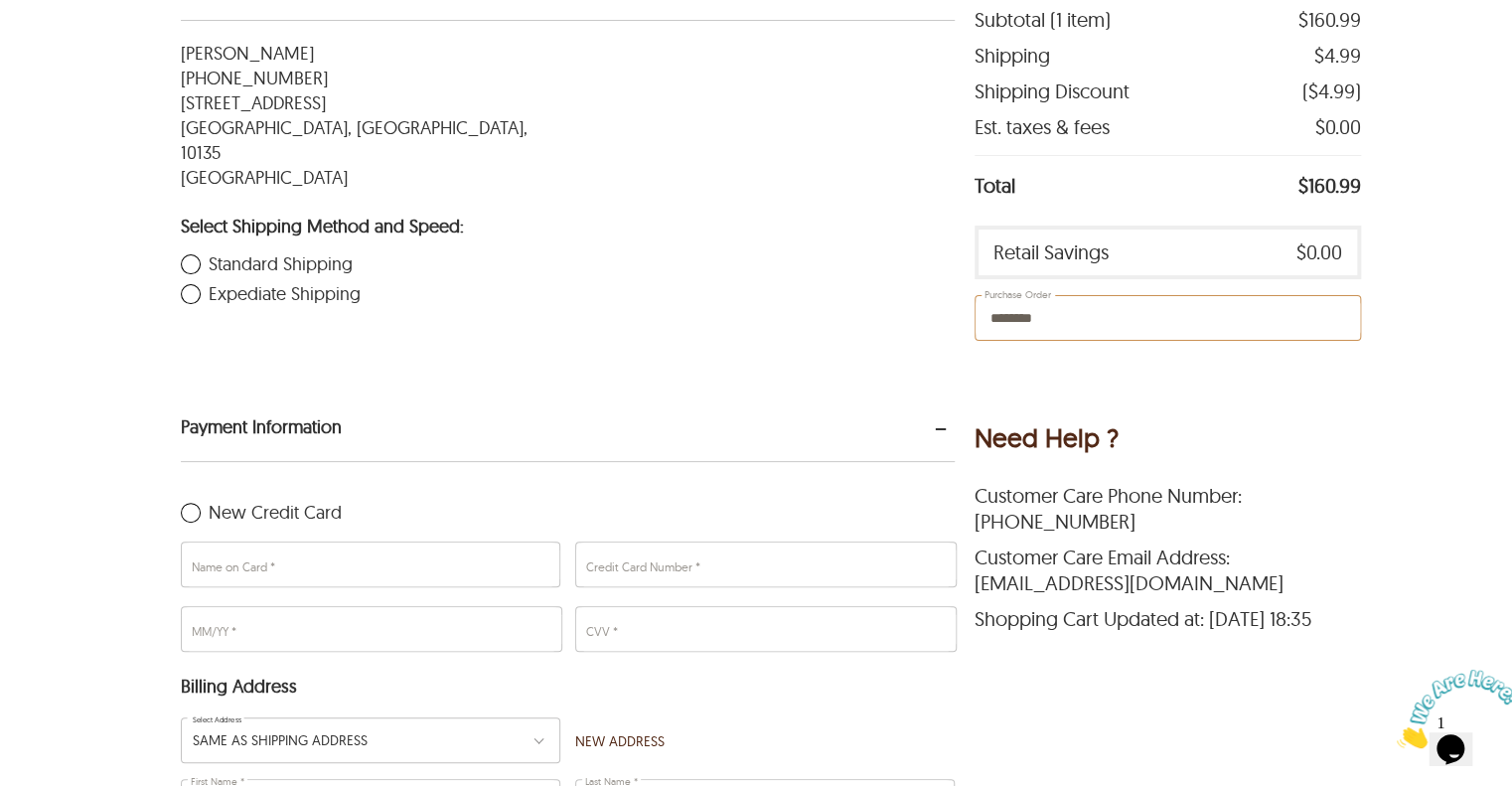 click on "********" at bounding box center (1167, 318) 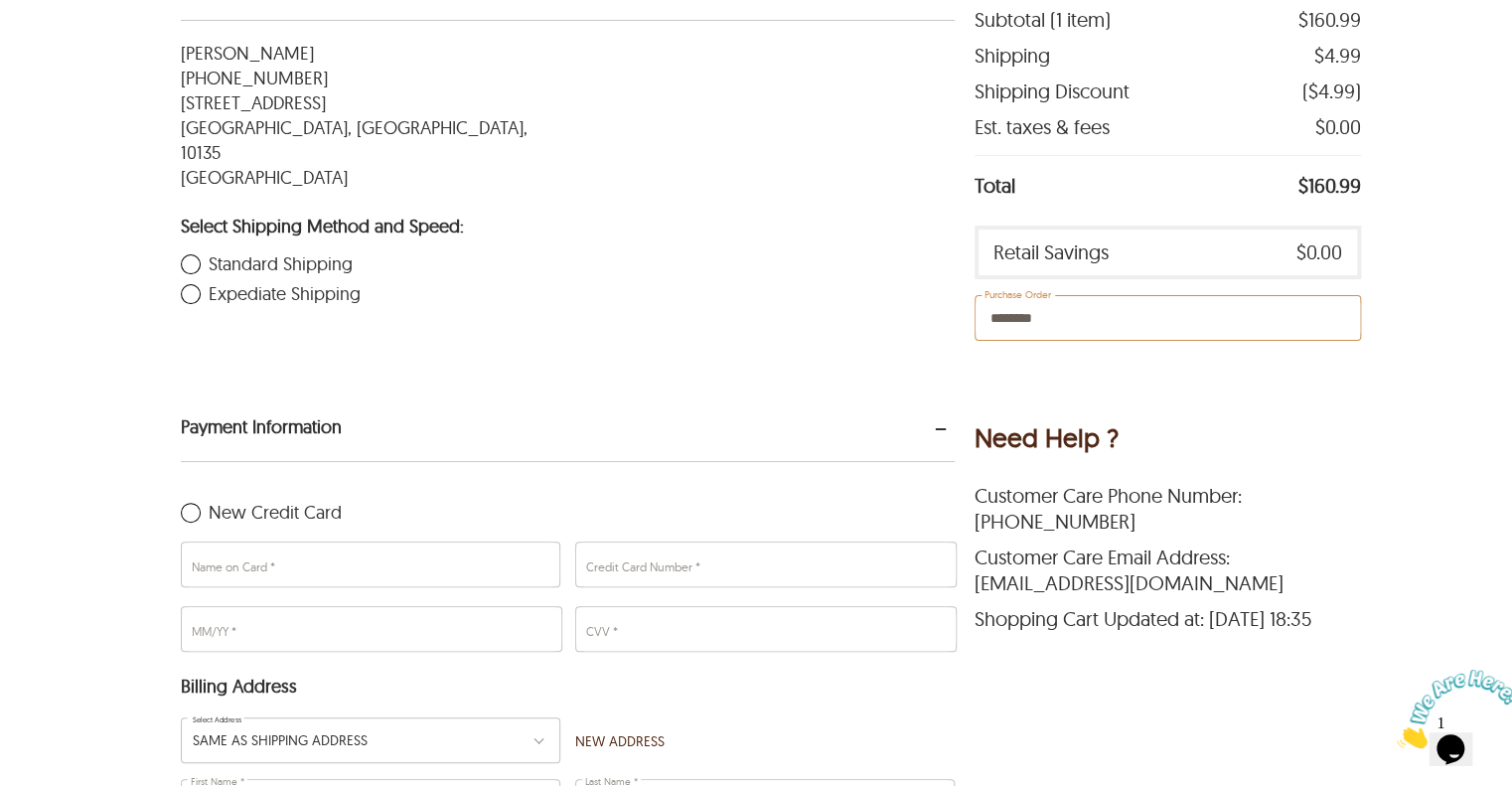 click on "********" at bounding box center [1167, 318] 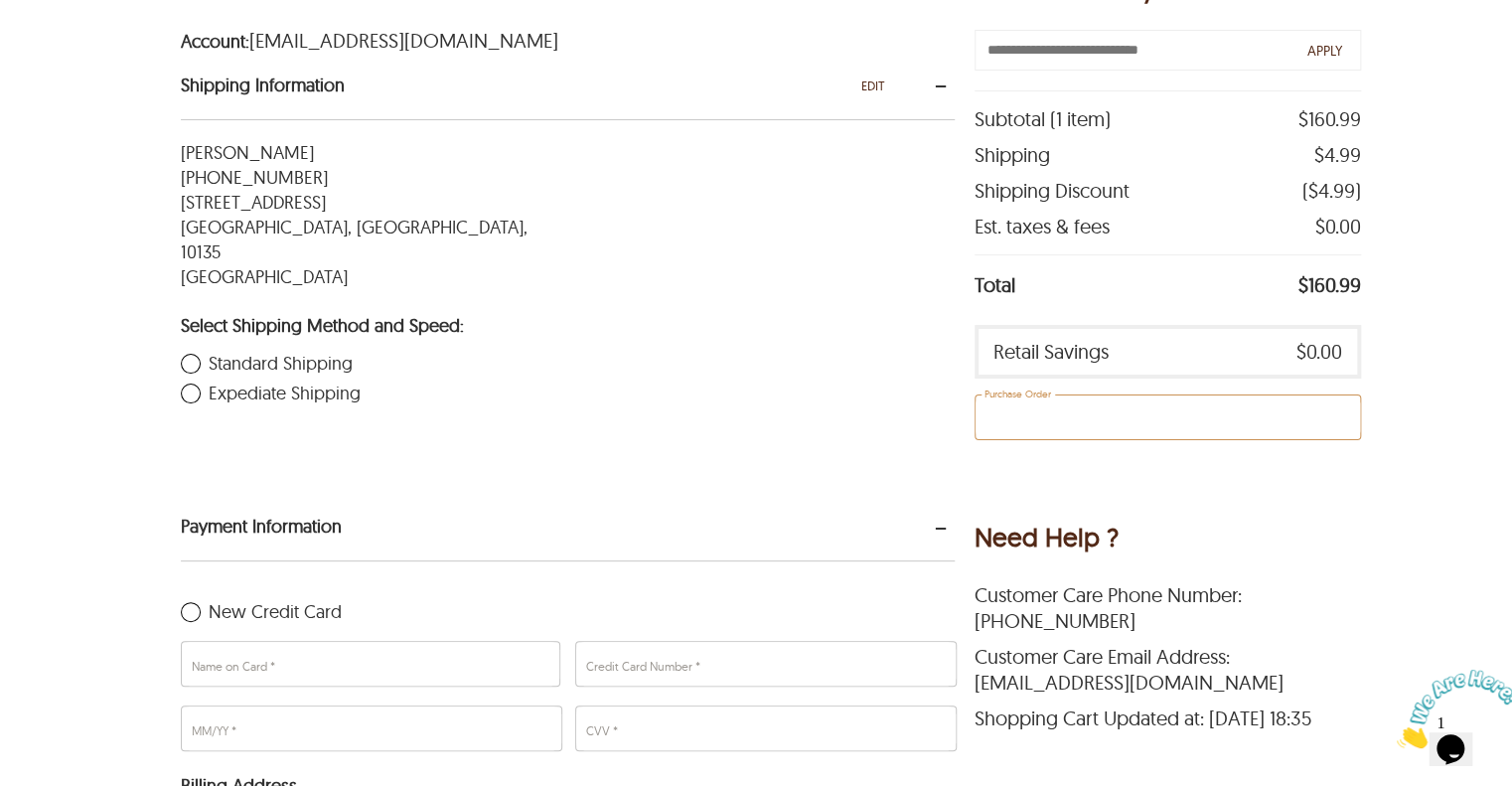 scroll, scrollTop: 0, scrollLeft: 0, axis: both 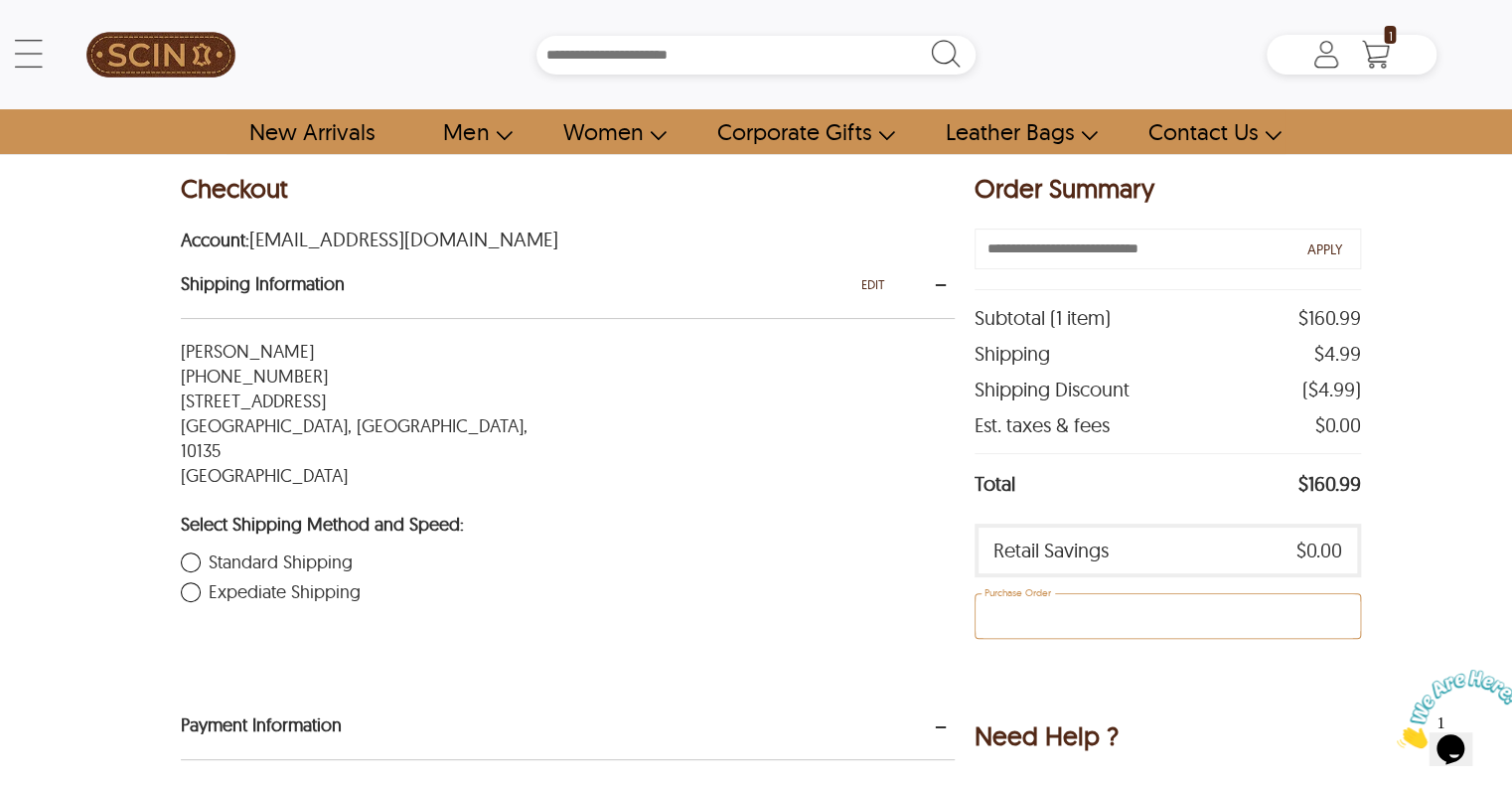 type 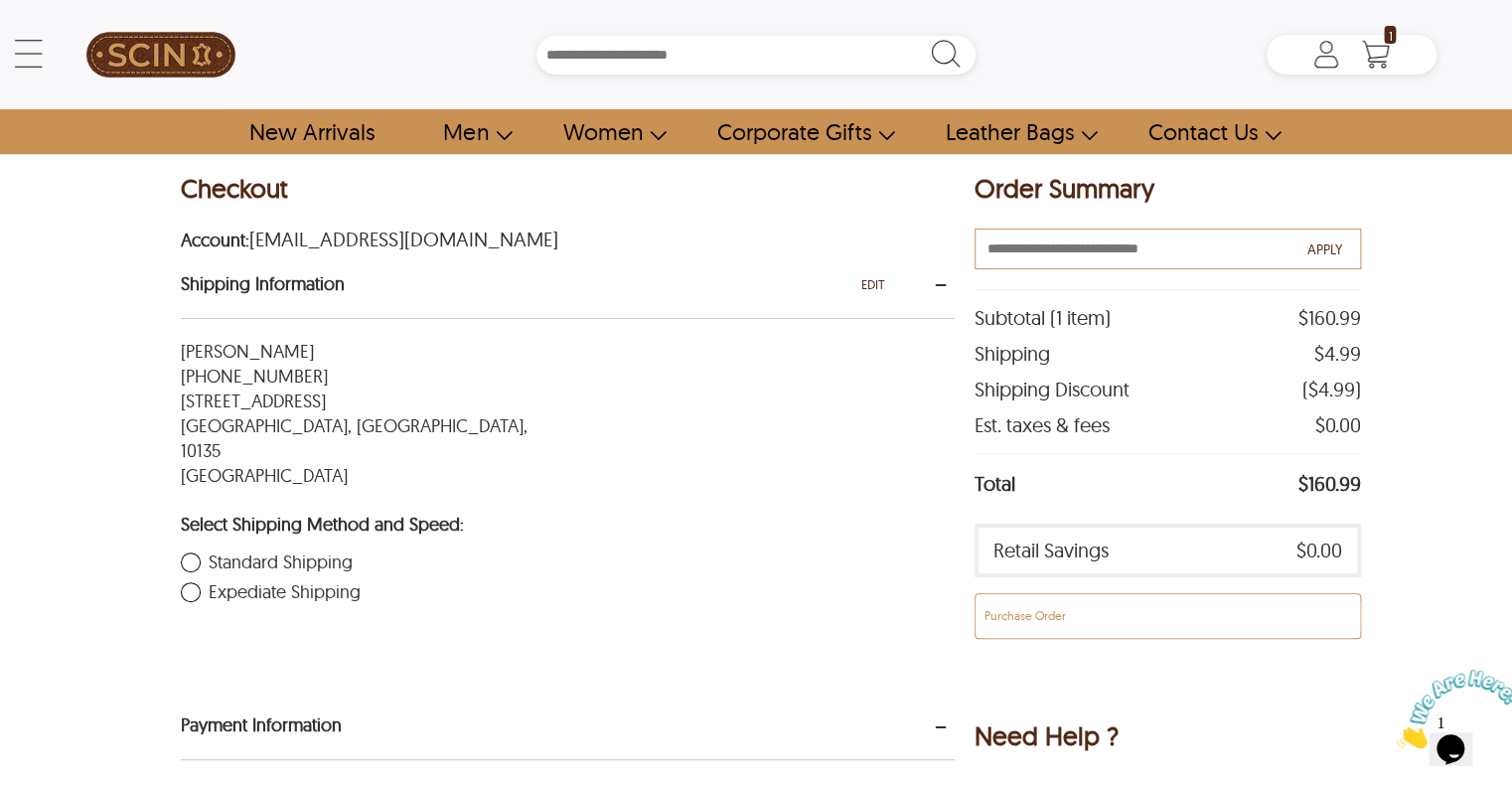 click at bounding box center (1167, 248) 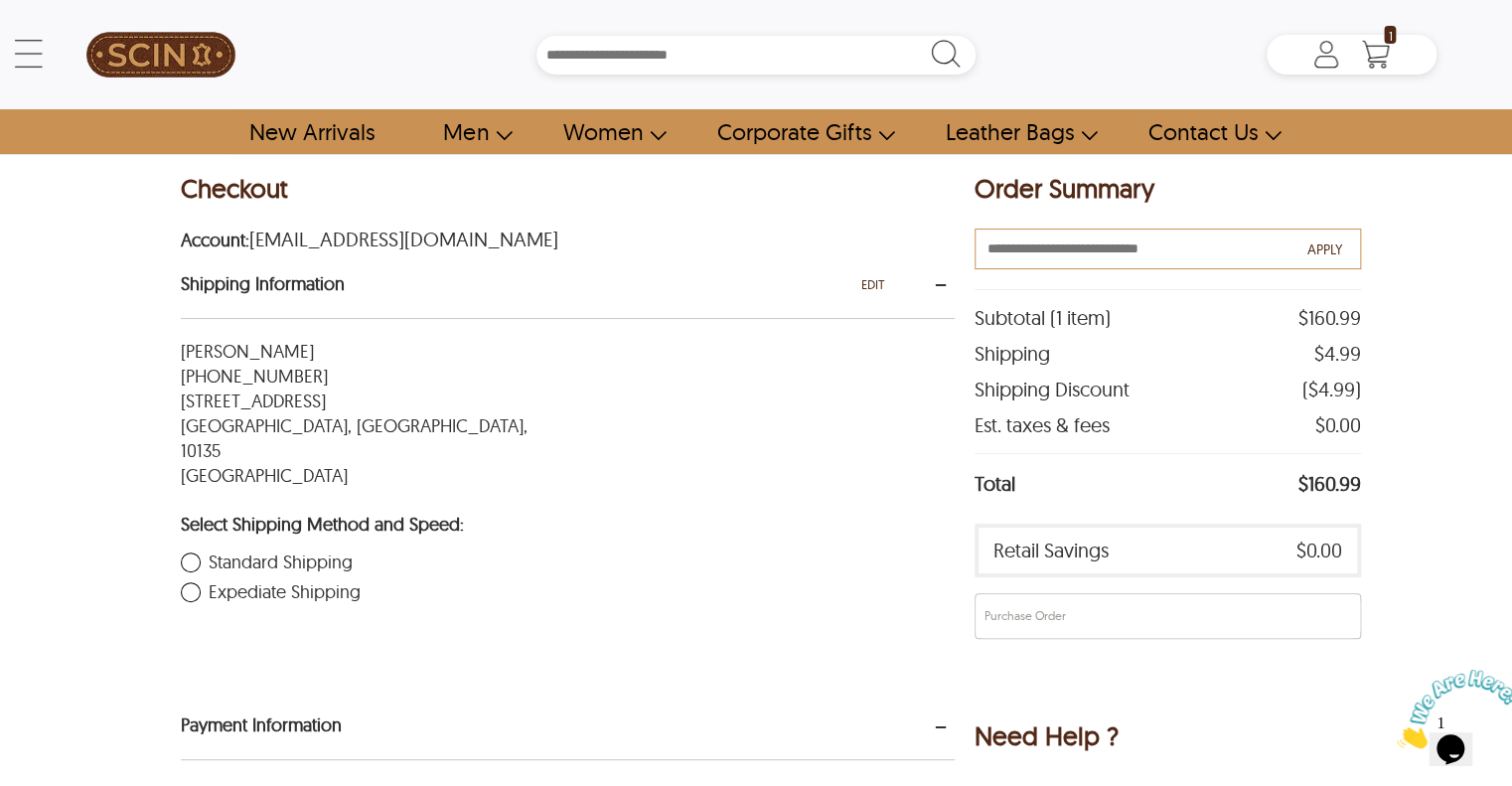 paste on "********" 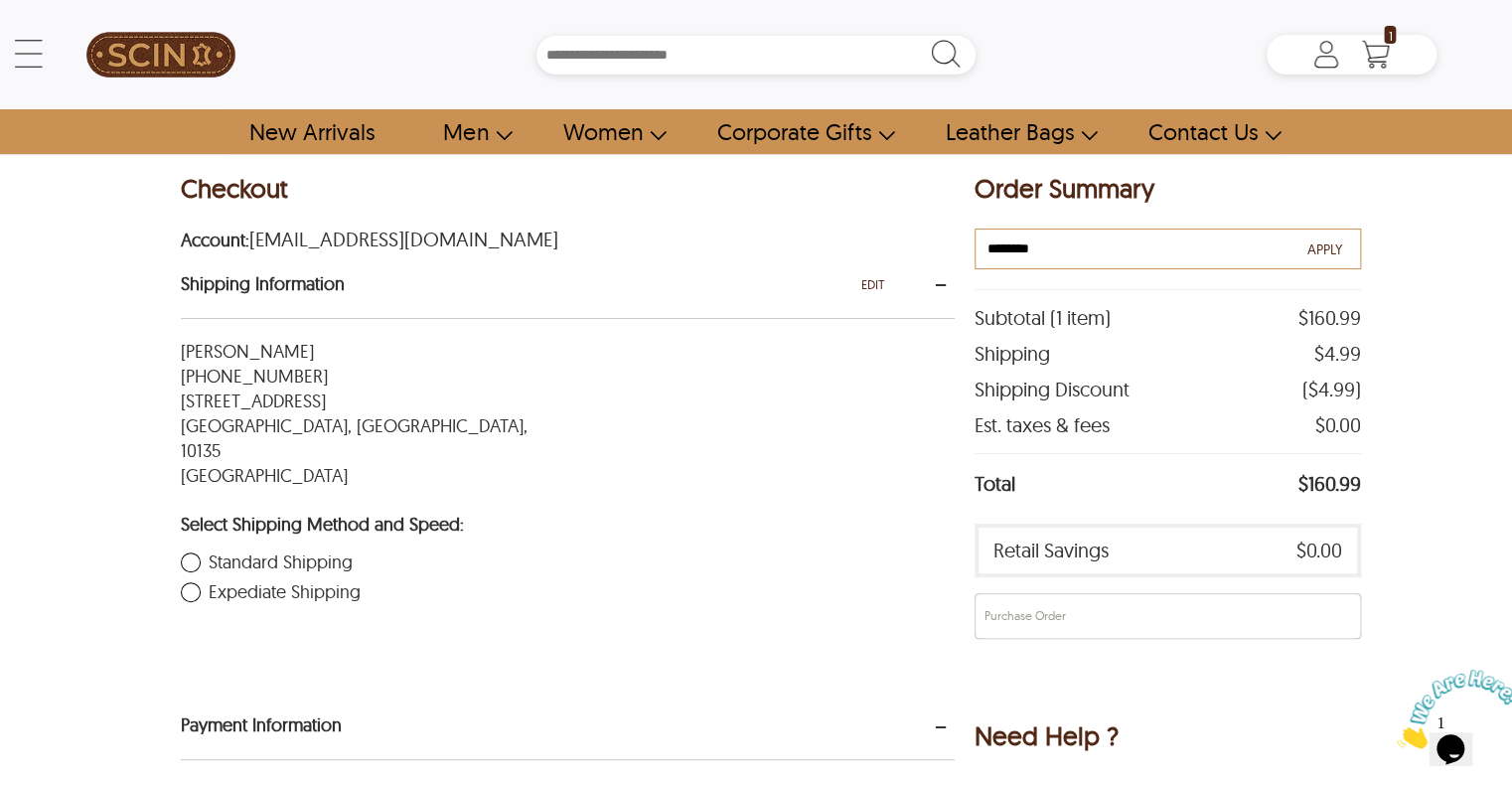 type on "********" 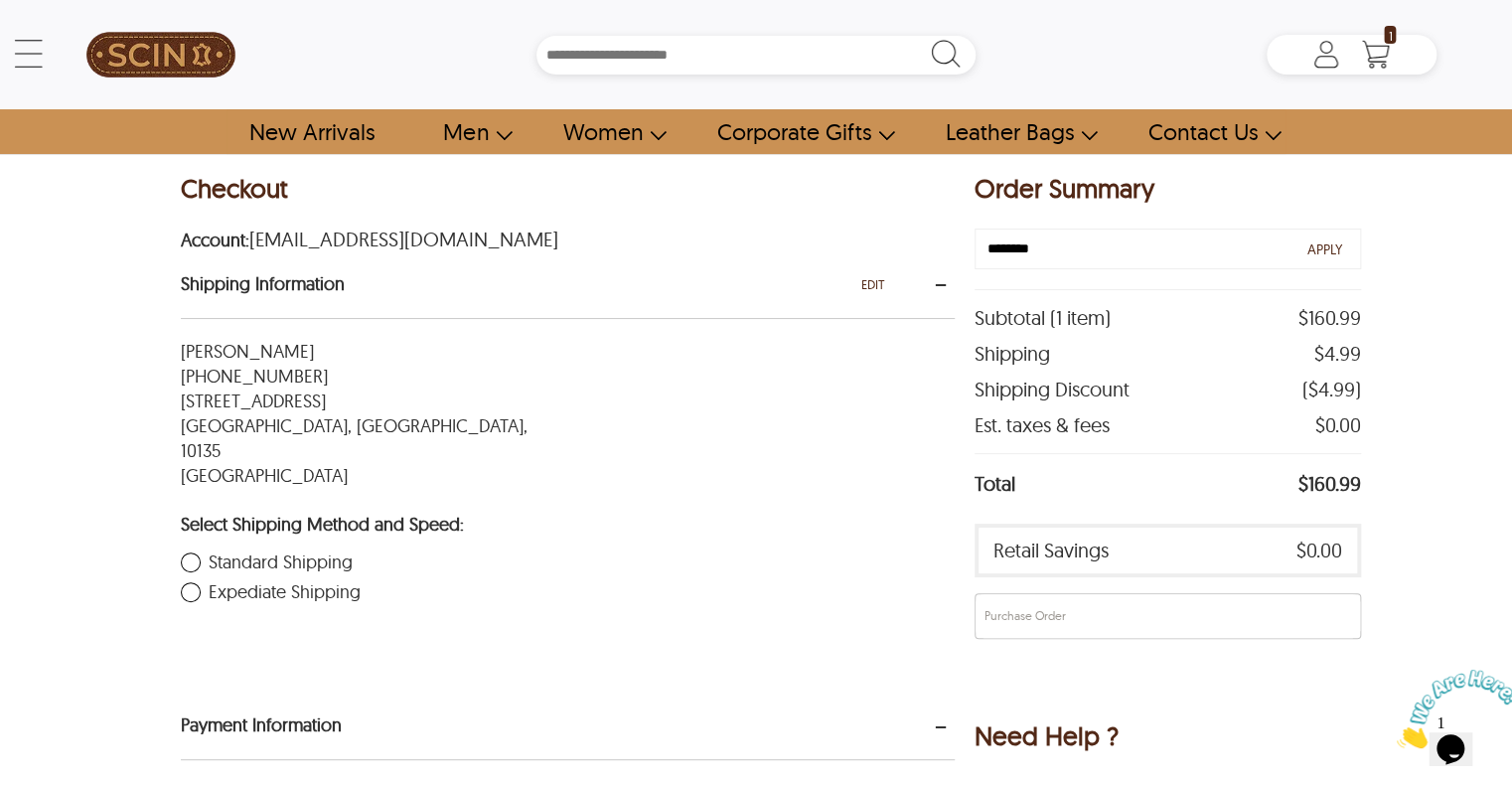 drag, startPoint x: 1313, startPoint y: 250, endPoint x: 1311, endPoint y: 268, distance: 18.11077 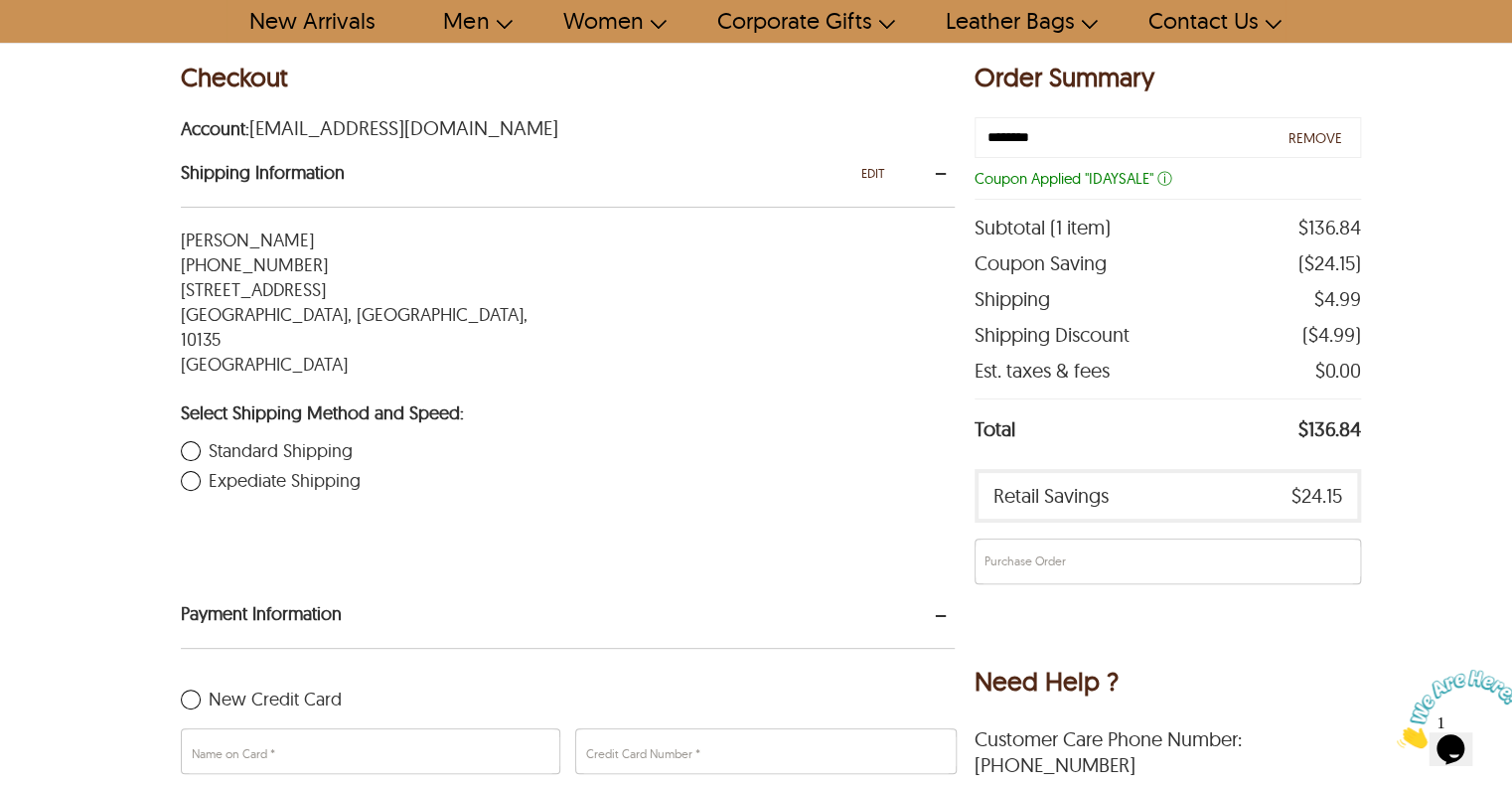 scroll, scrollTop: 199, scrollLeft: 0, axis: vertical 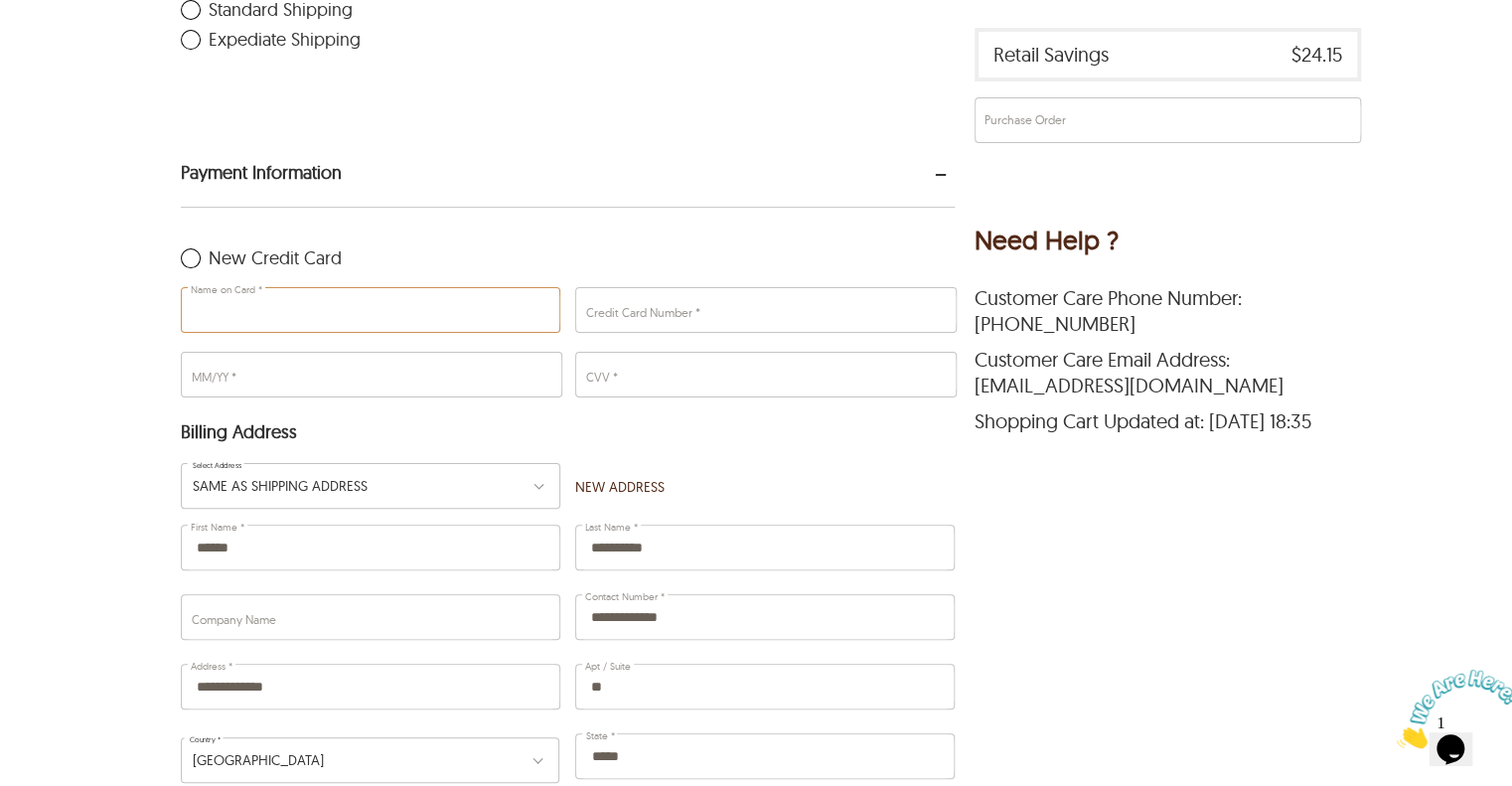 click on "Name on Card *" at bounding box center [370, 310] 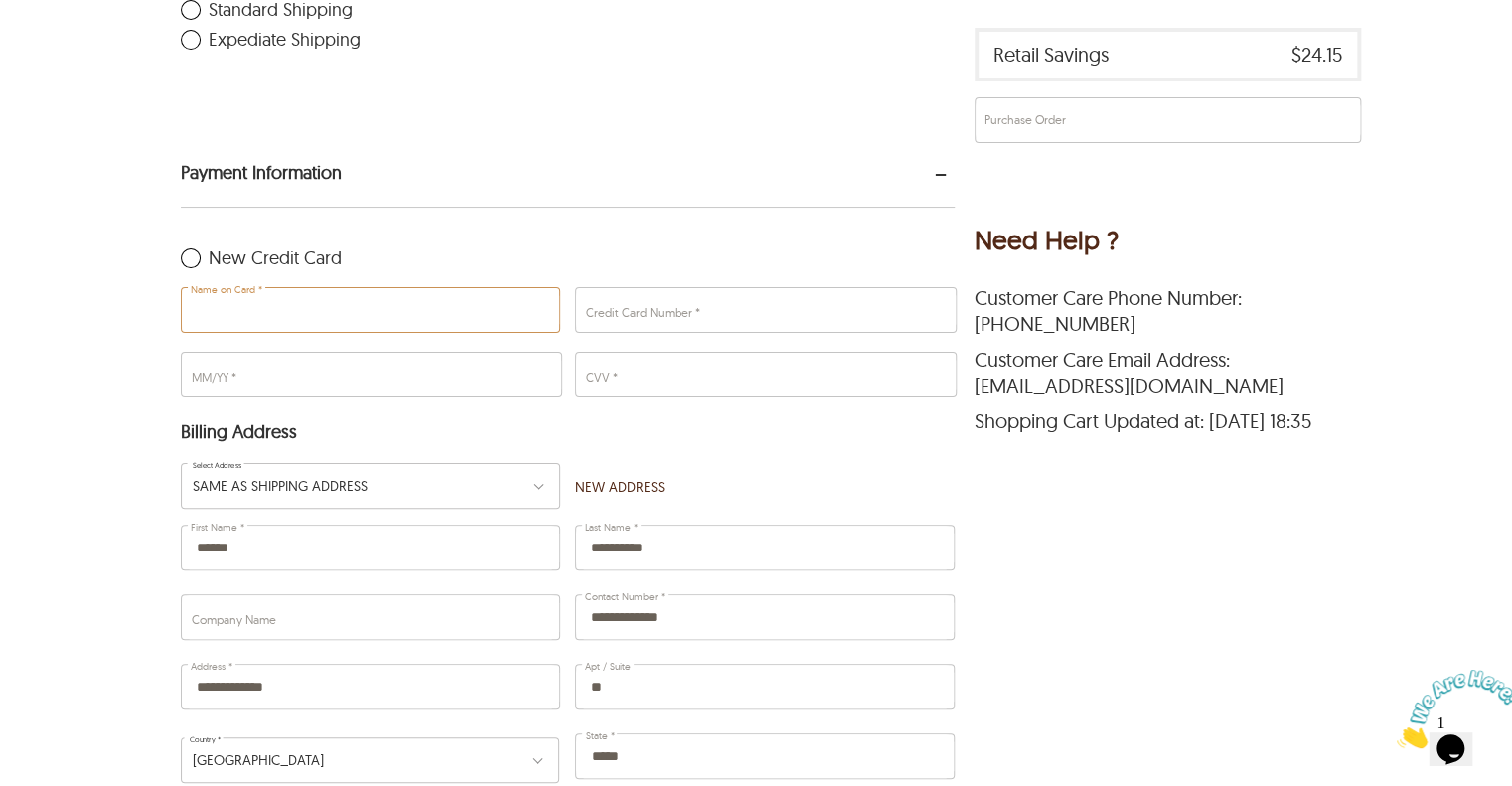 type on "*" 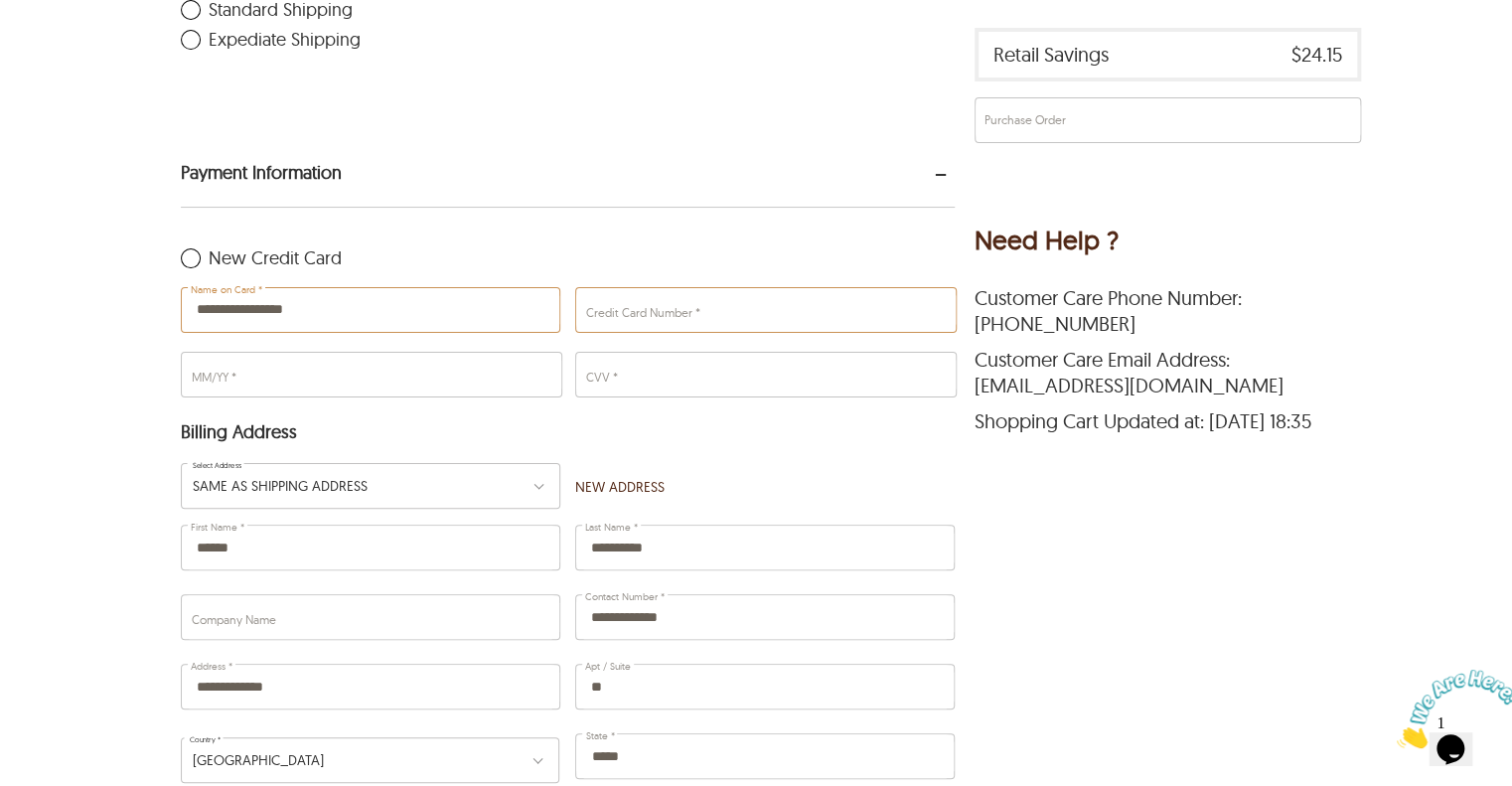 type on "**********" 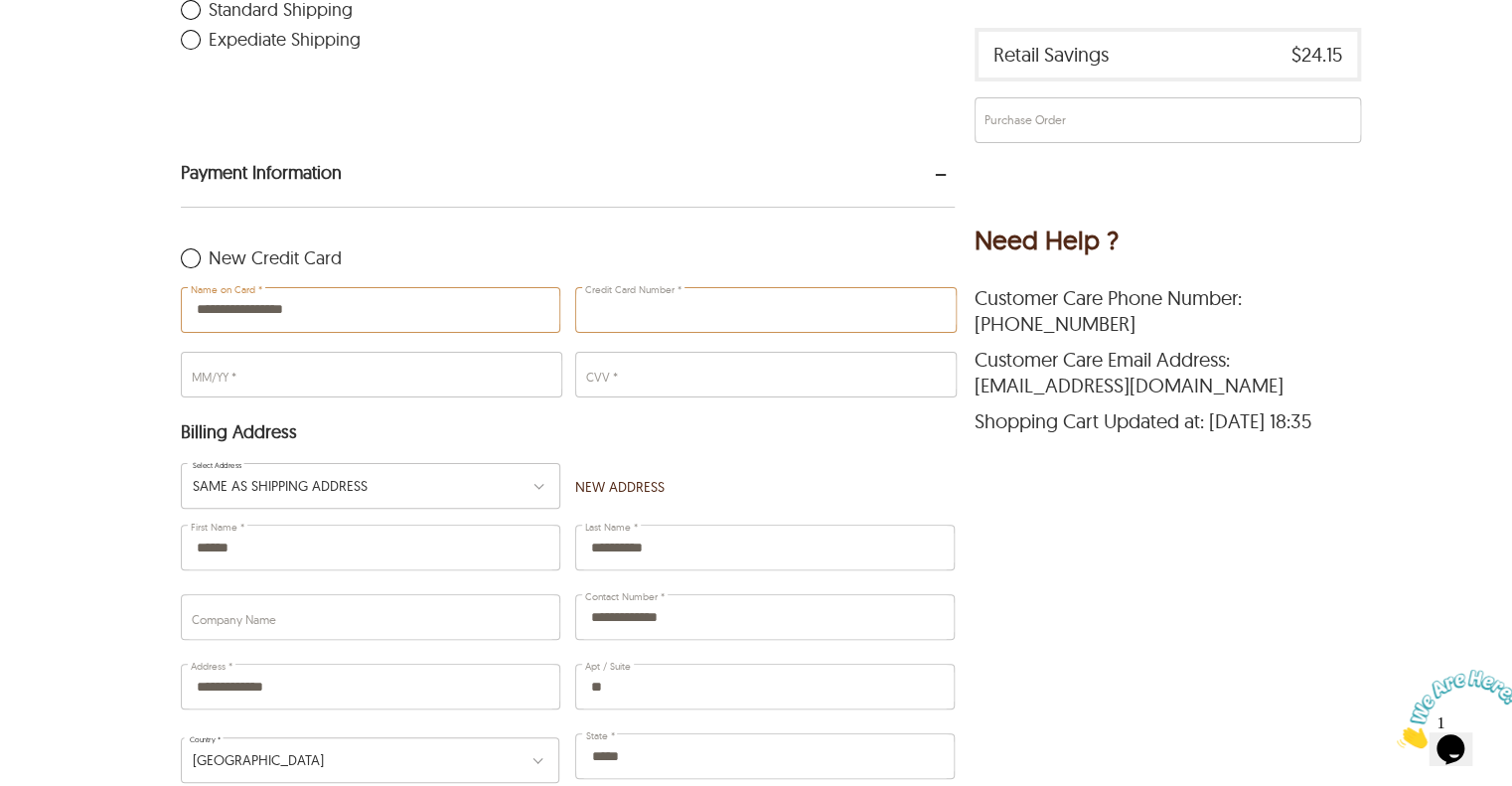 click on "Credit Card Number *" at bounding box center (765, 310) 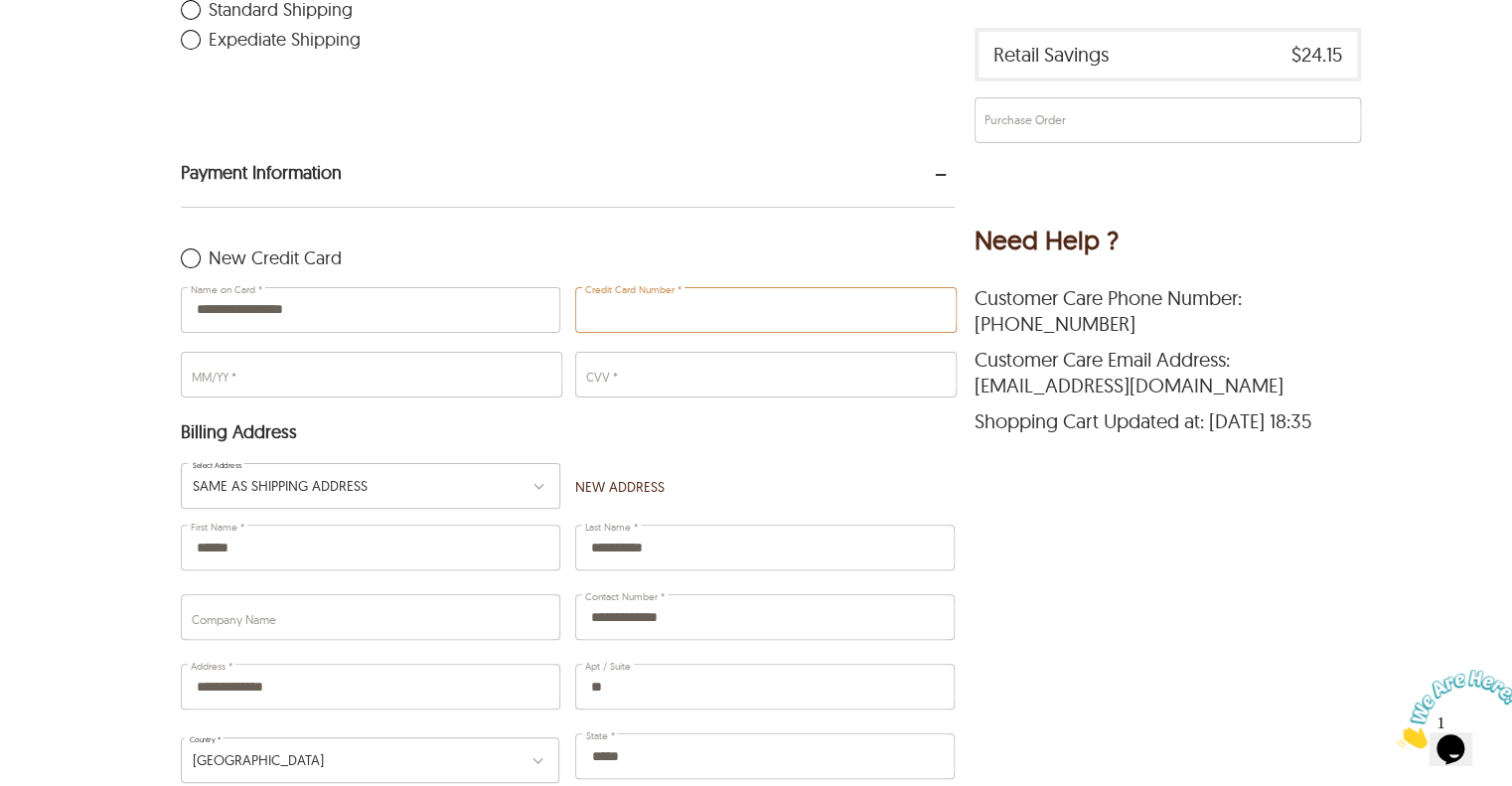 paste on "**********" 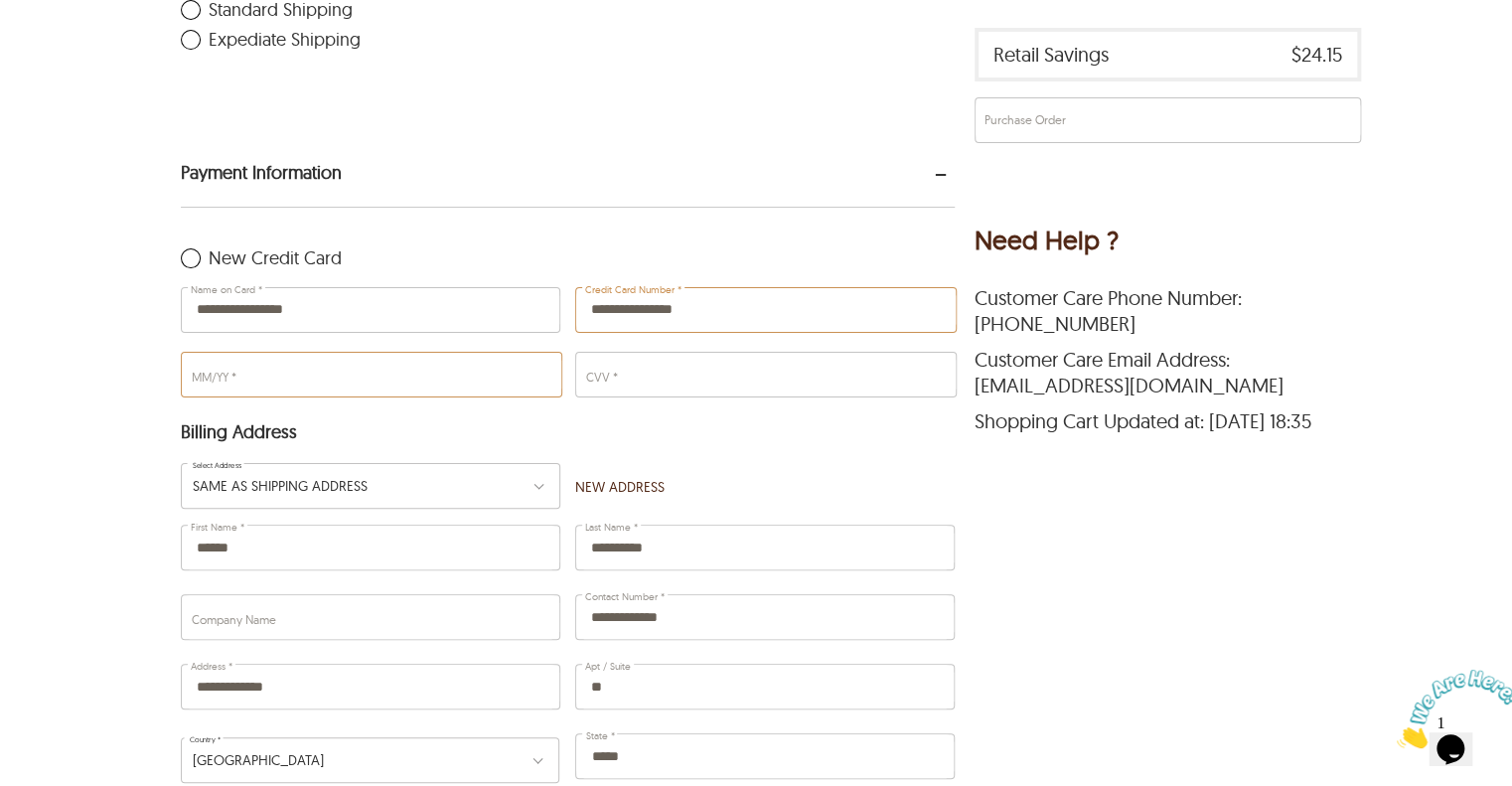 type on "**********" 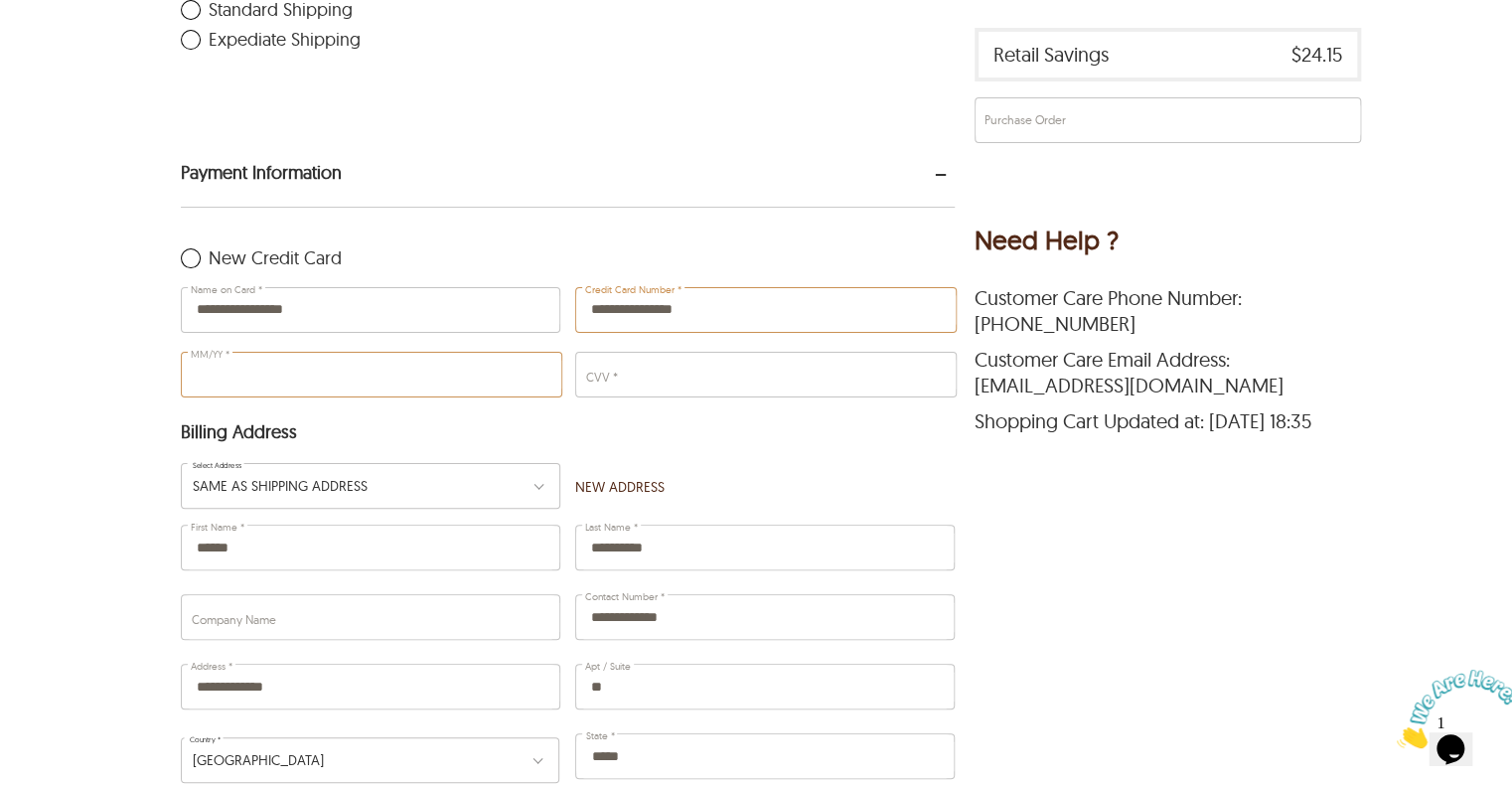 click on "MM/YY *" at bounding box center (371, 375) 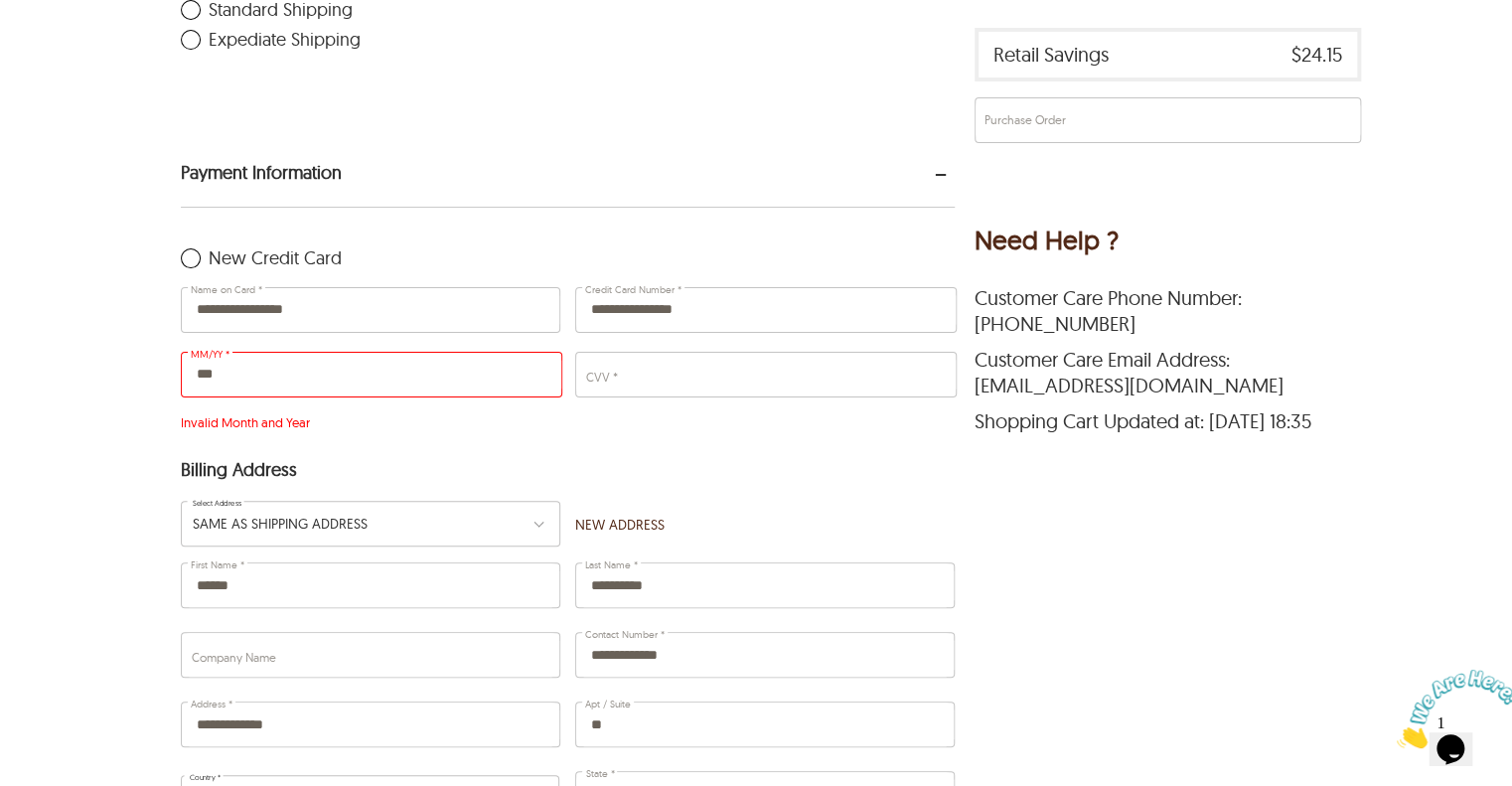 drag, startPoint x: 346, startPoint y: 338, endPoint x: 0, endPoint y: 370, distance: 347.47662 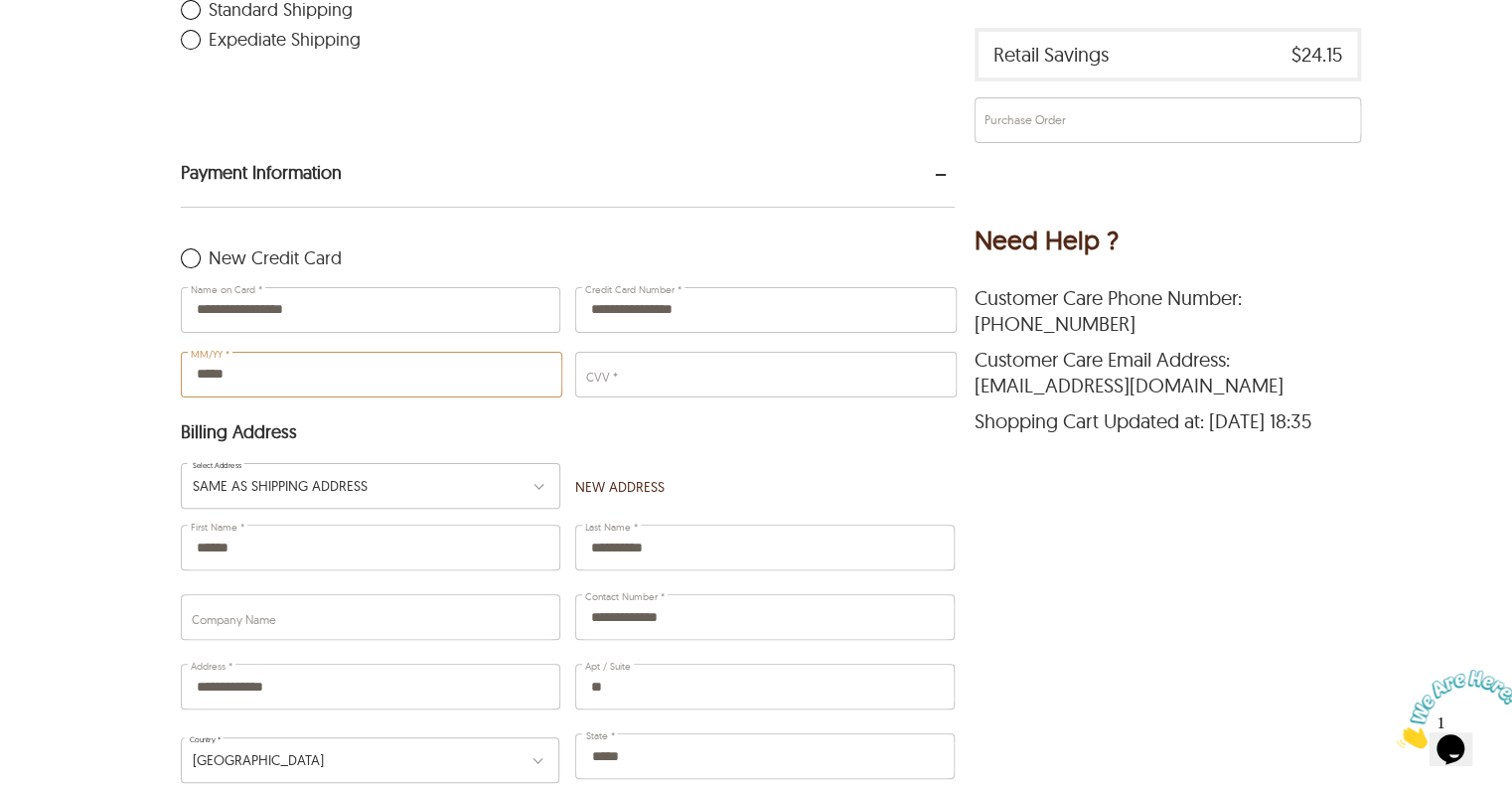 type on "*****" 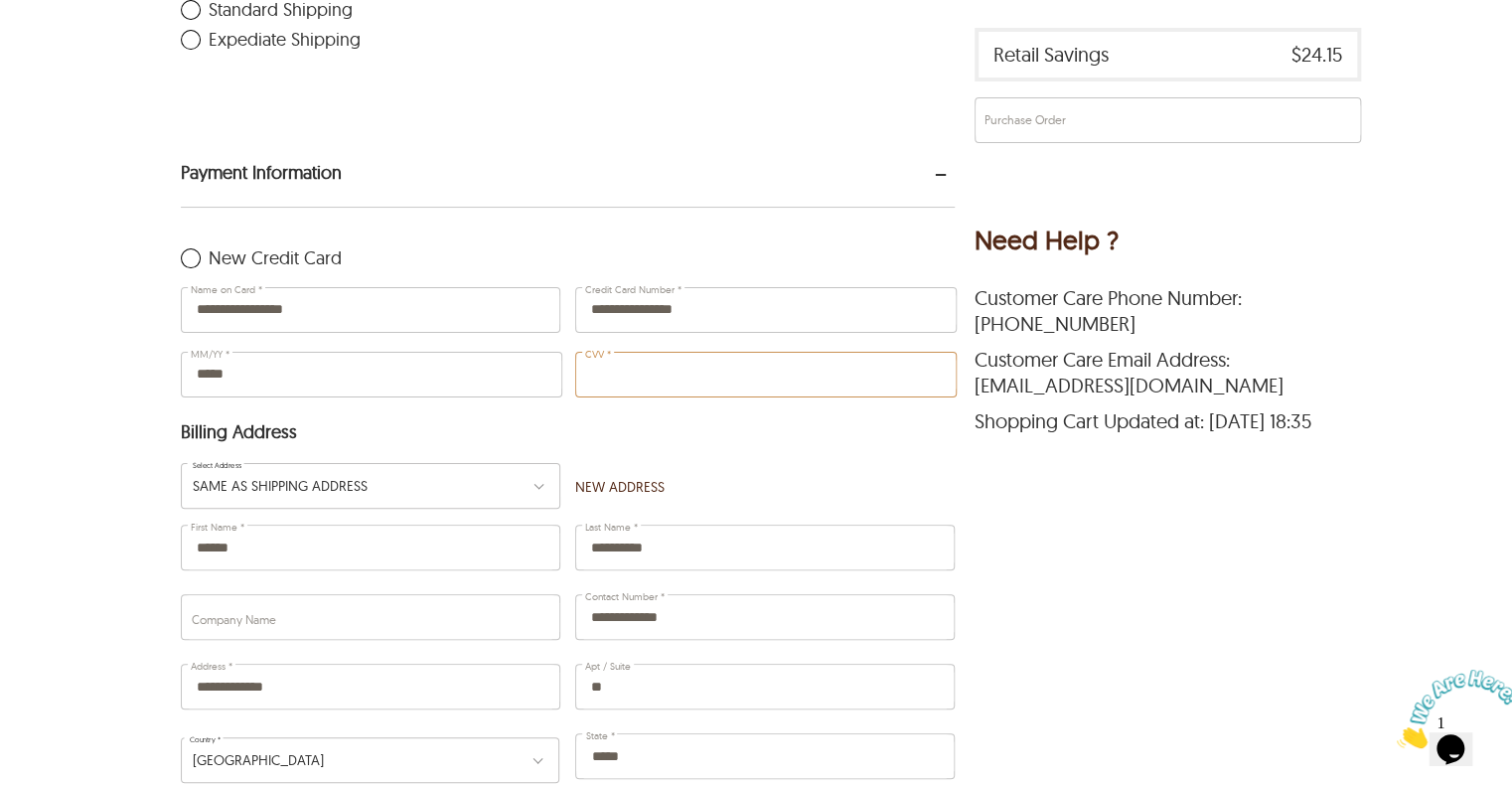 click on "CVV *" at bounding box center [765, 375] 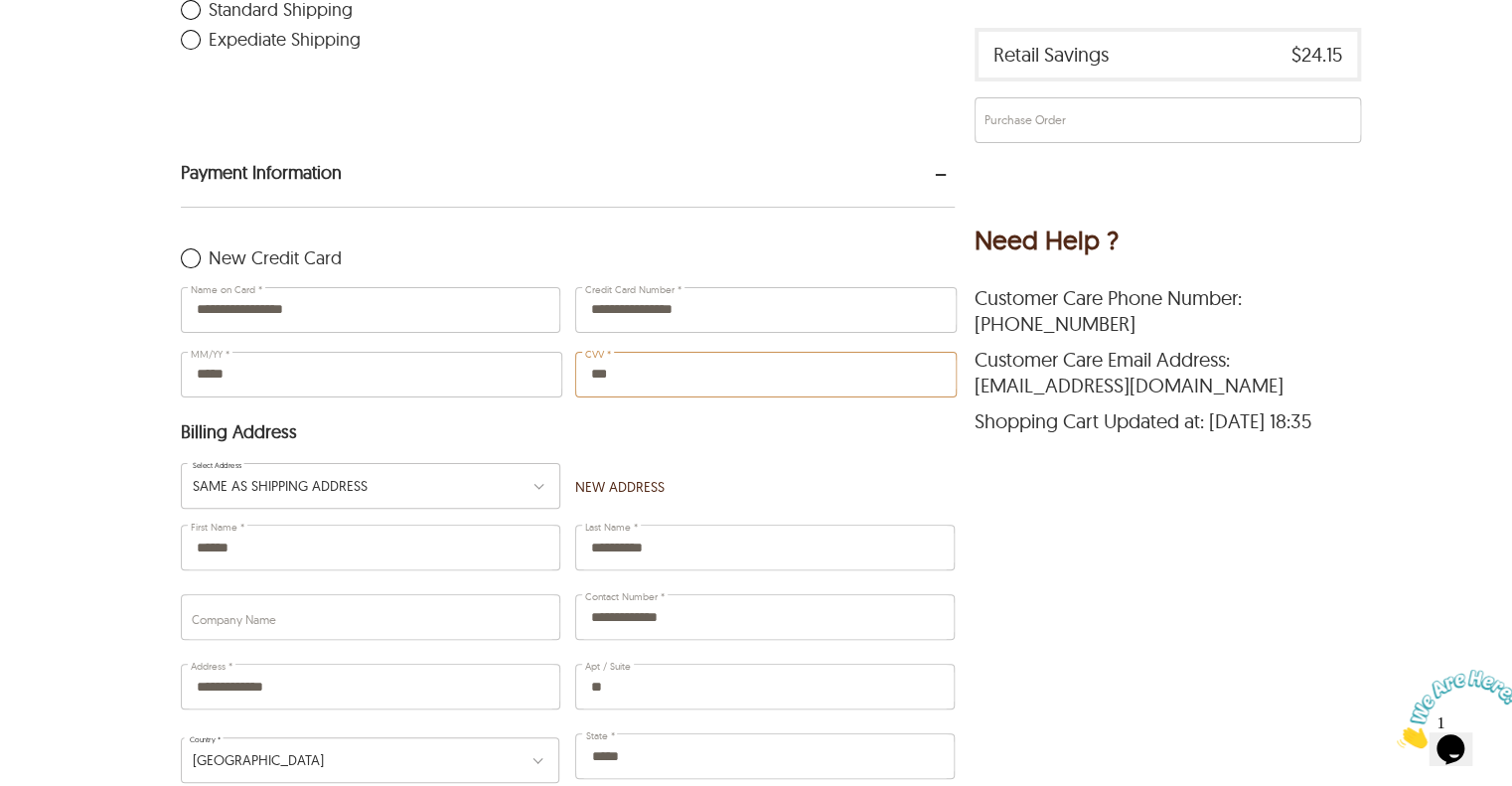 type on "***" 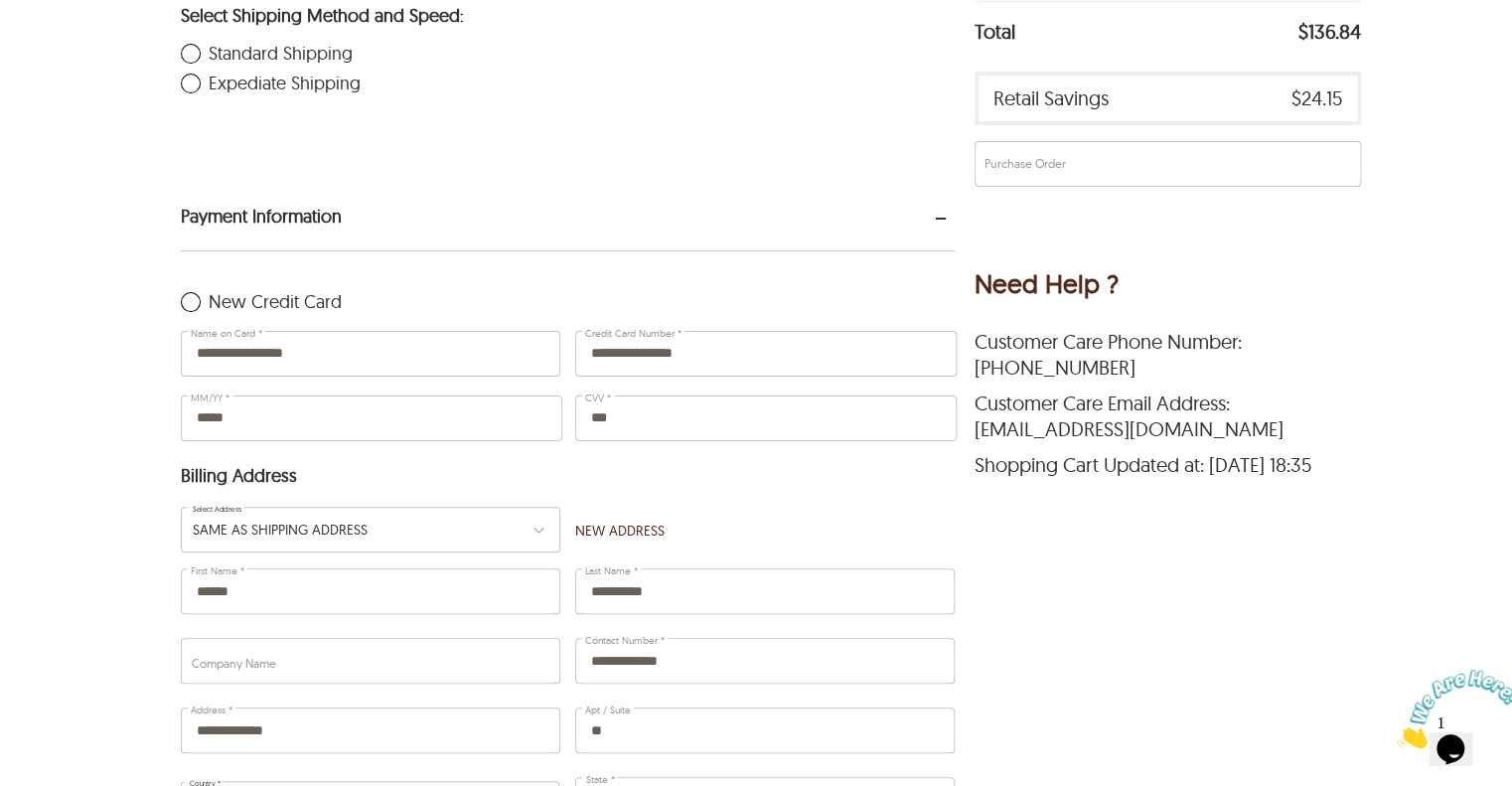 scroll, scrollTop: 1292, scrollLeft: 0, axis: vertical 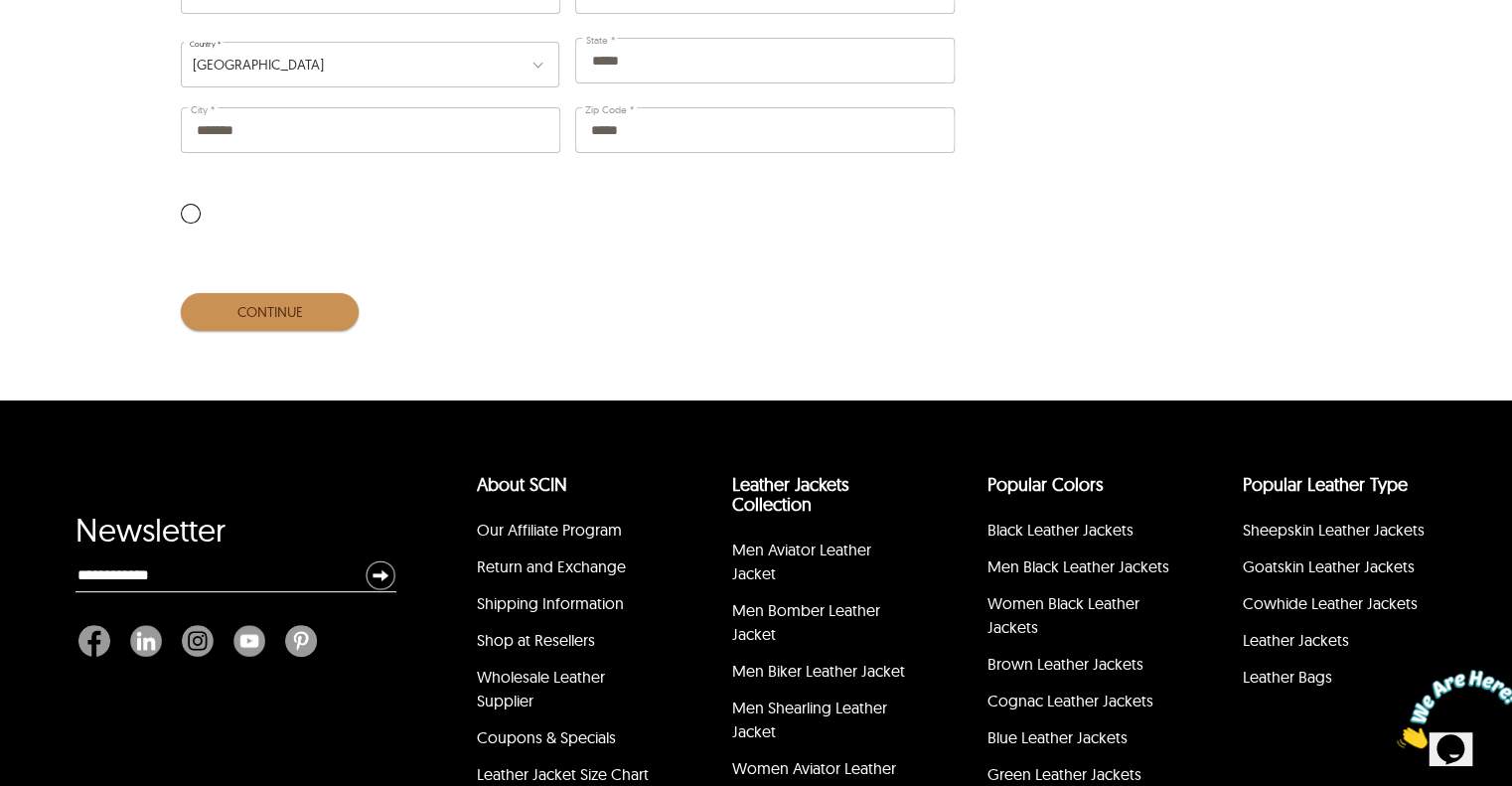 click on "CONTINUE" at bounding box center [269, 312] 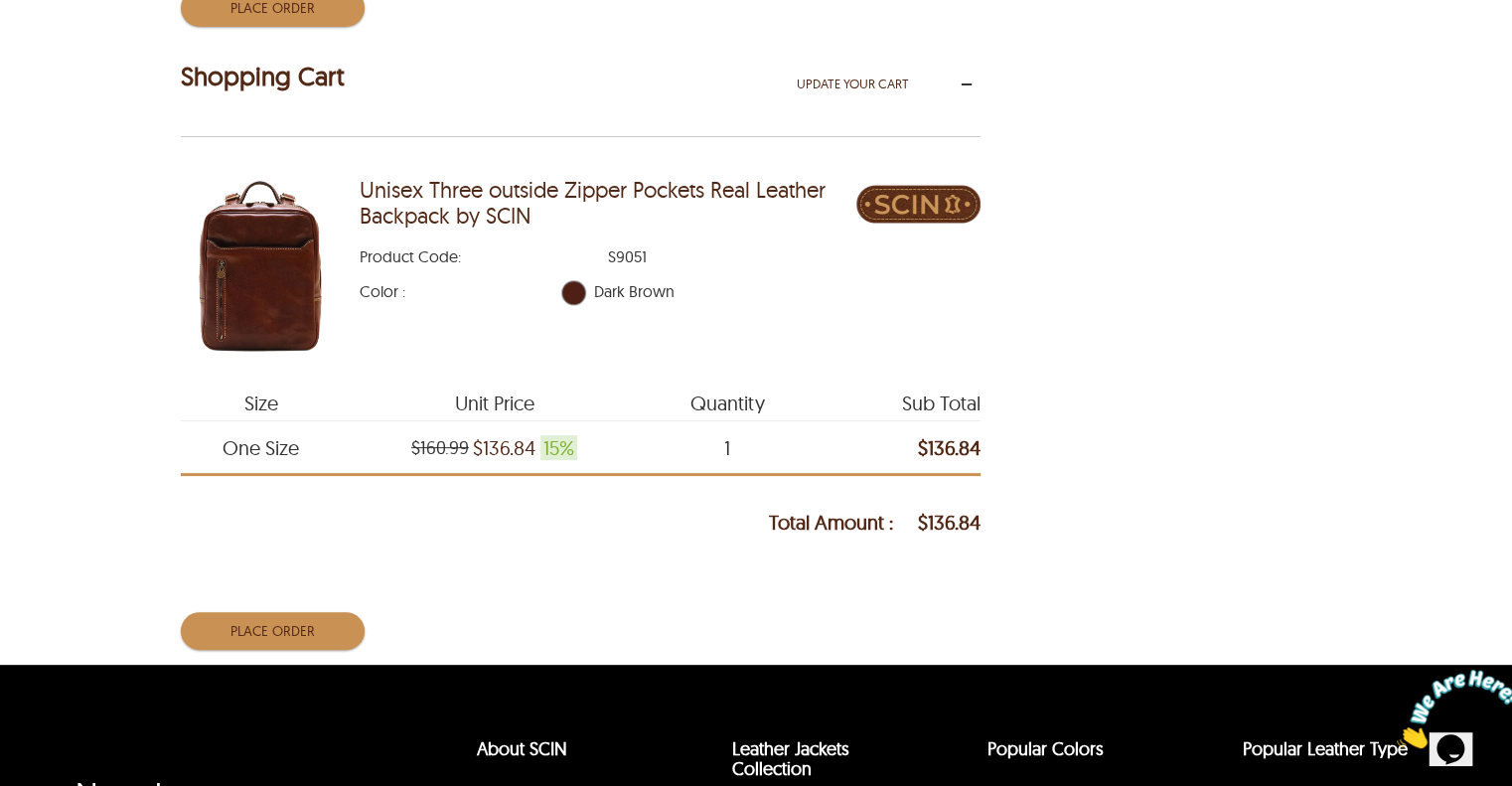 scroll, scrollTop: 1243, scrollLeft: 0, axis: vertical 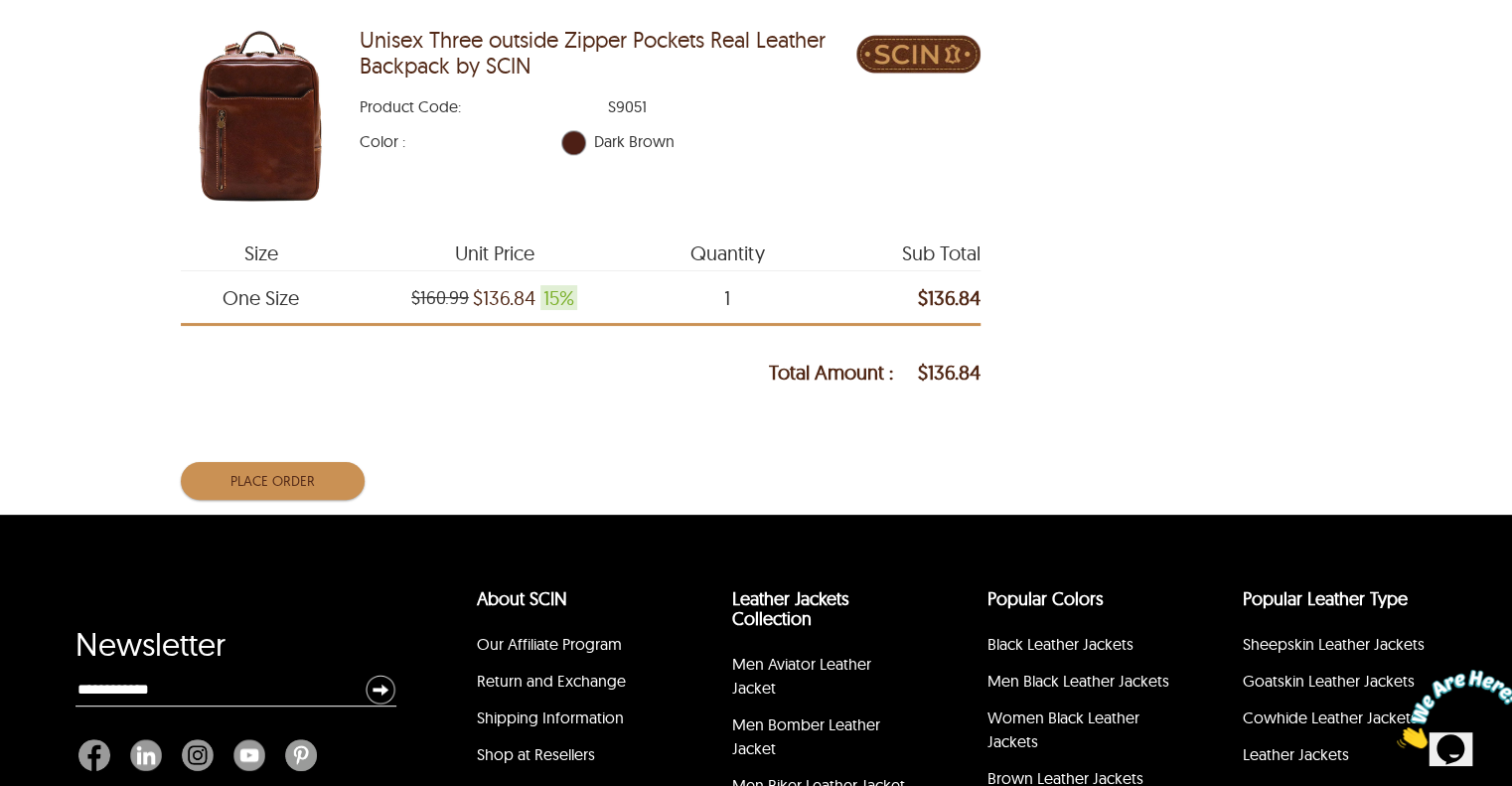 click on "Place Order" at bounding box center [272, 481] 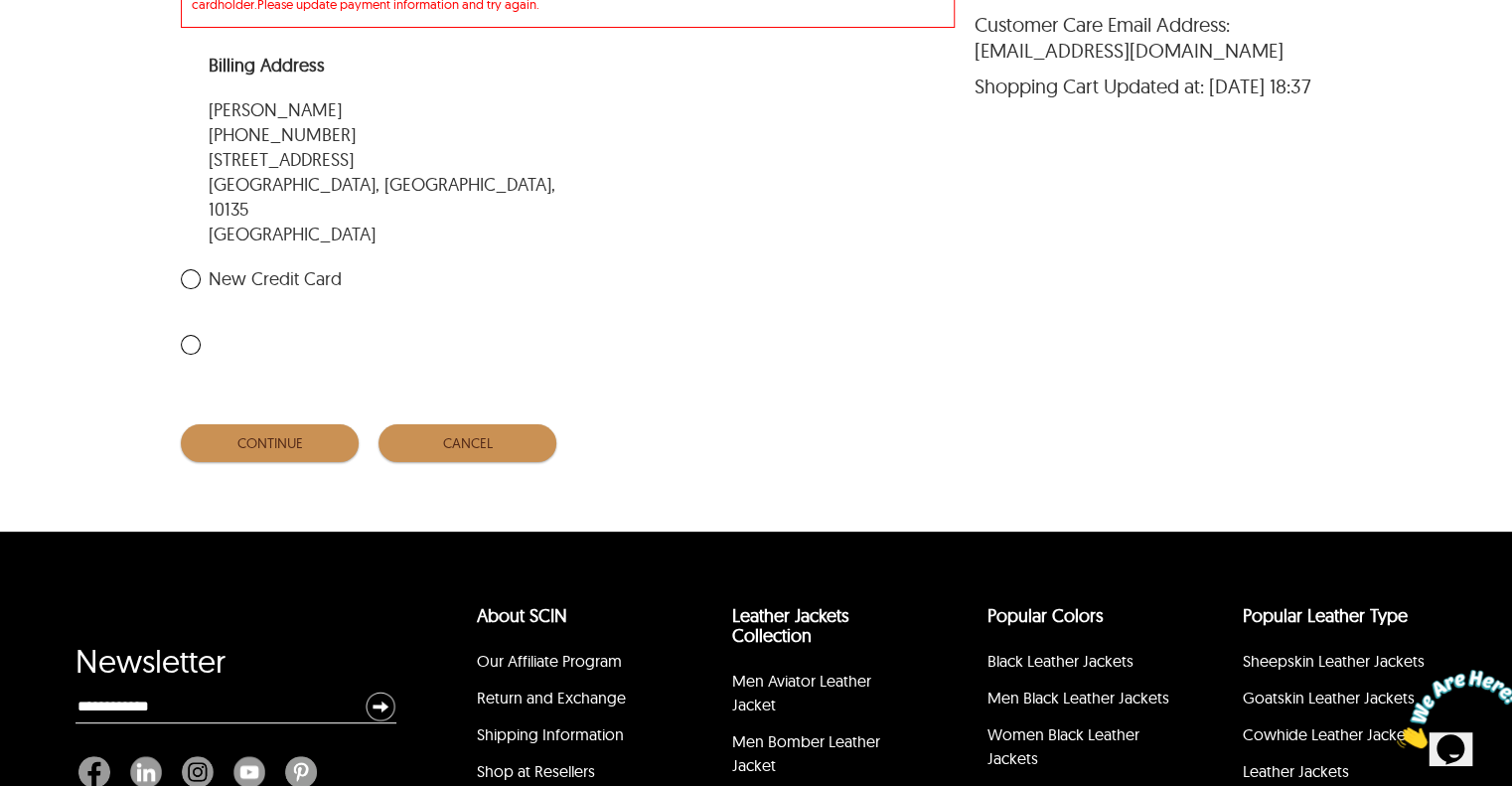 scroll, scrollTop: 601, scrollLeft: 0, axis: vertical 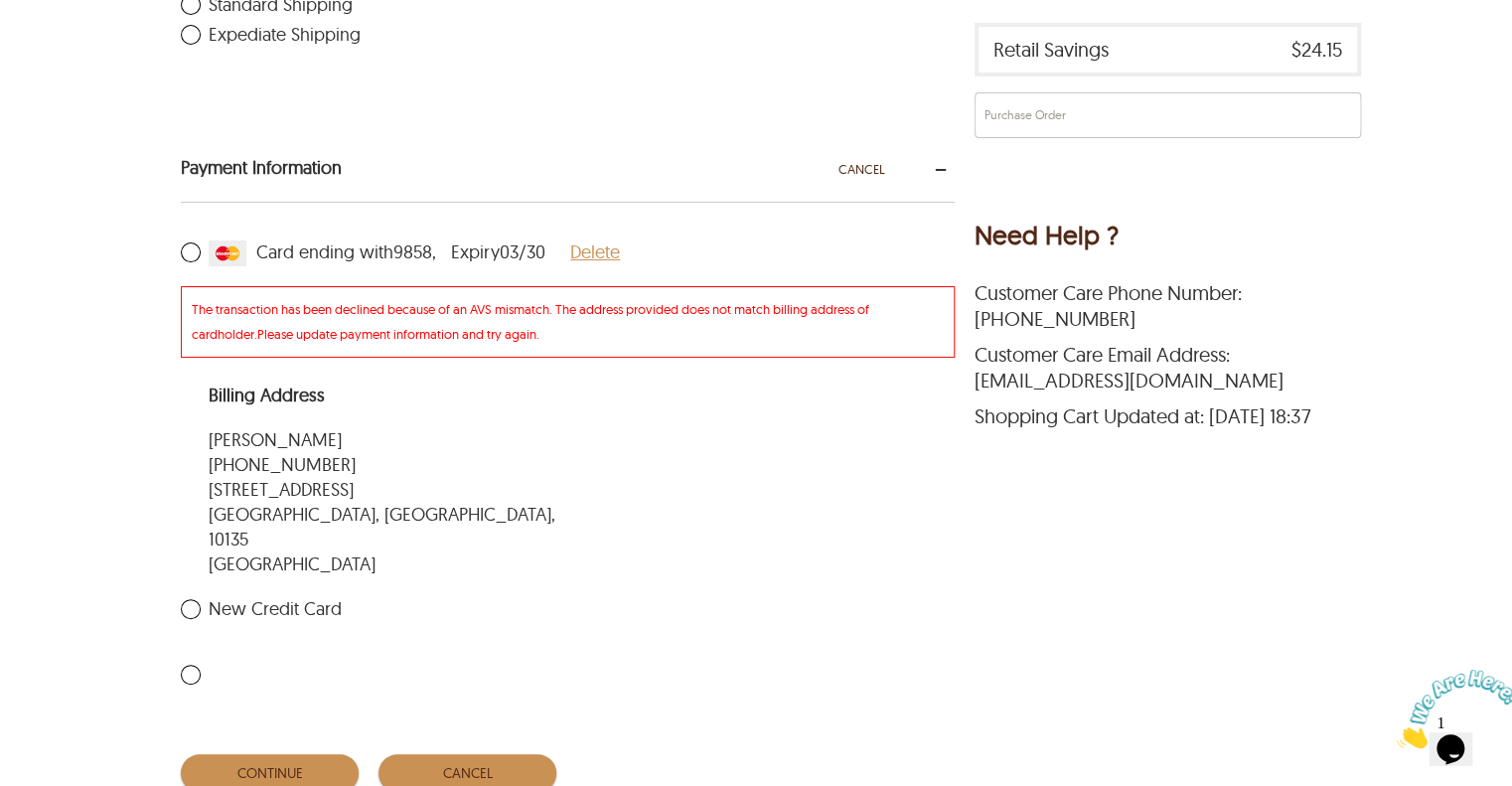 click on "New Credit Card" at bounding box center (261, 609) 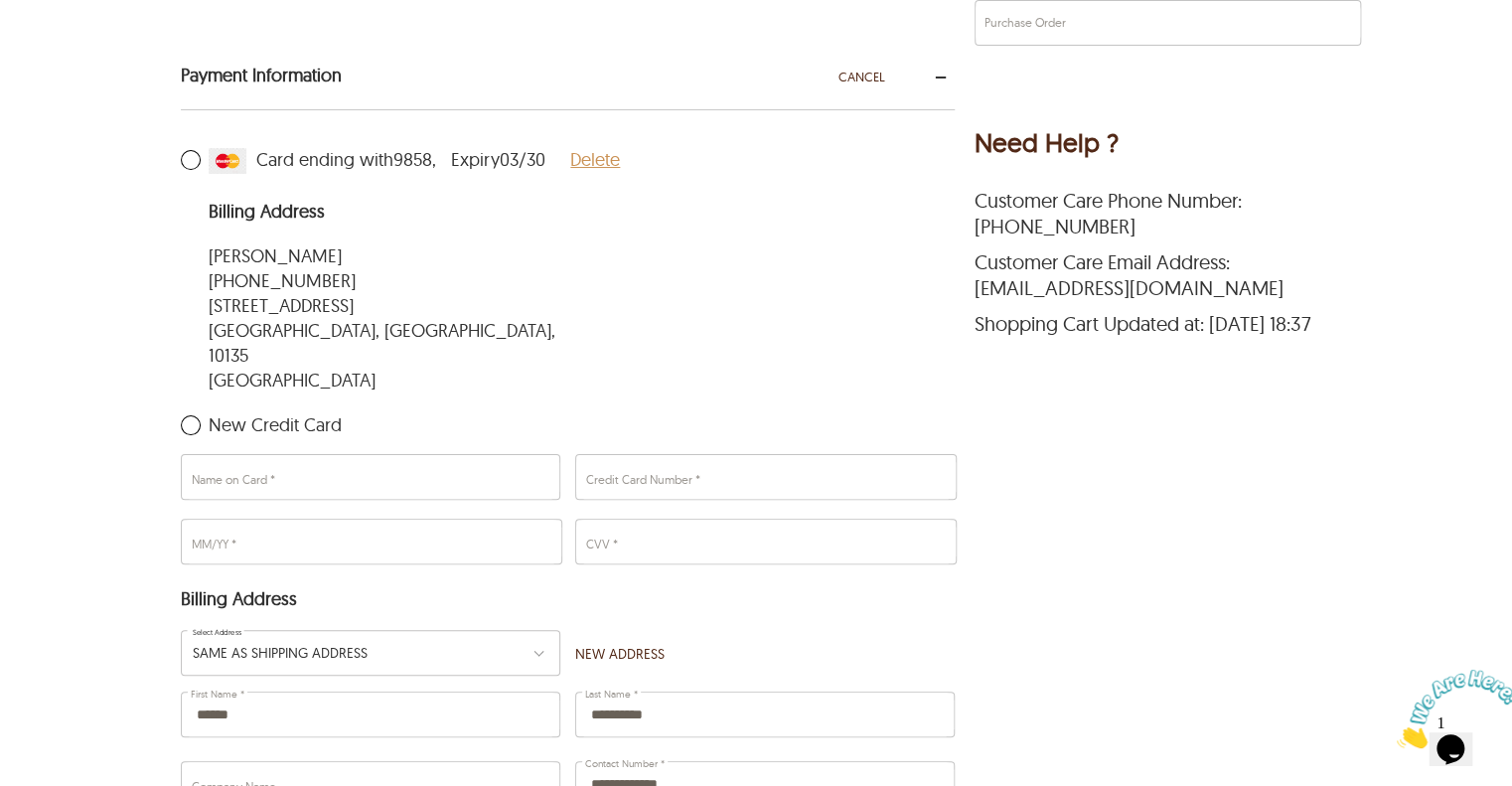 scroll, scrollTop: 800, scrollLeft: 0, axis: vertical 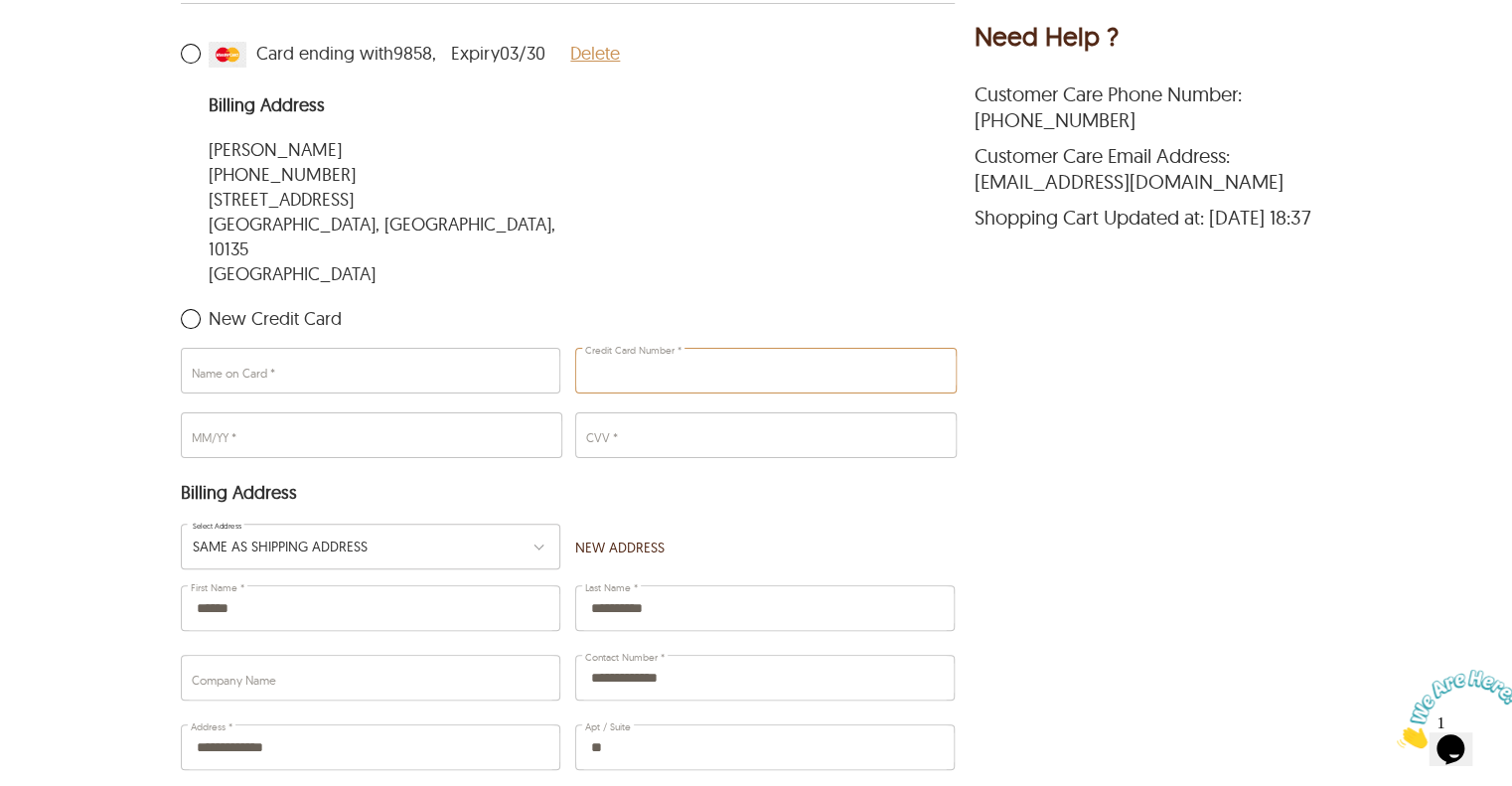 click on "Credit Card Number *" at bounding box center [765, 371] 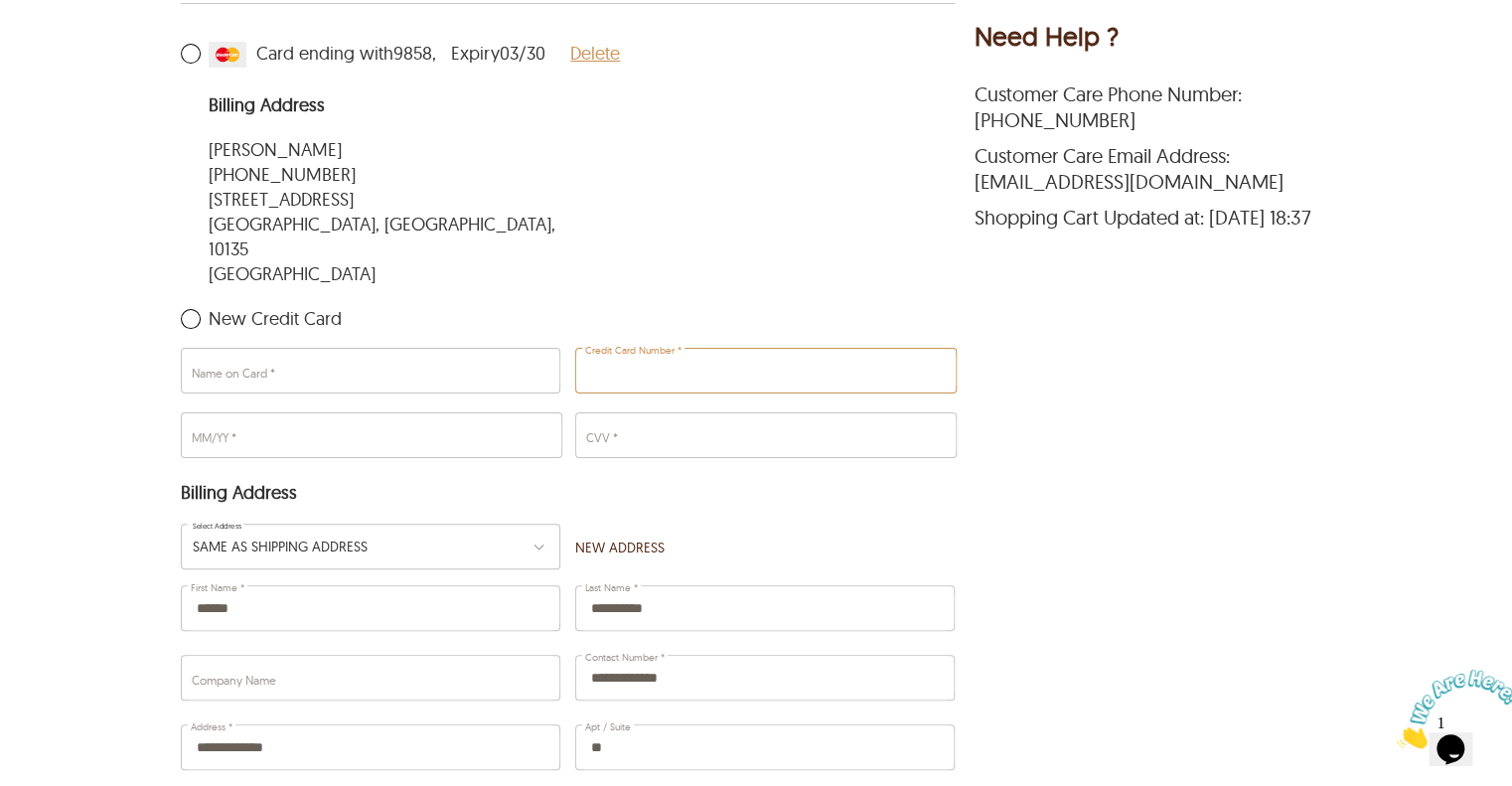 paste on "**********" 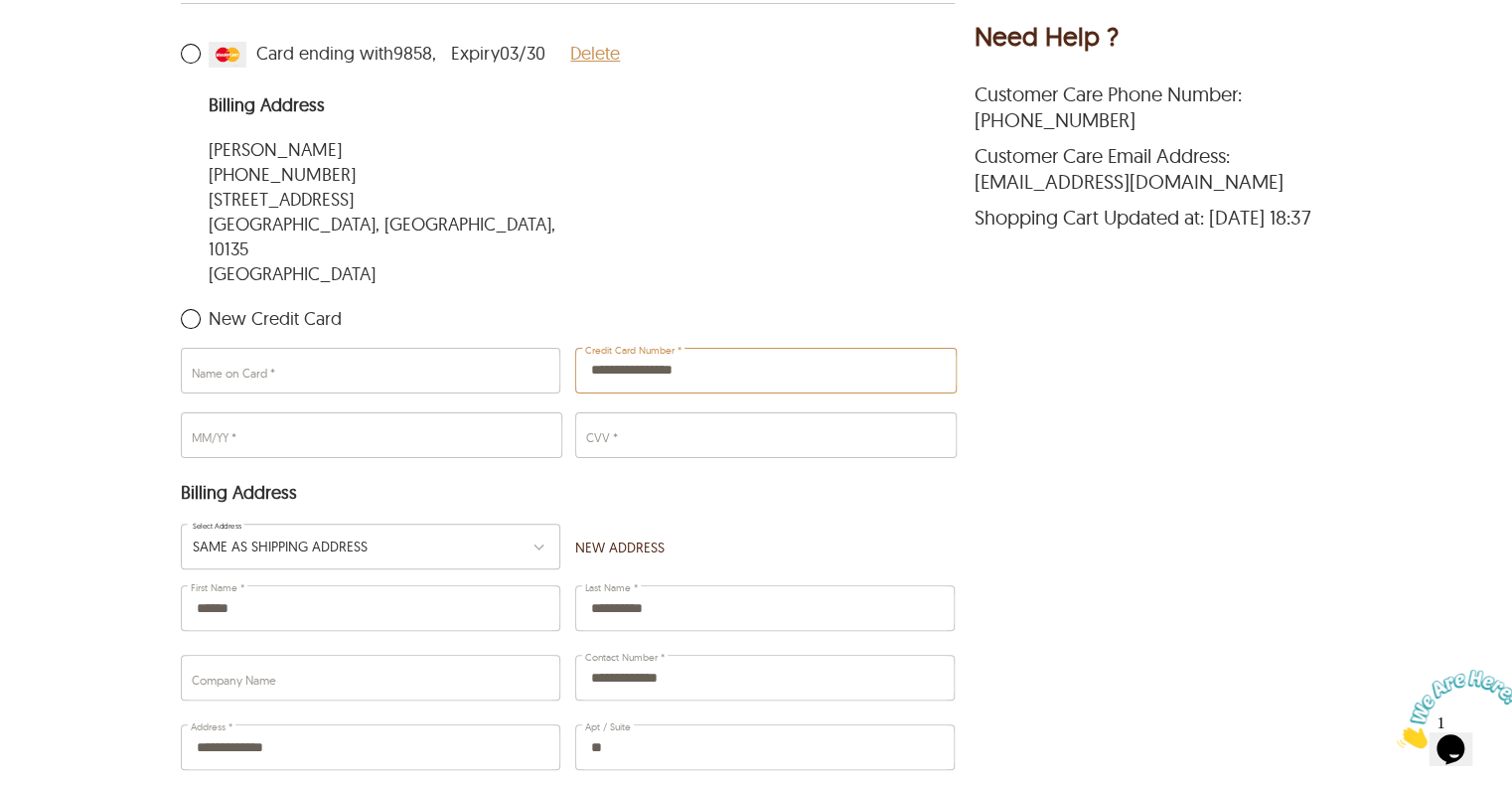 type on "**********" 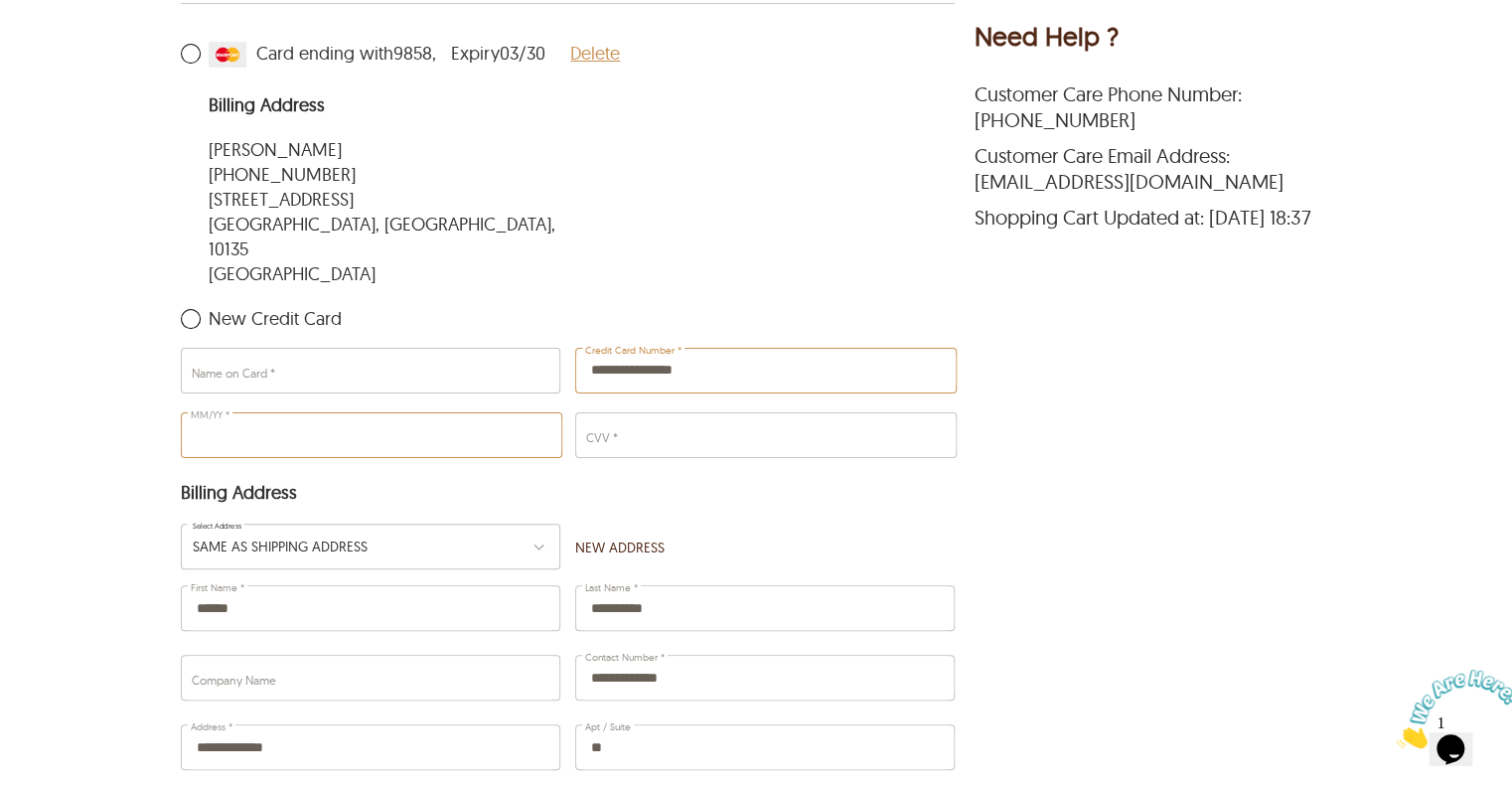 click on "MM/YY *" at bounding box center (371, 435) 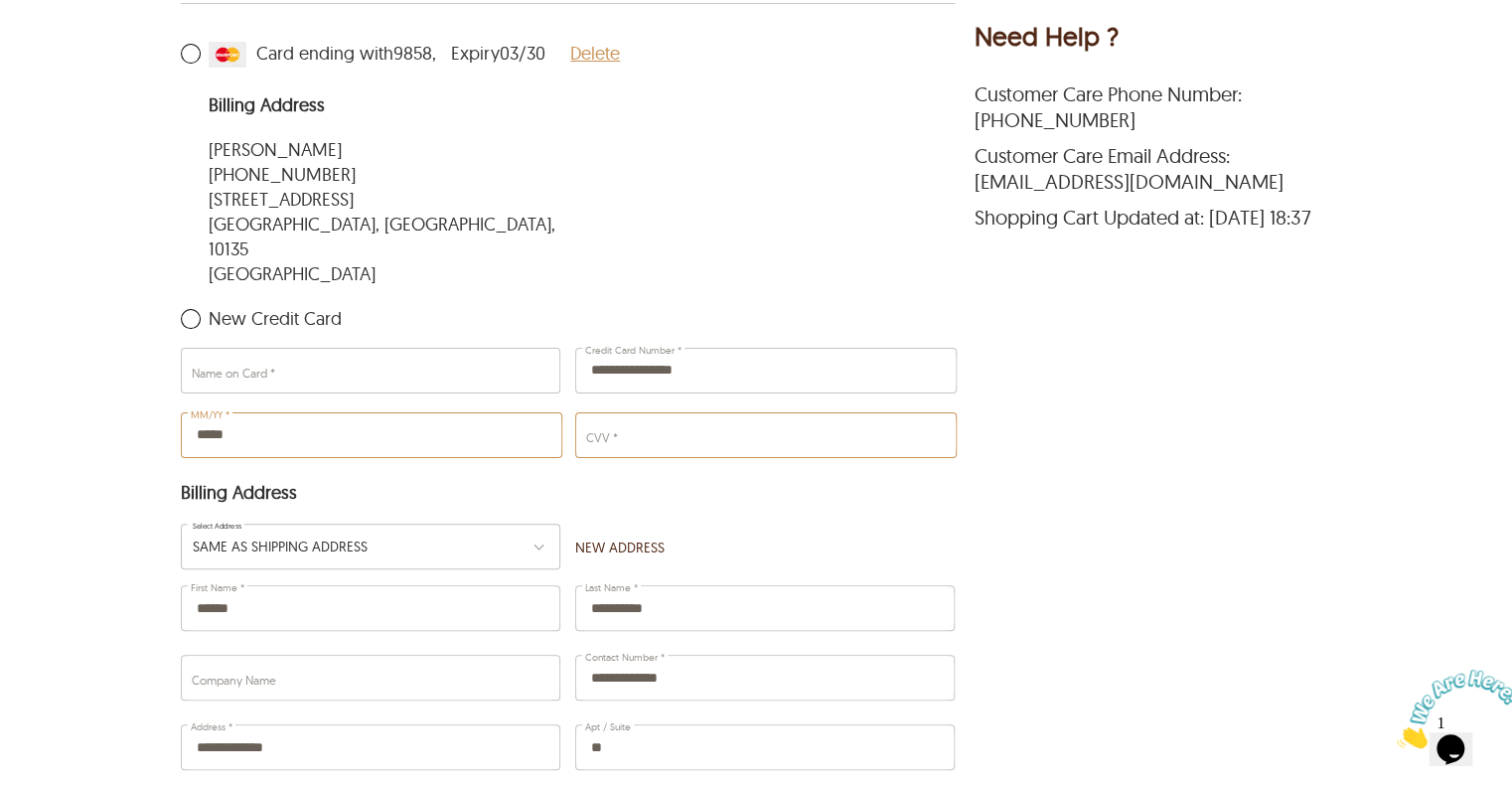 type on "*****" 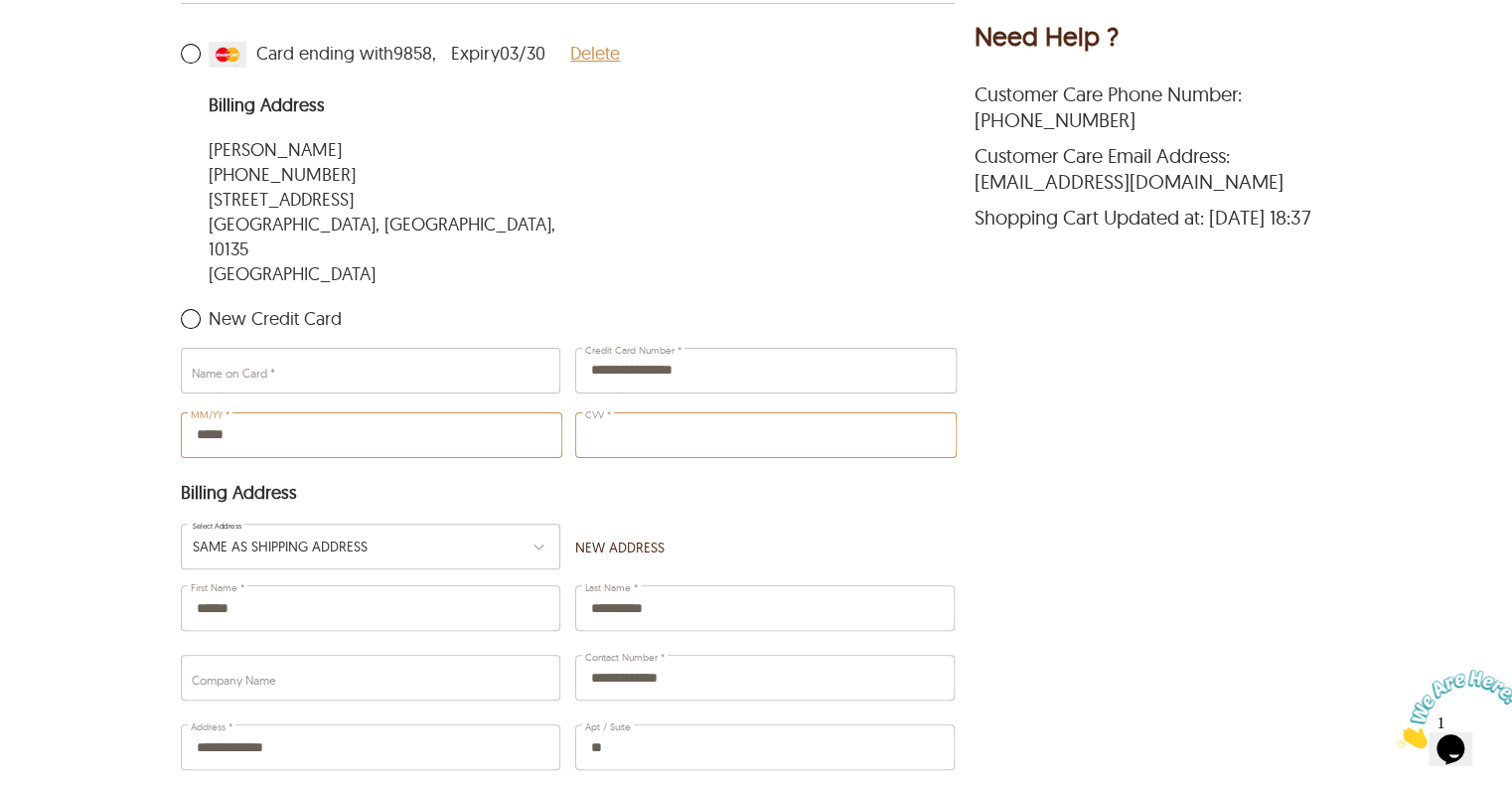 click on "CVV *" at bounding box center [765, 435] 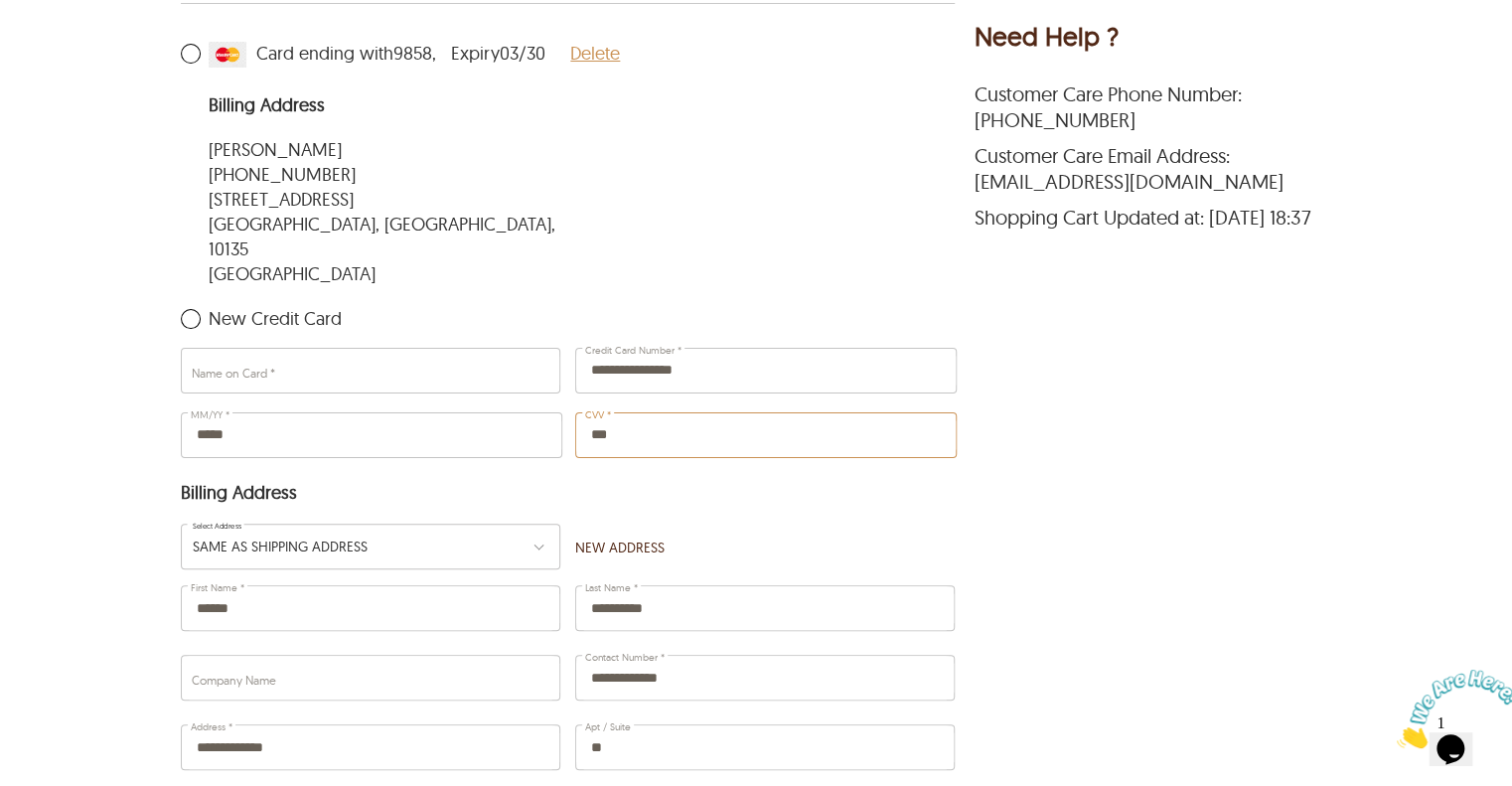 type on "***" 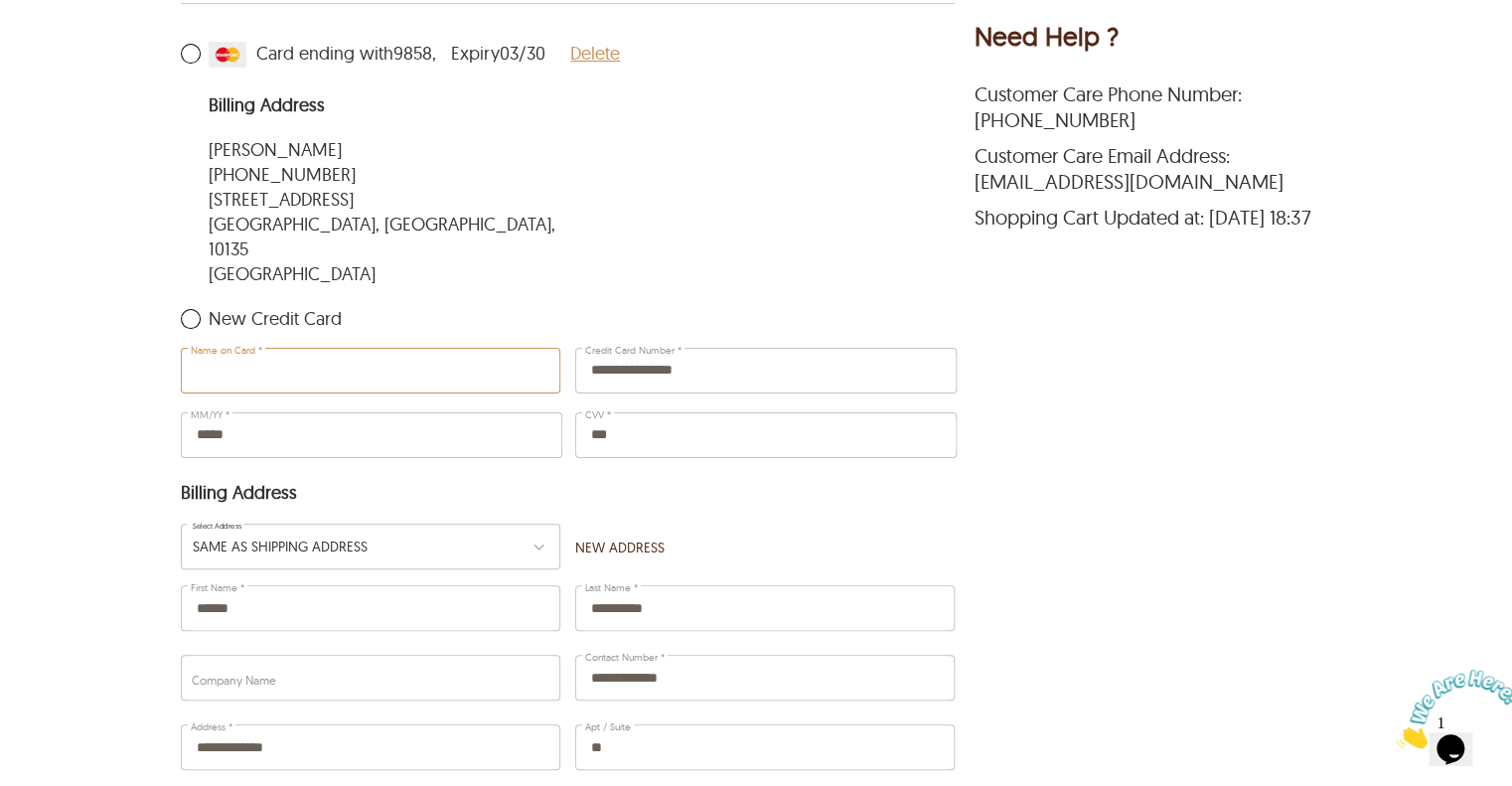 click on "Name on Card *" at bounding box center [370, 371] 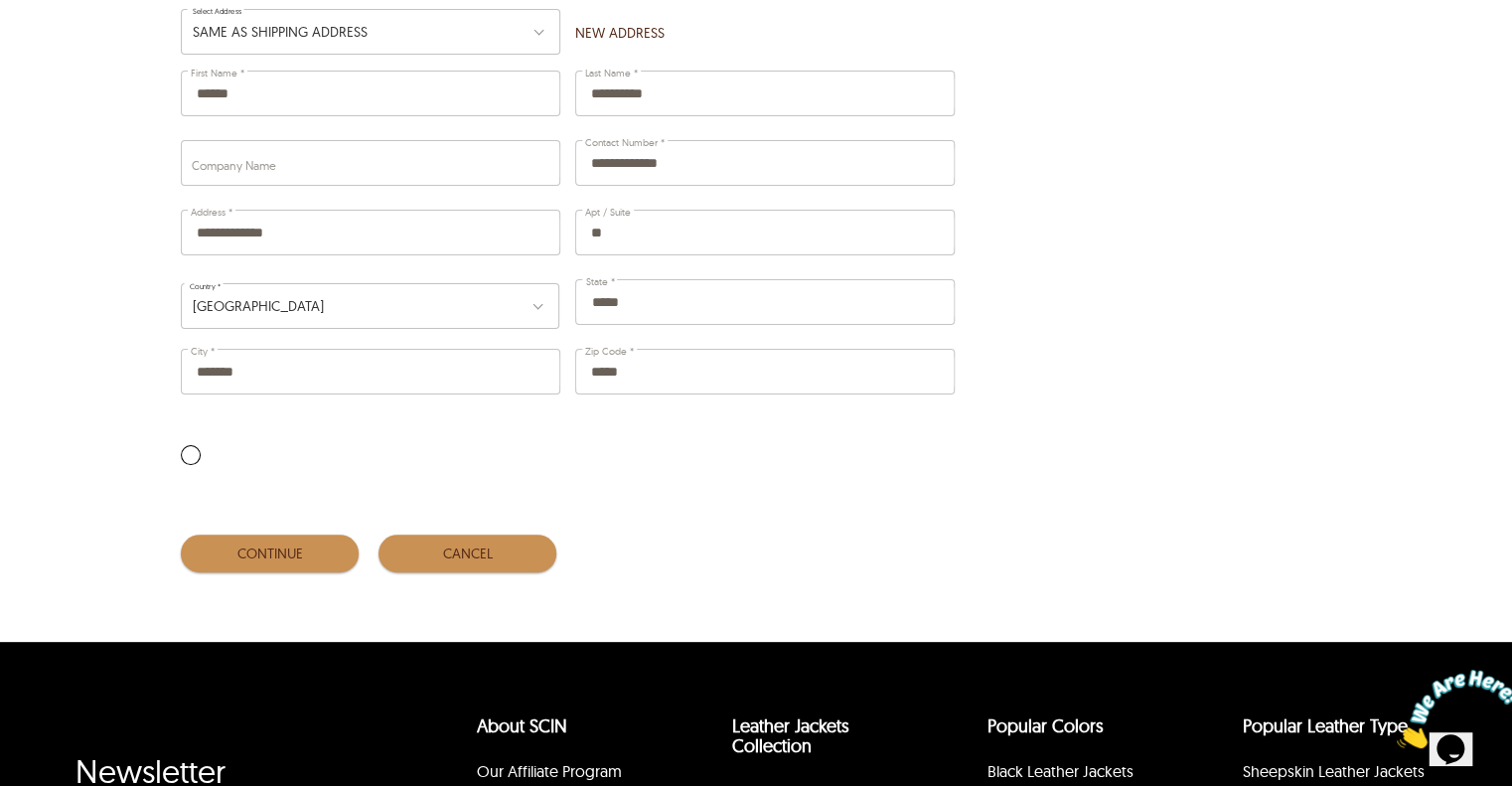 scroll, scrollTop: 1192, scrollLeft: 0, axis: vertical 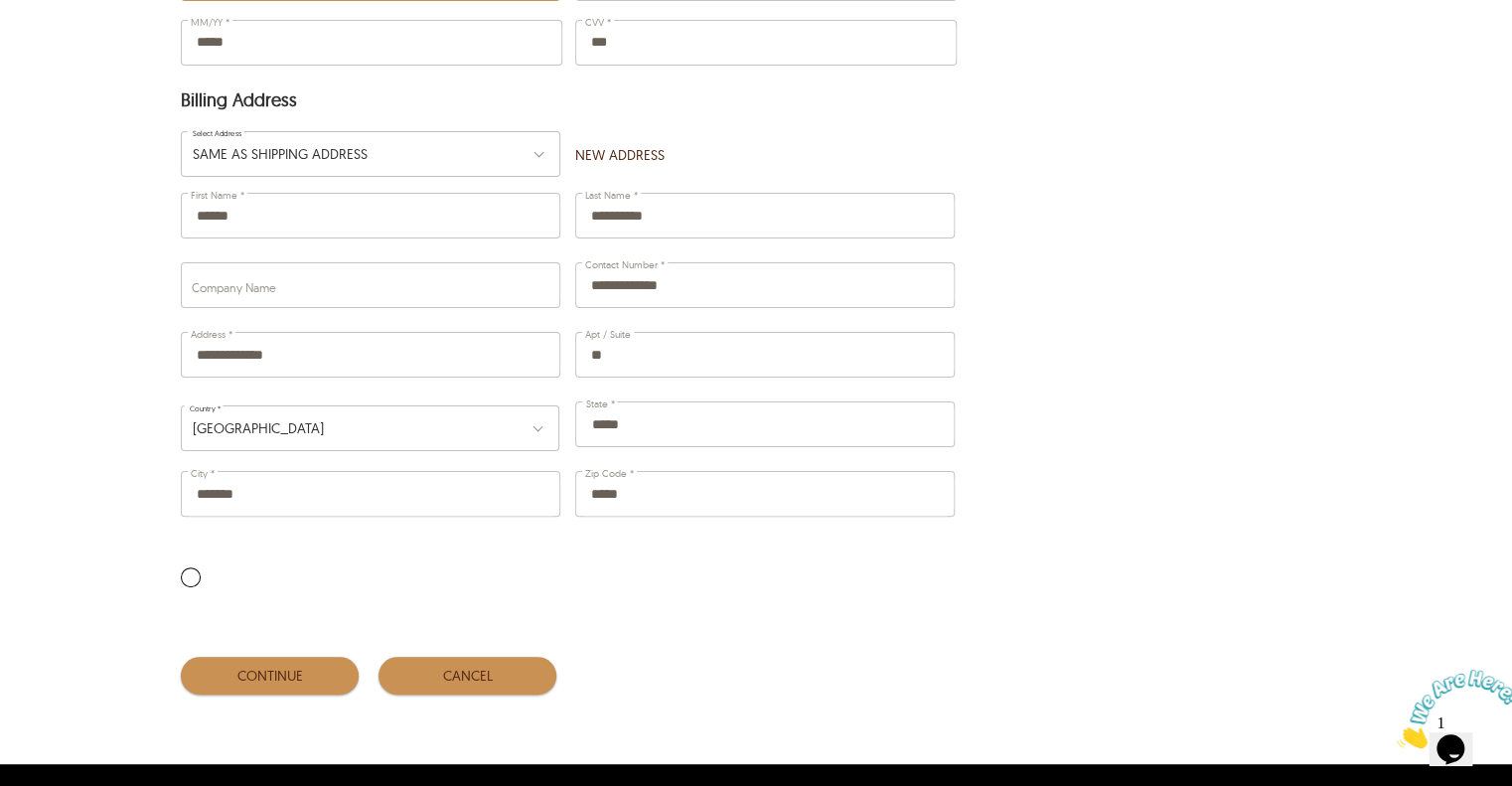 type on "**********" 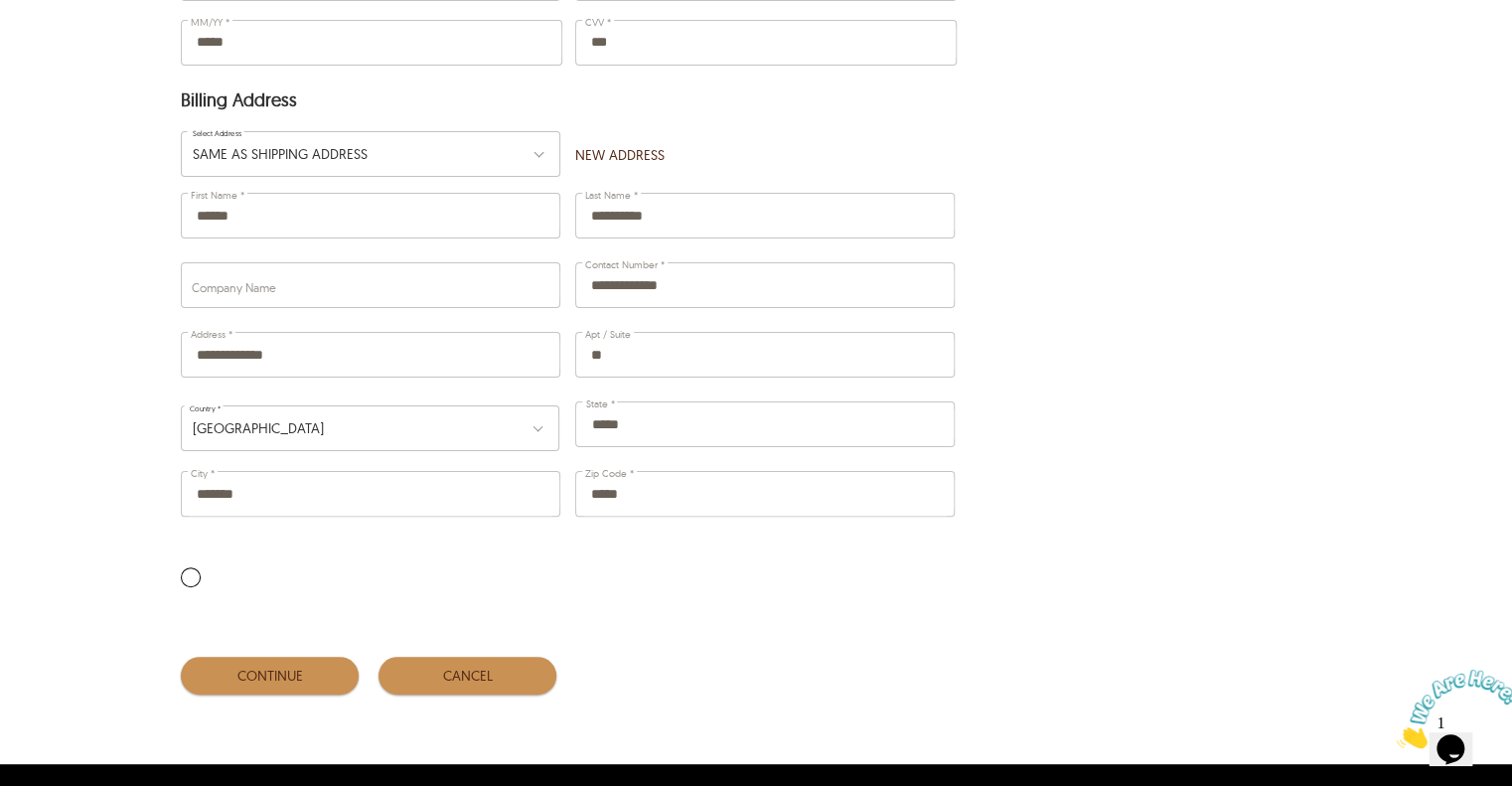 click on "CONTINUE" at bounding box center (269, 676) 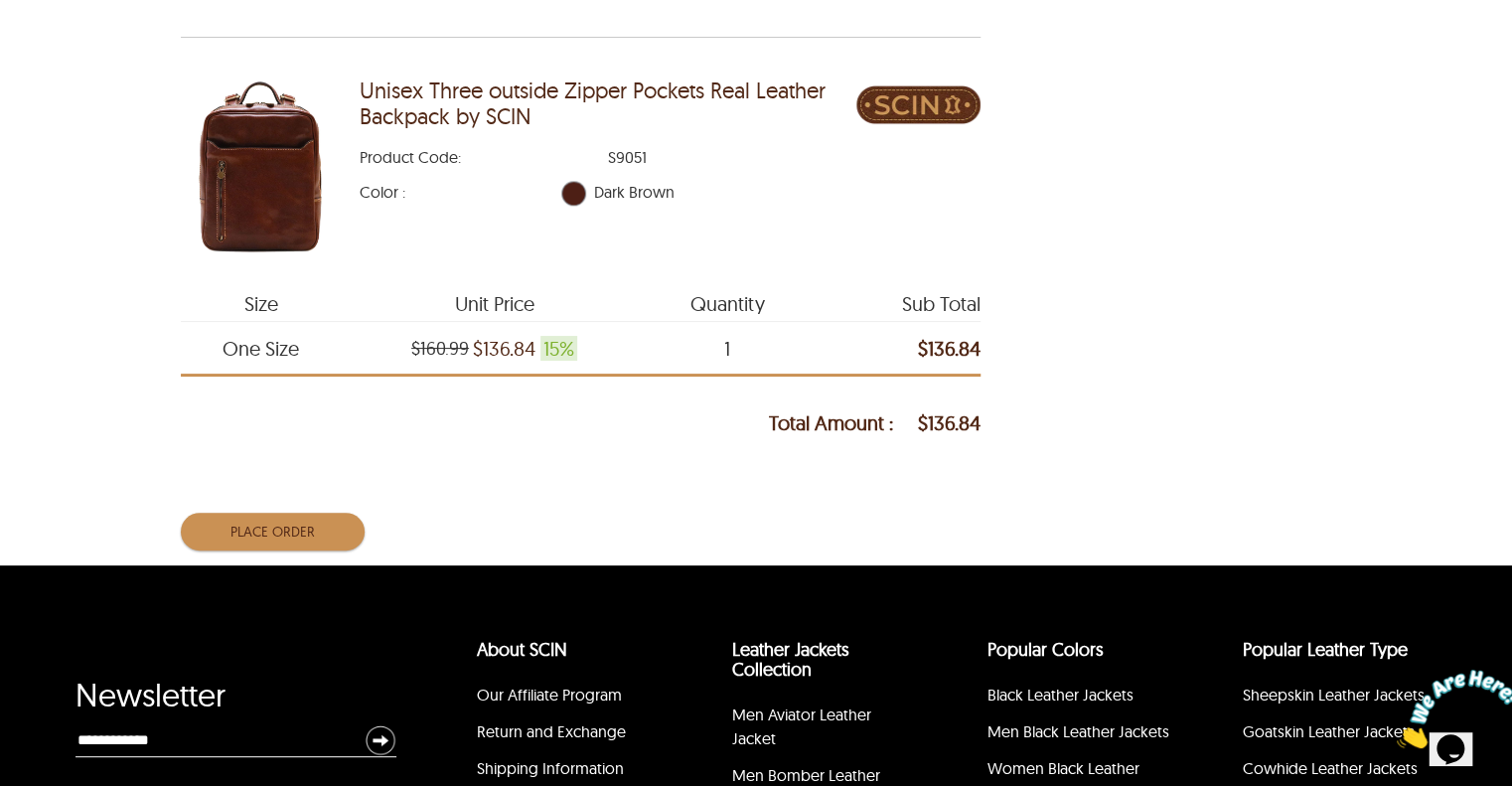 click on "Place Order" at bounding box center (272, 532) 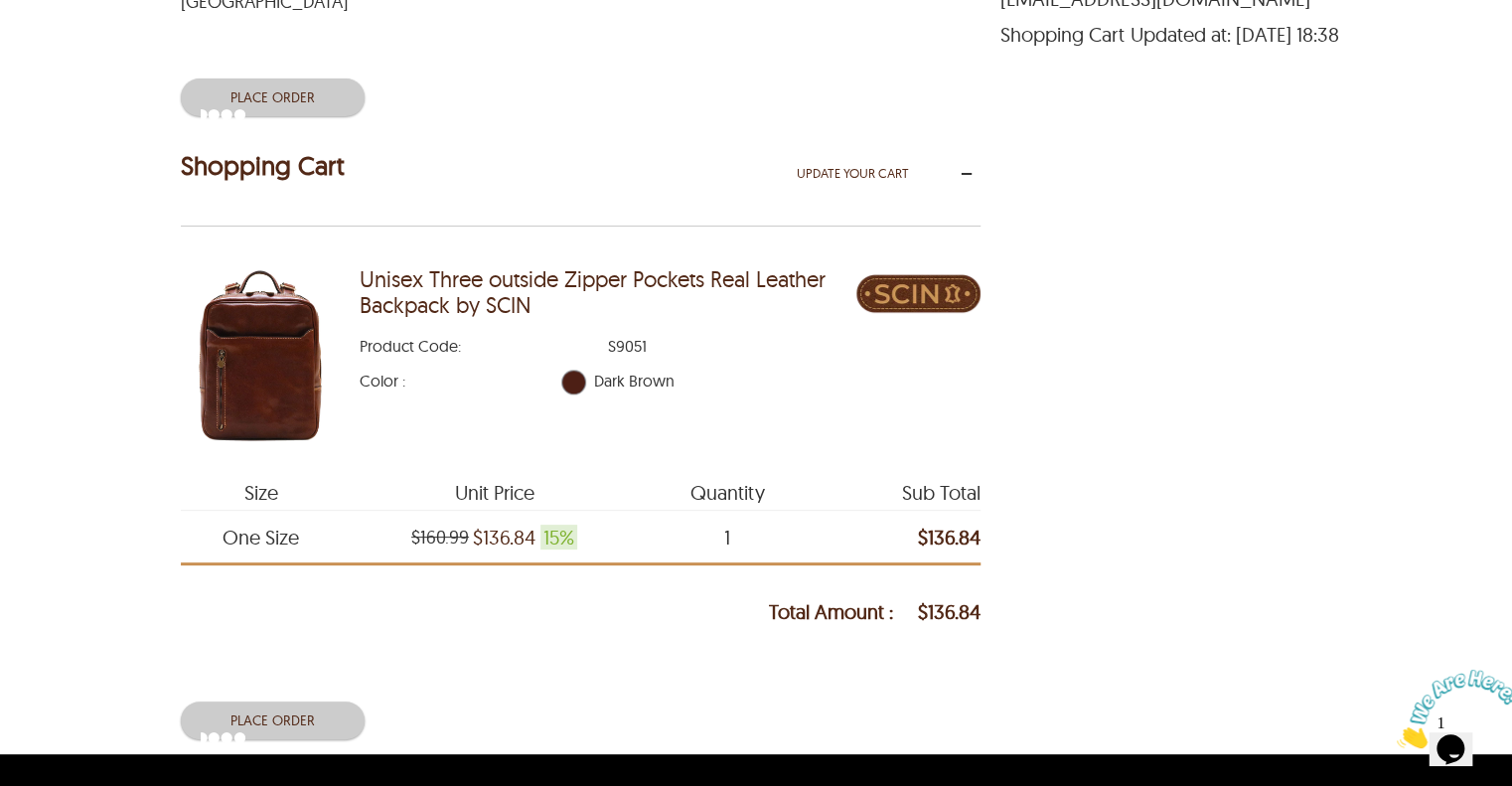 scroll, scrollTop: 696, scrollLeft: 0, axis: vertical 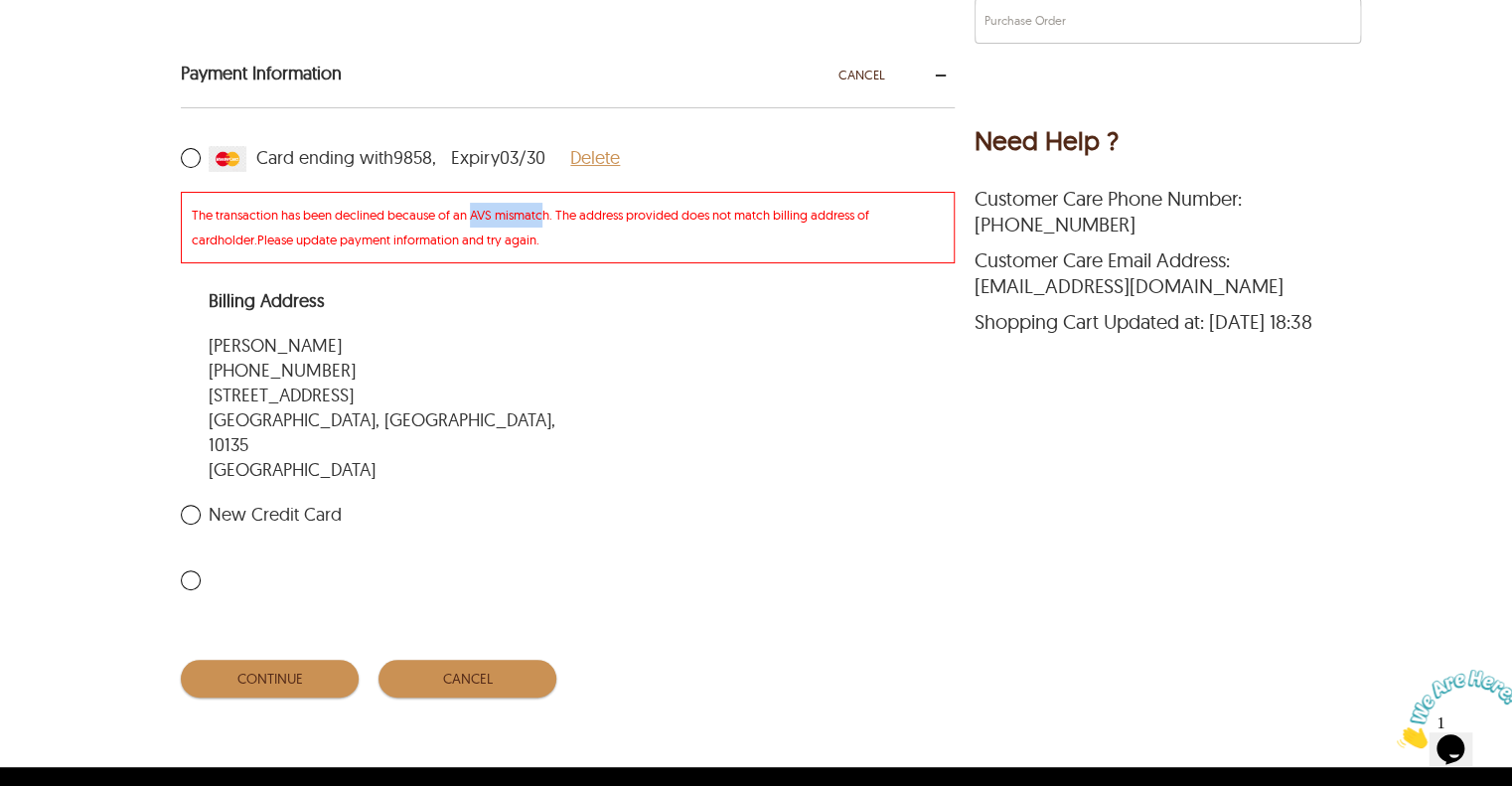 drag, startPoint x: 473, startPoint y: 190, endPoint x: 546, endPoint y: 186, distance: 73.10951 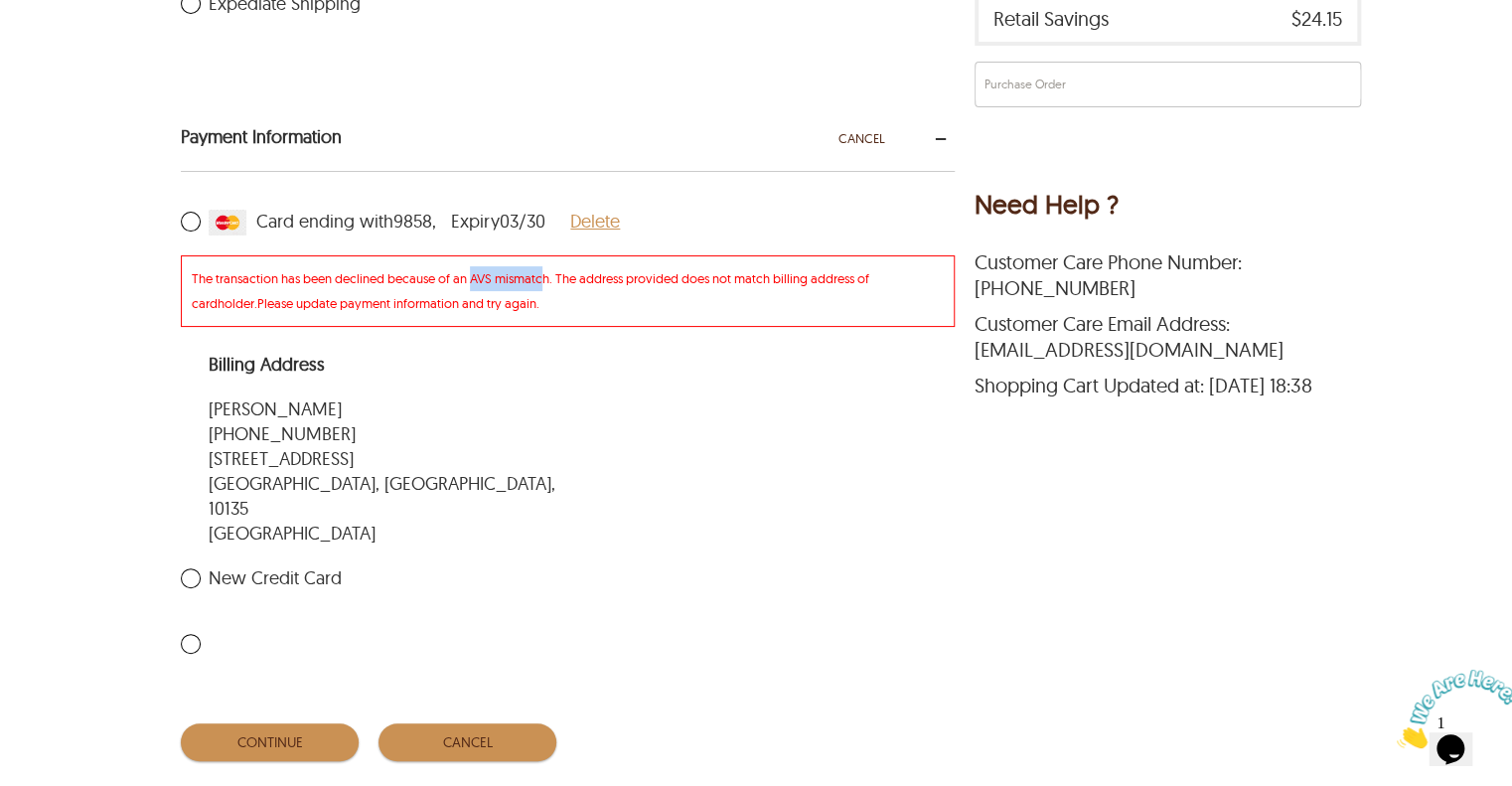 scroll, scrollTop: 596, scrollLeft: 0, axis: vertical 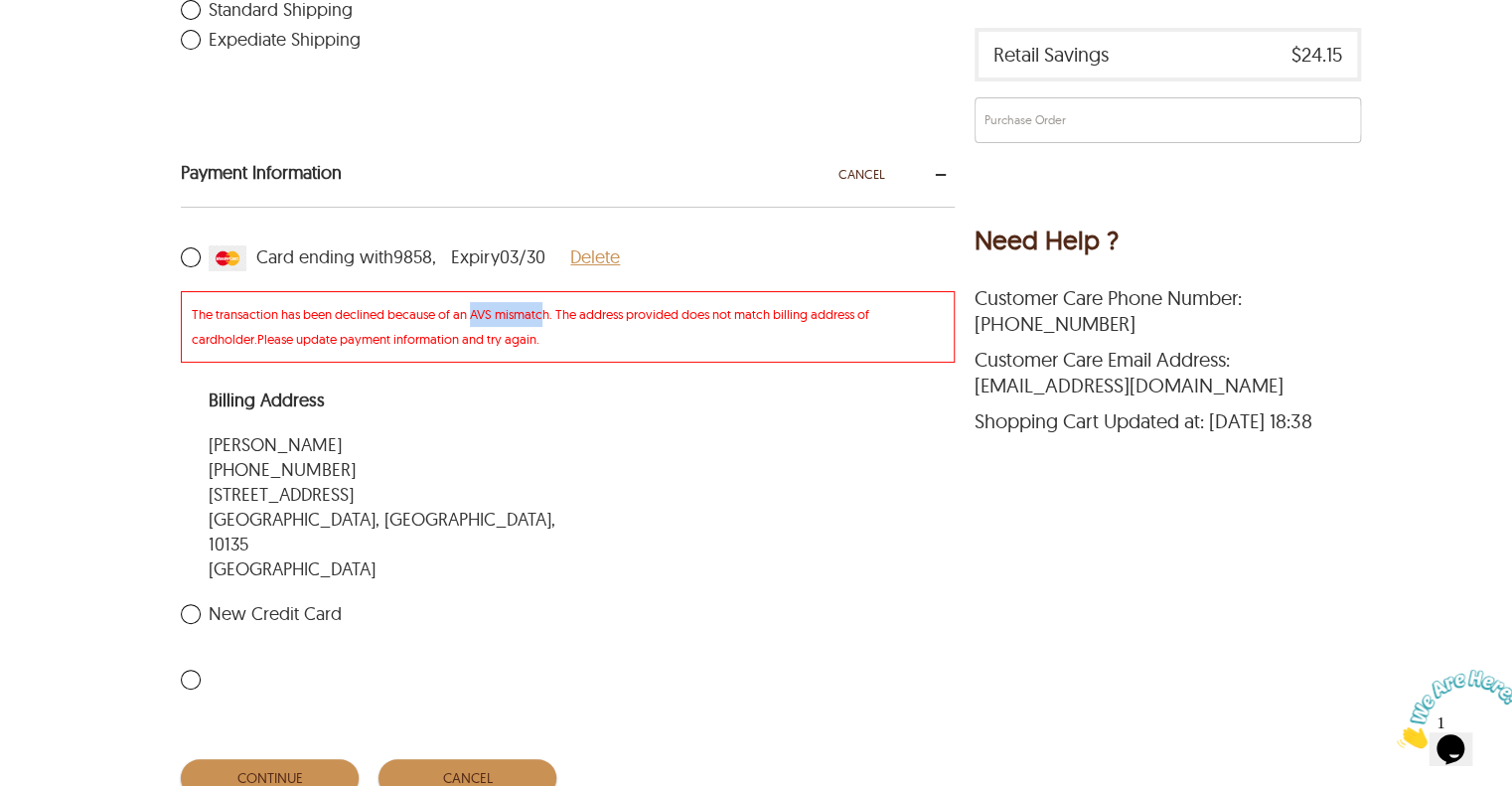 click on "Delete" at bounding box center (595, 256) 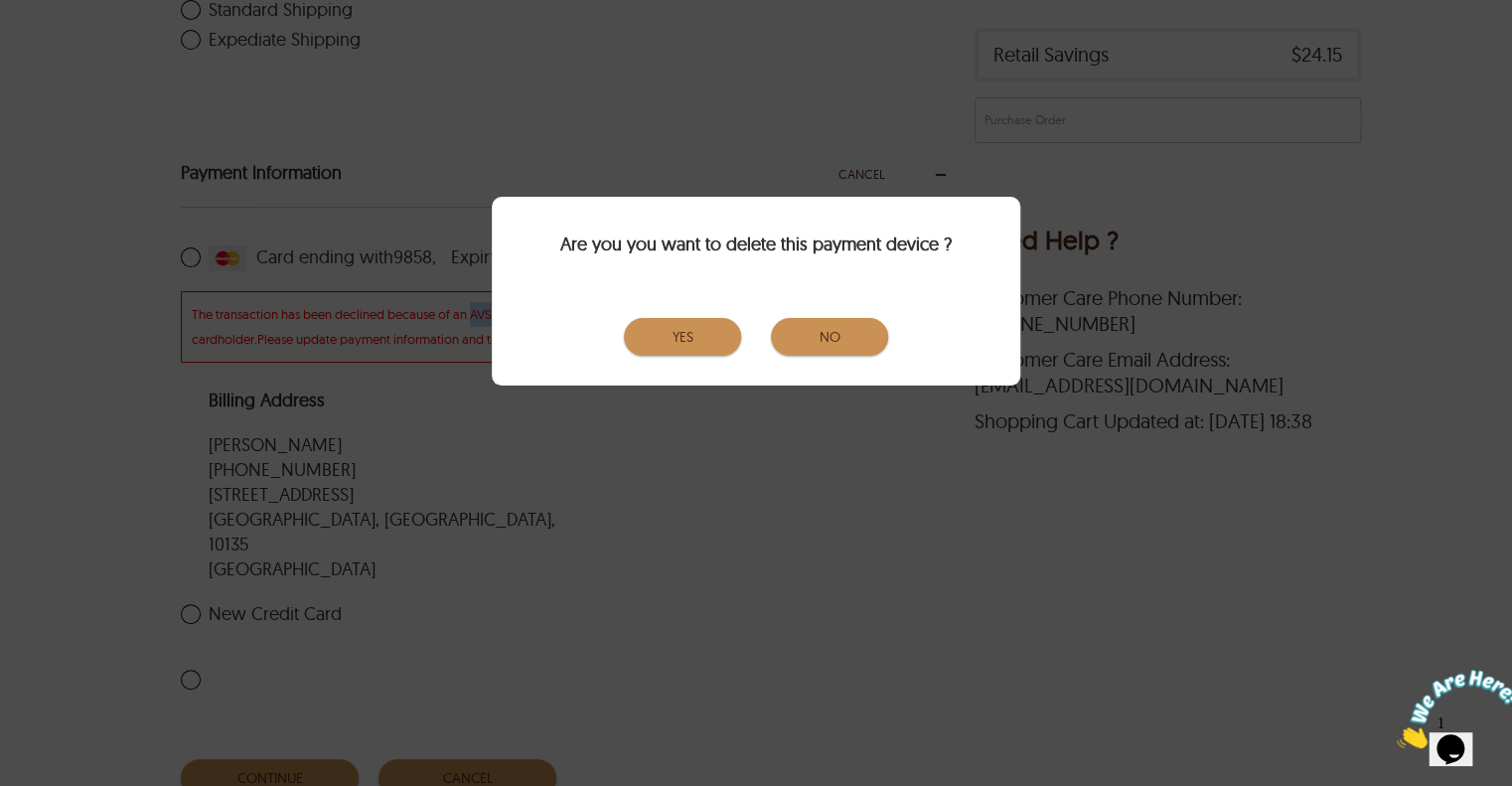 click on "YES" at bounding box center [682, 337] 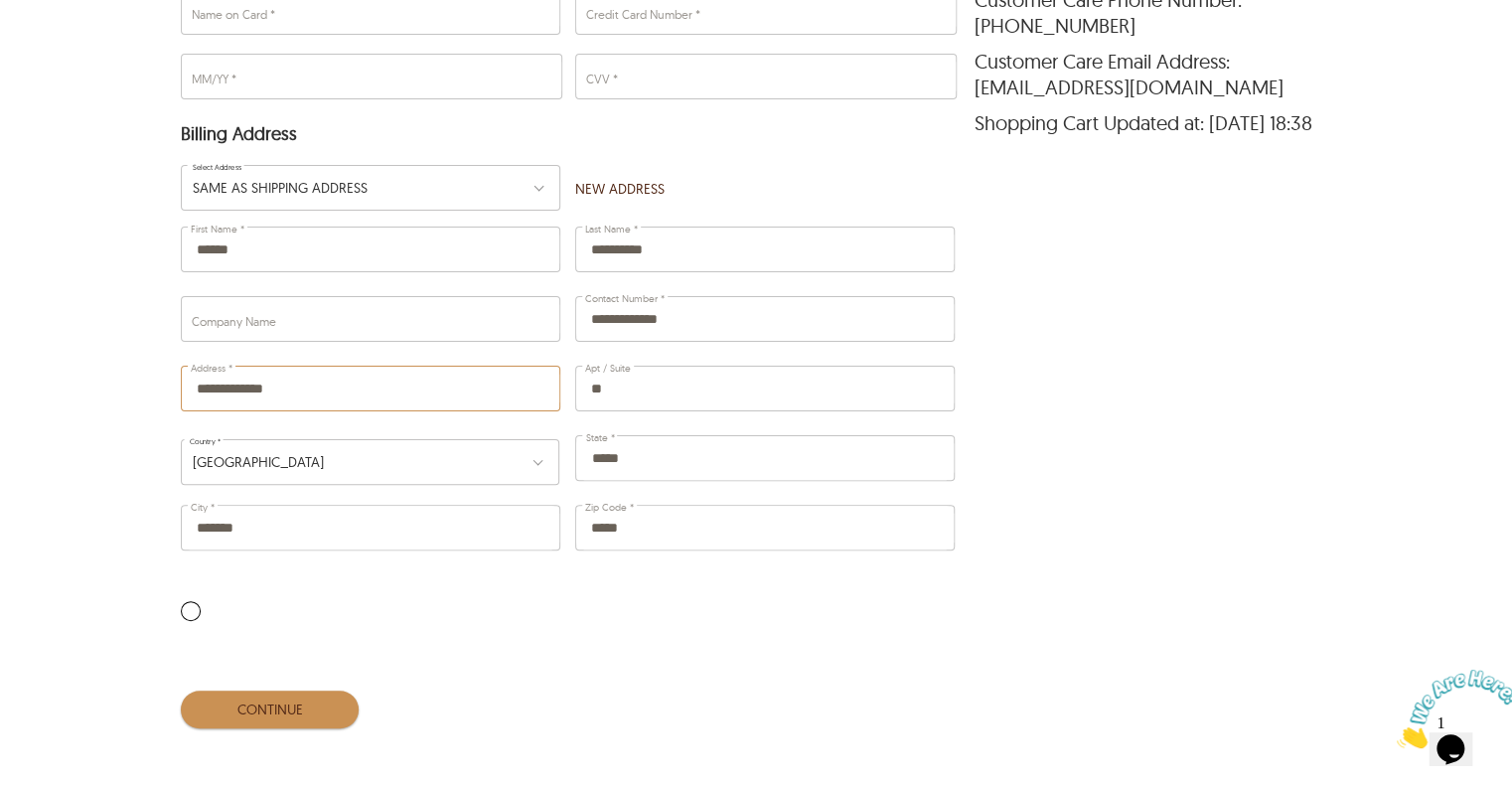 scroll, scrollTop: 696, scrollLeft: 0, axis: vertical 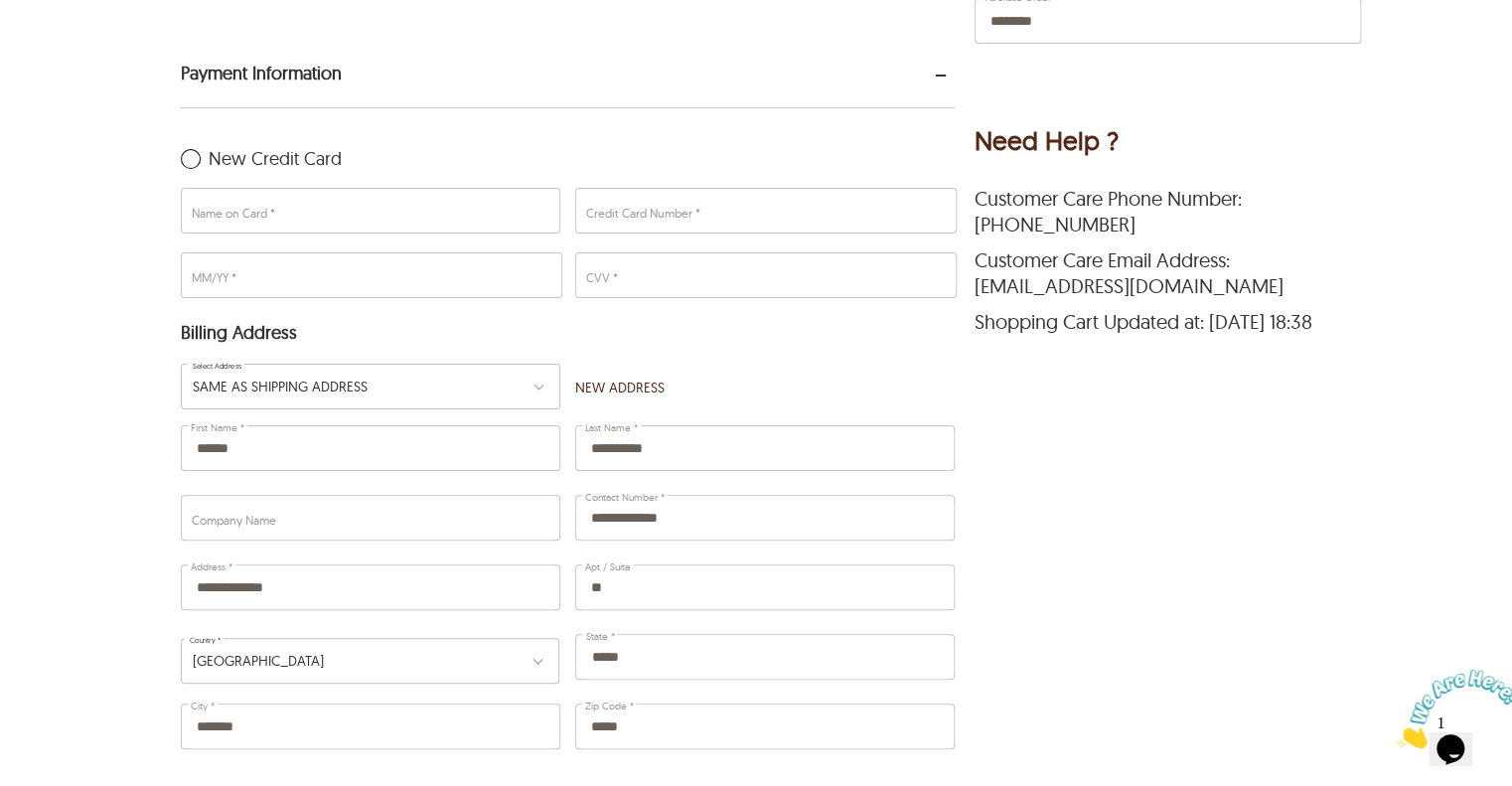 click on "SAME AS SHIPPING ADDRESS" at bounding box center [280, 387] 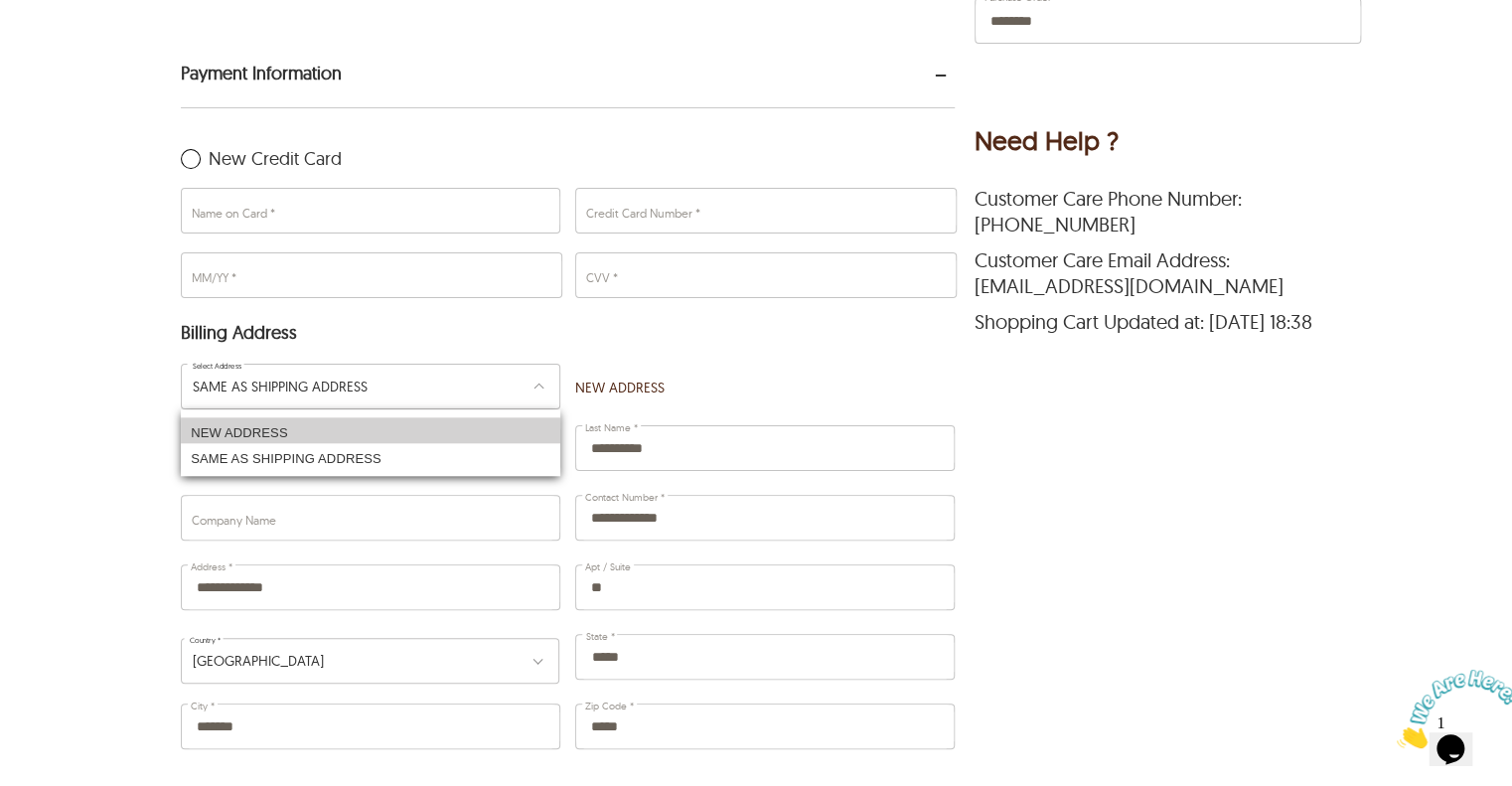 type 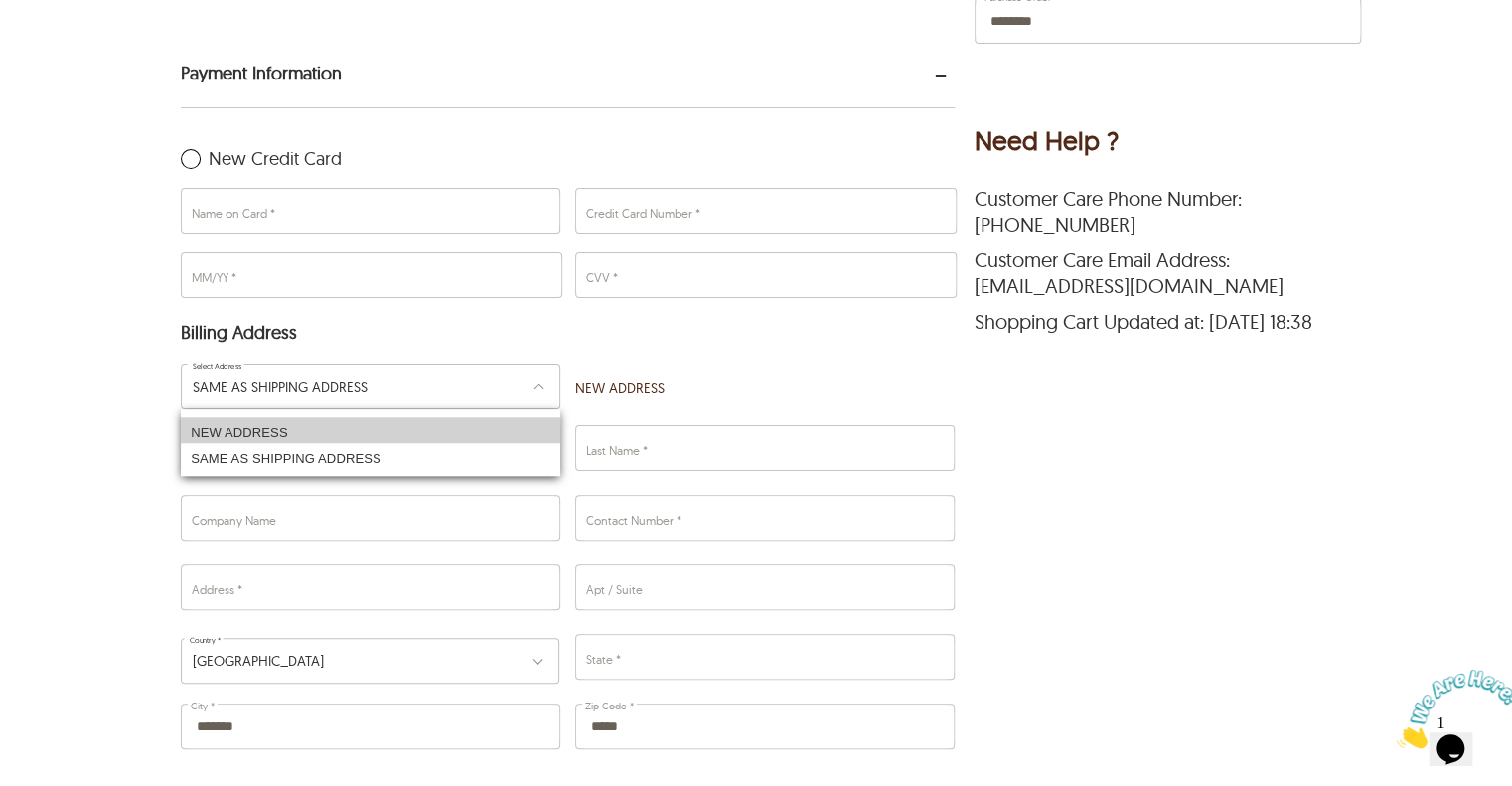 type 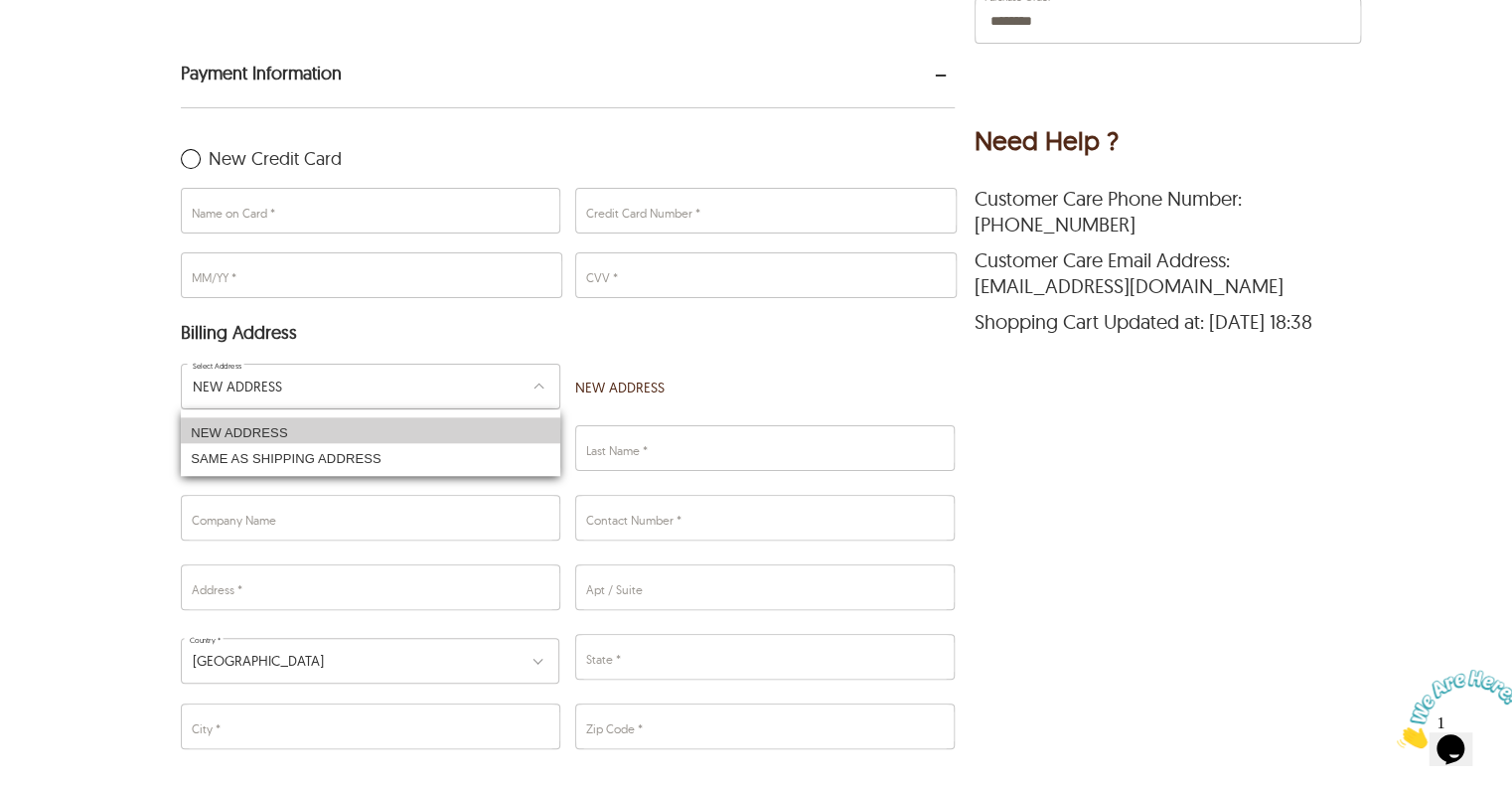 click on "NEW ADDRESS" at bounding box center (370, 430) 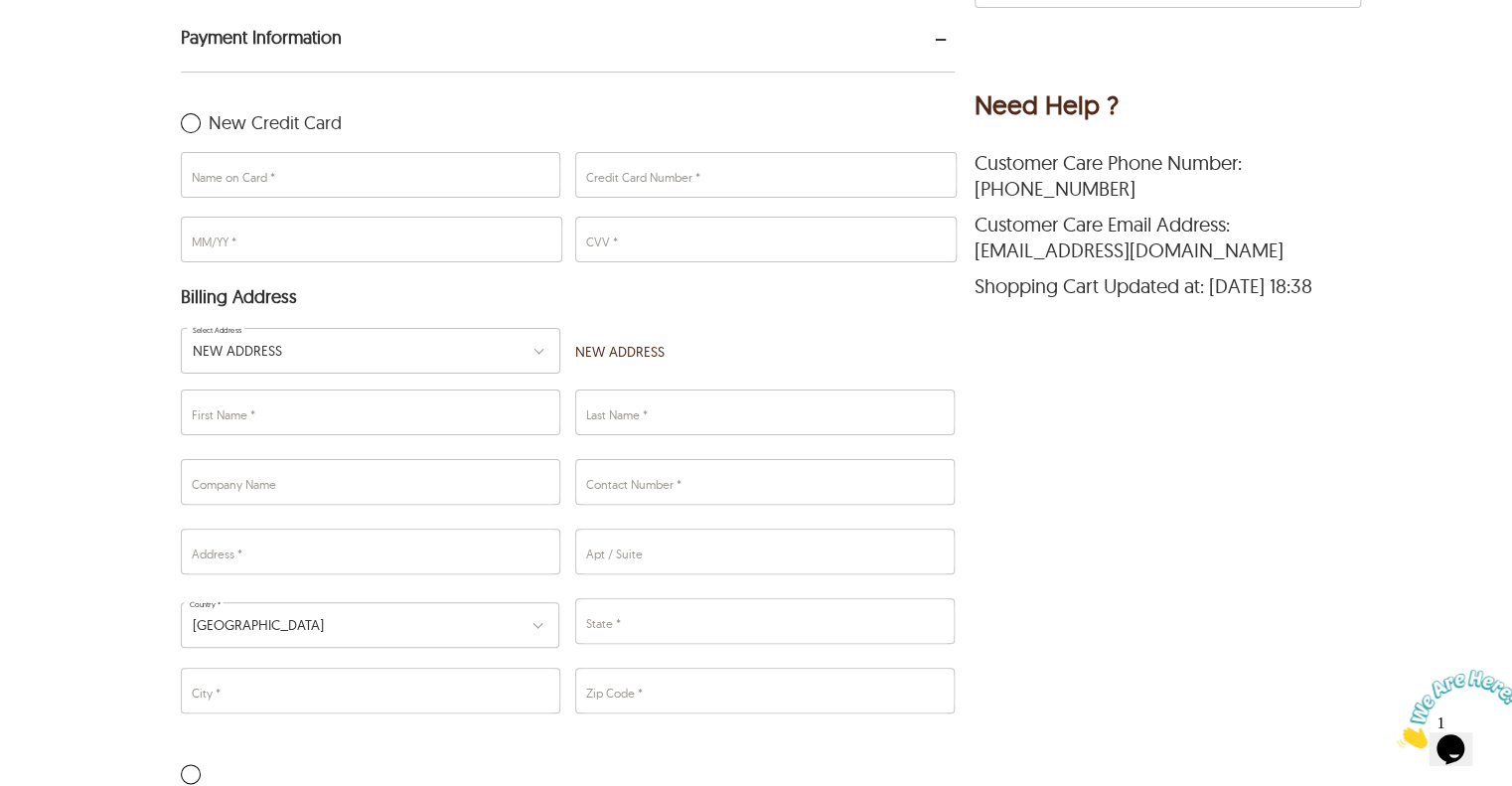 scroll, scrollTop: 696, scrollLeft: 0, axis: vertical 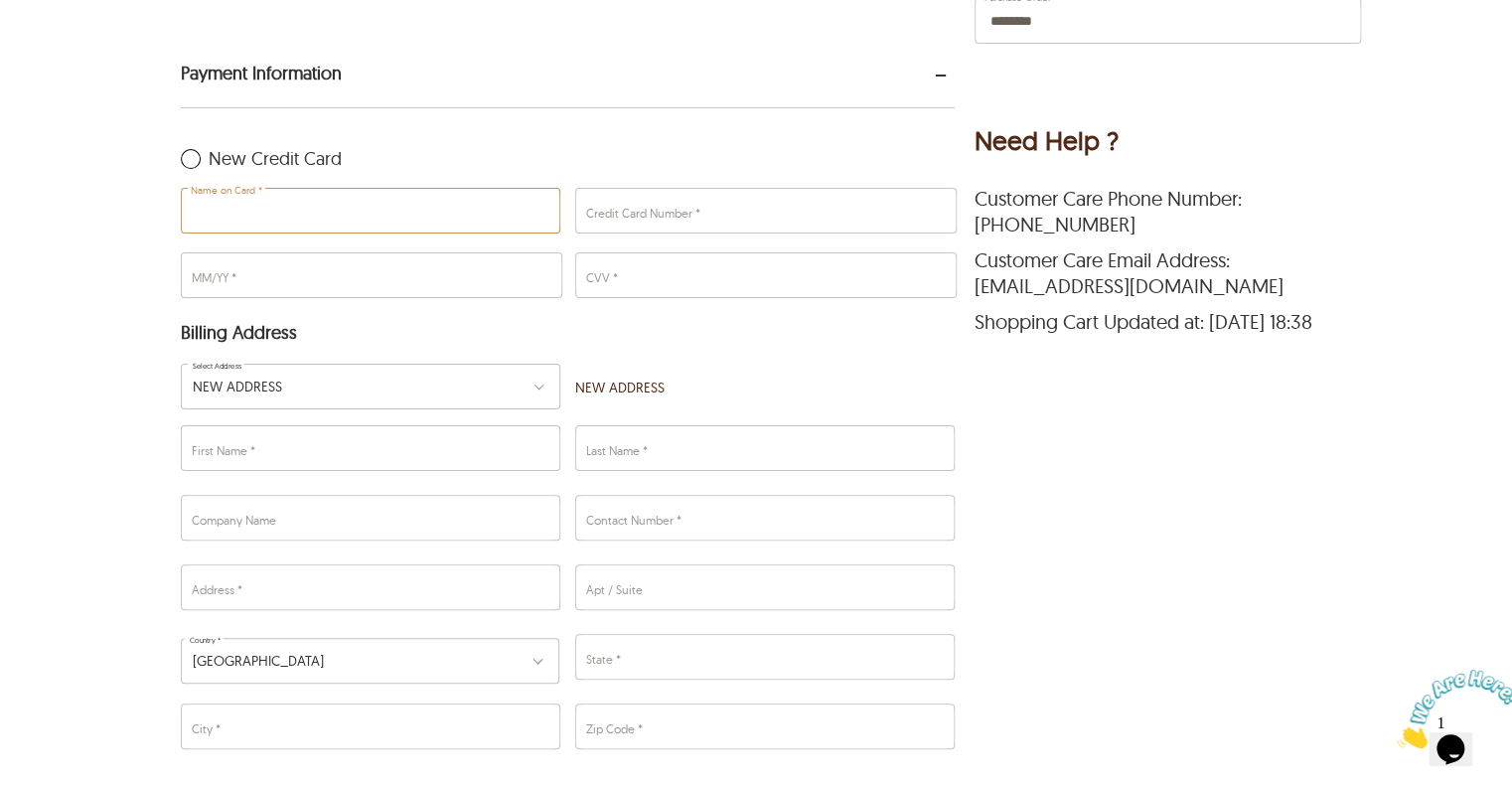 click on "Name on Card *" at bounding box center [370, 211] 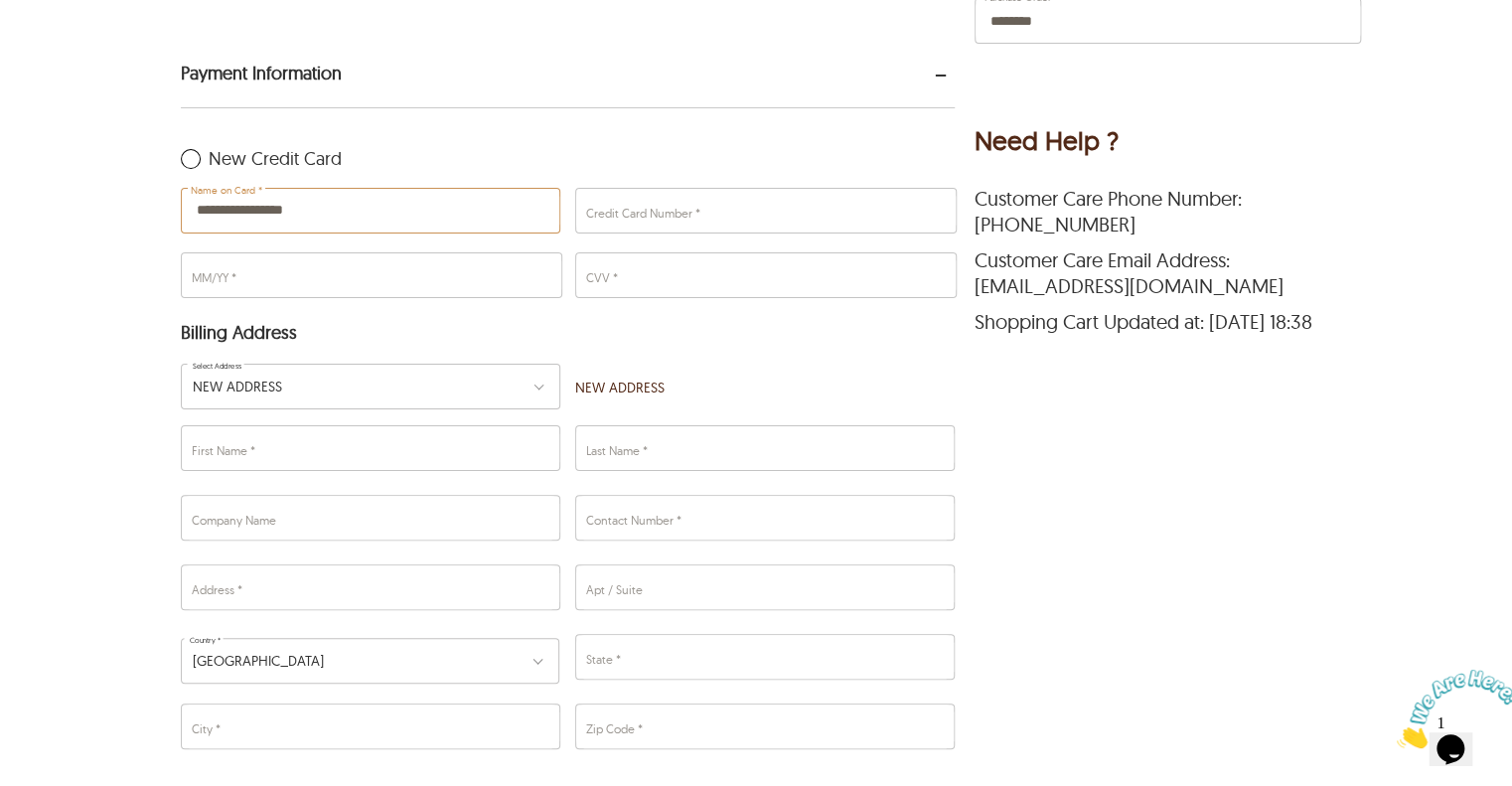 type on "**********" 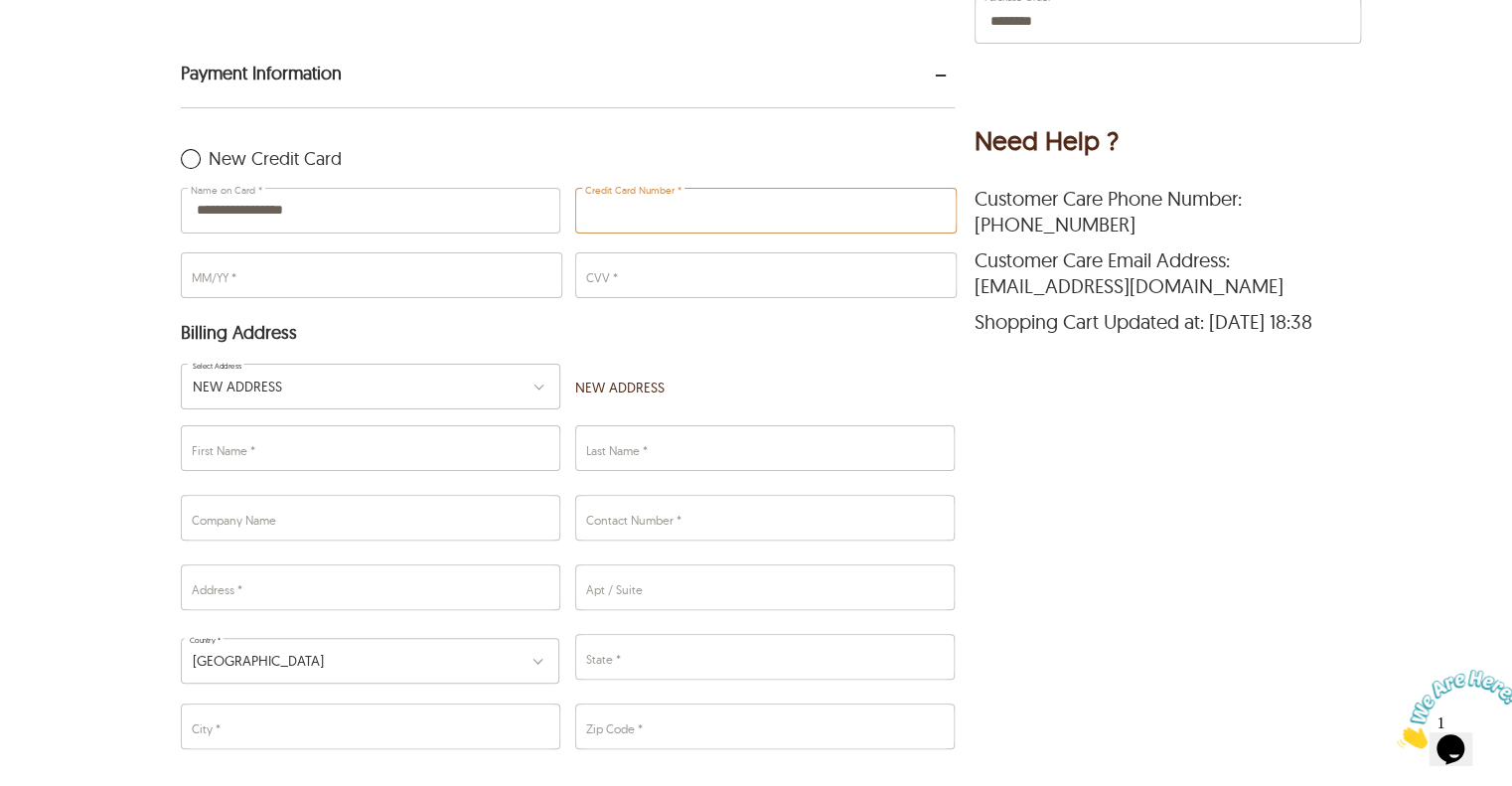 click on "Credit Card Number *" at bounding box center (765, 211) 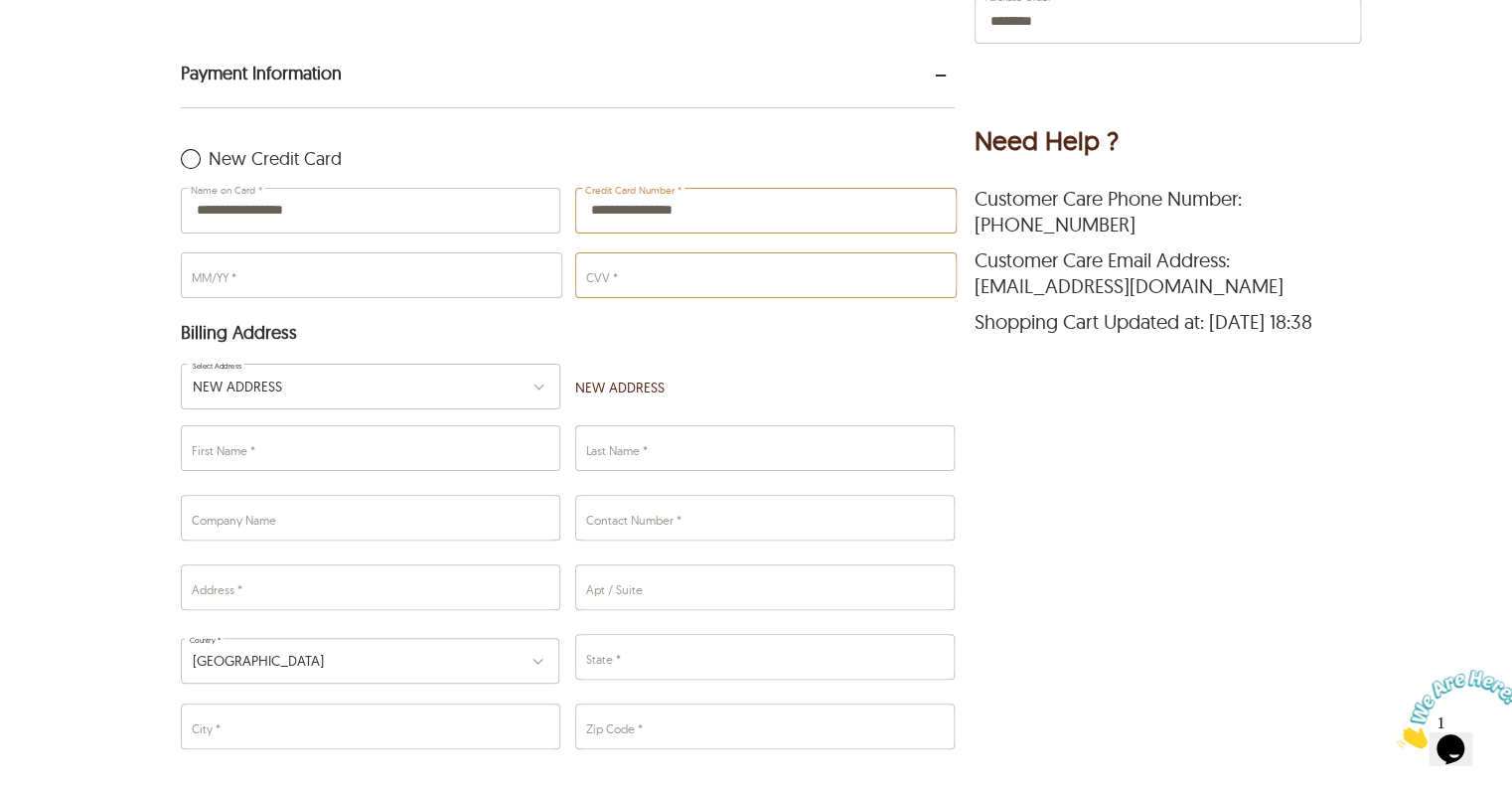 type on "**********" 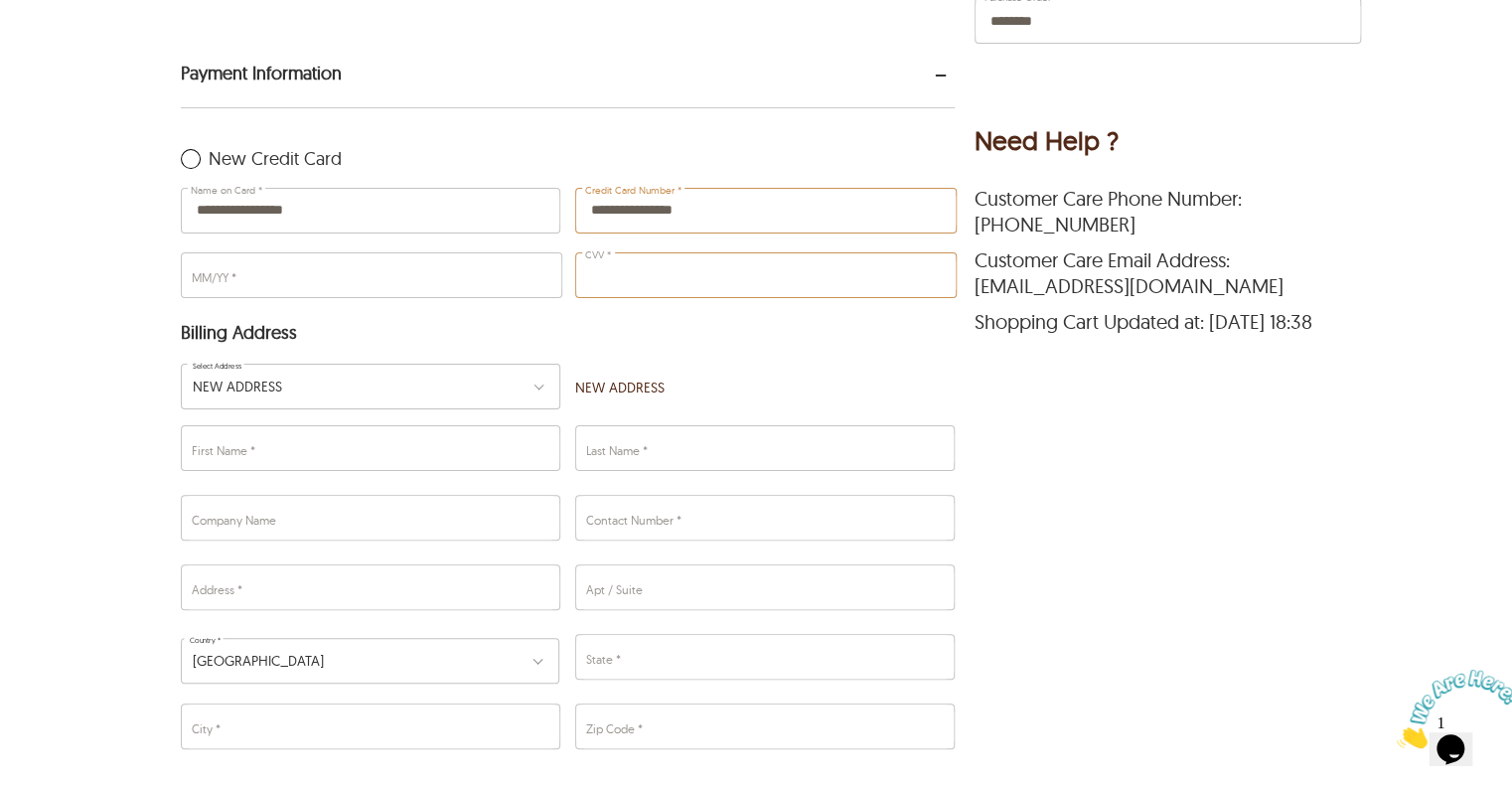 click on "CVV *" at bounding box center [765, 275] 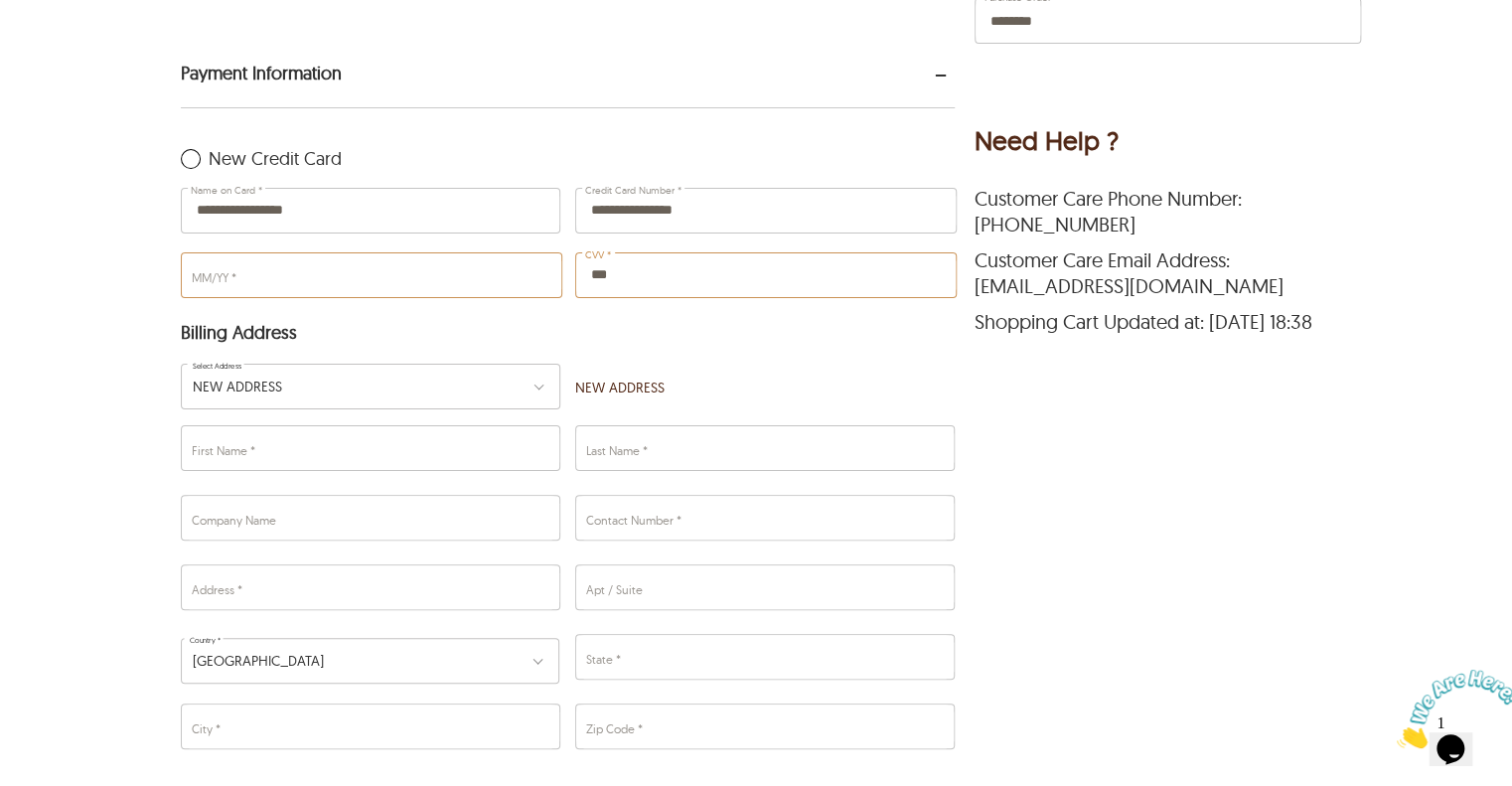 type on "***" 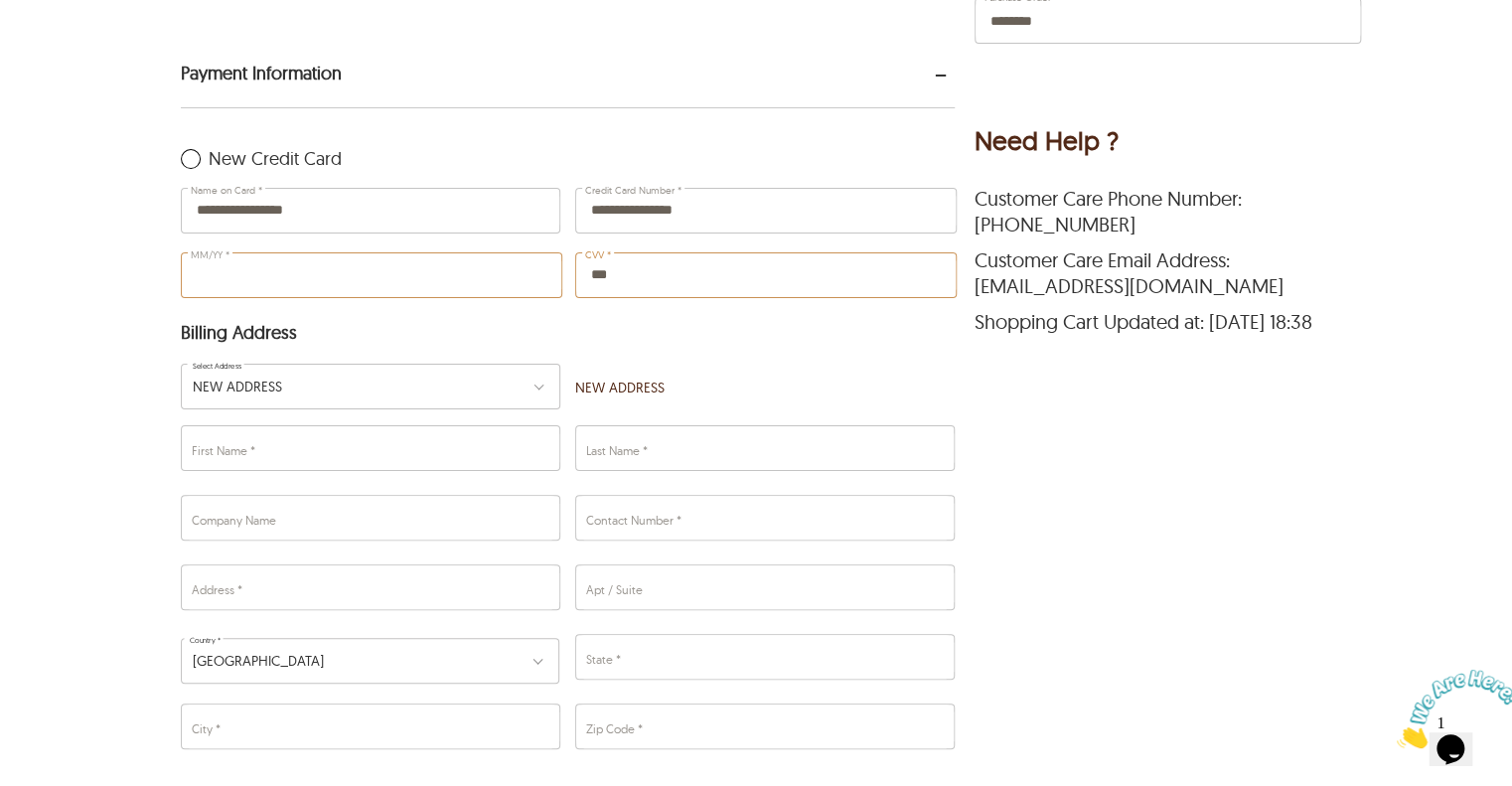 click on "MM/YY *" at bounding box center [371, 275] 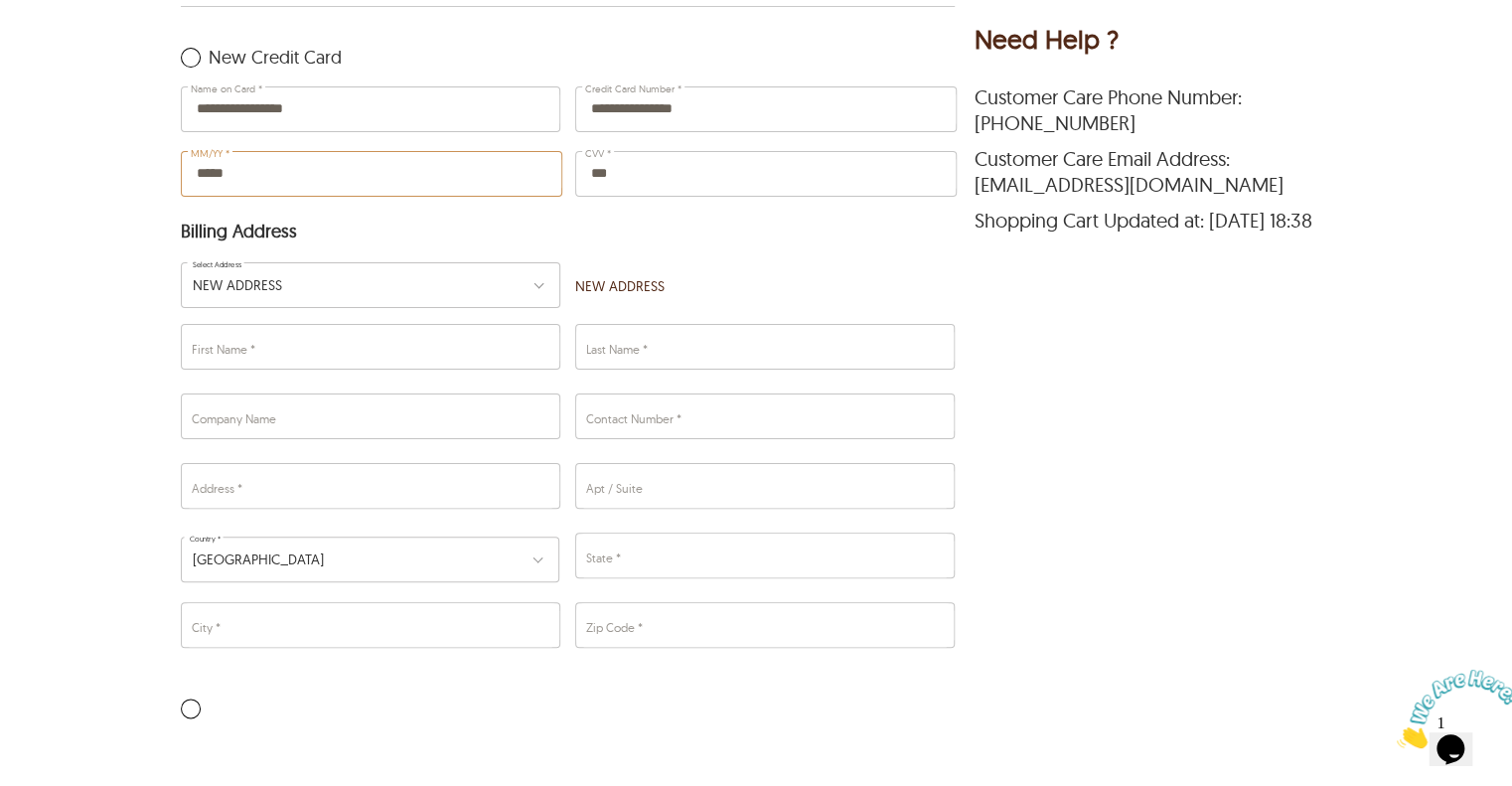 scroll, scrollTop: 795, scrollLeft: 0, axis: vertical 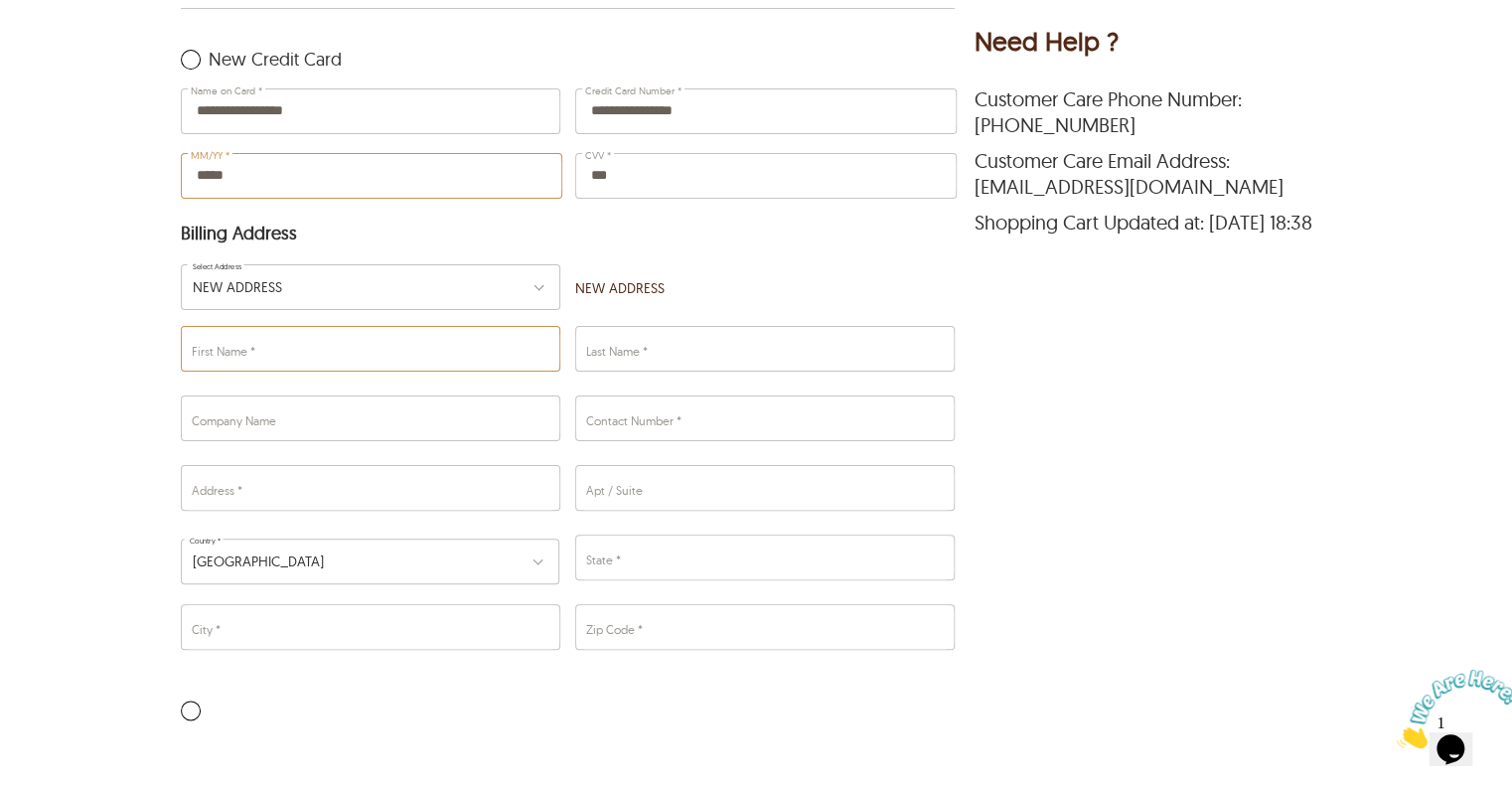 type on "*****" 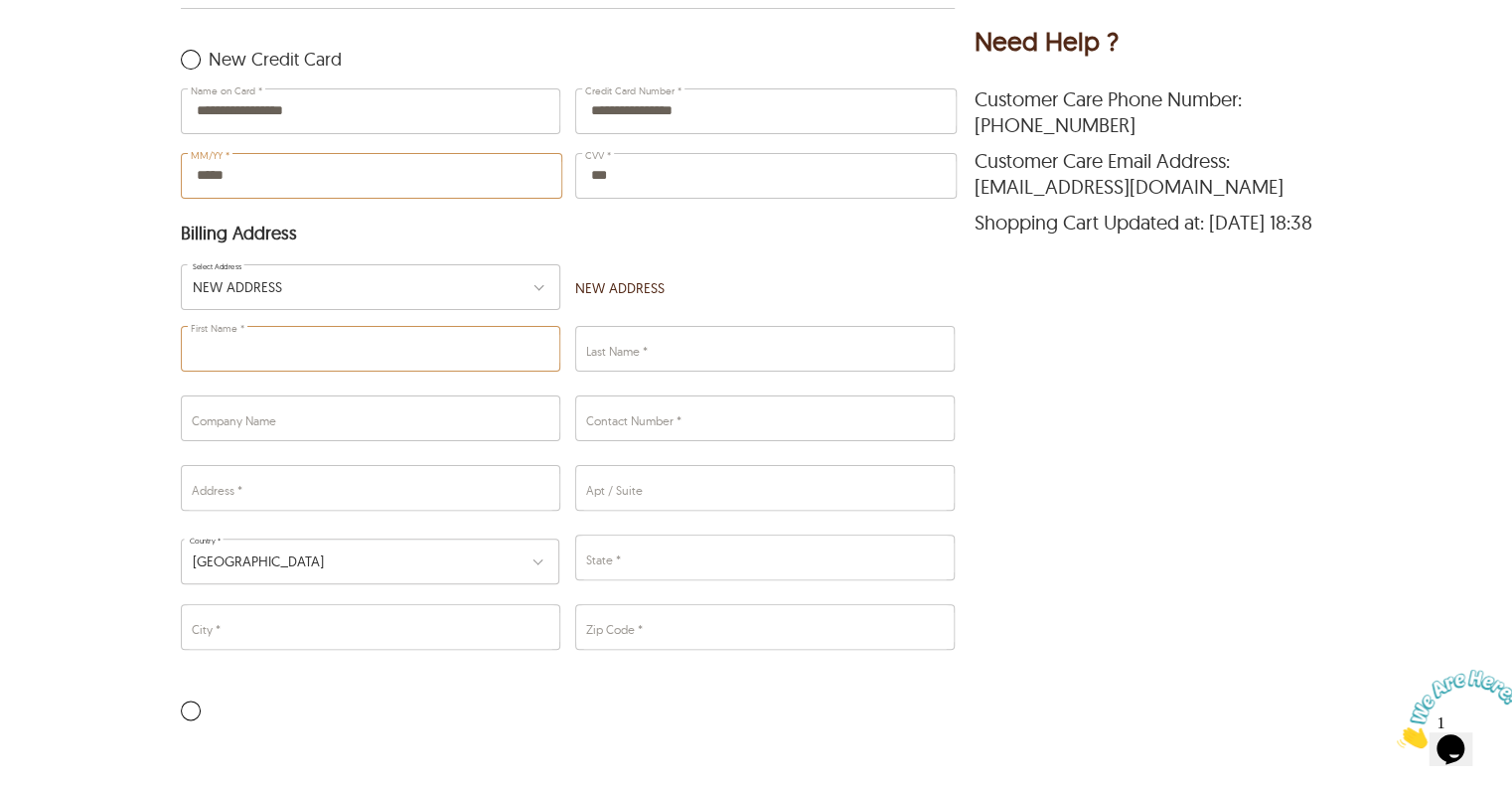 click on "First Name *" at bounding box center (370, 349) 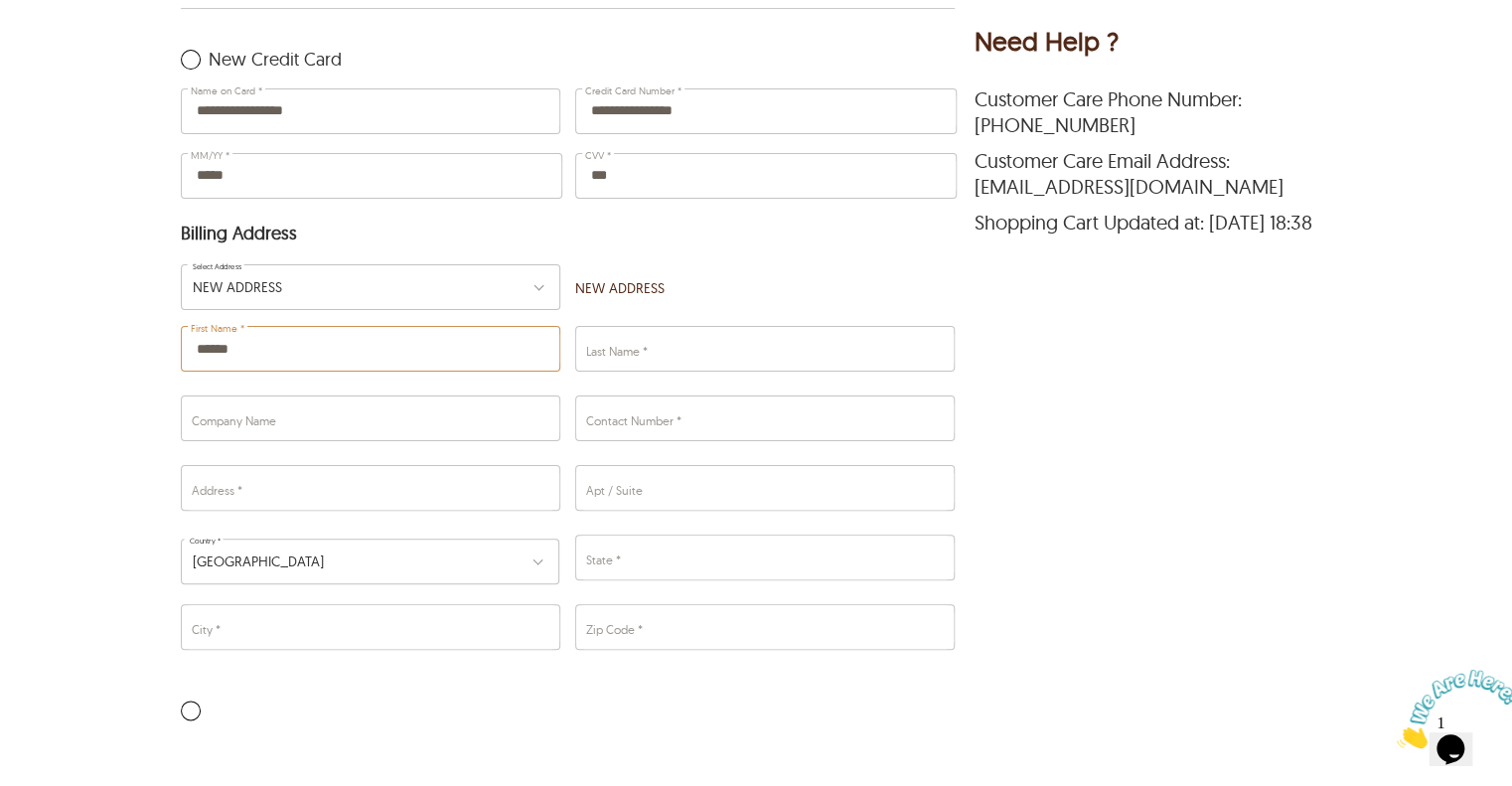 type on "******" 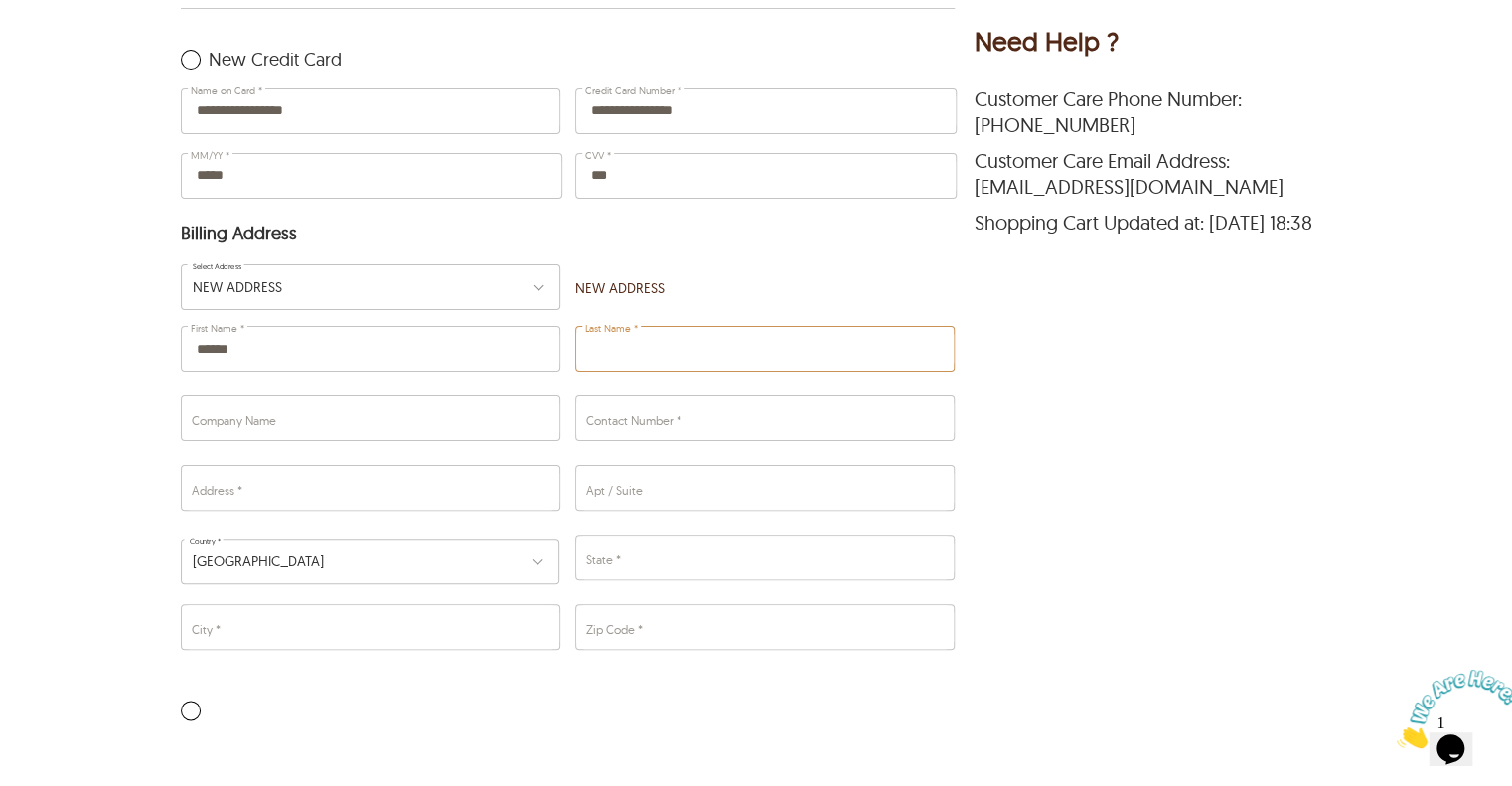 click on "Last Name *" at bounding box center (764, 349) 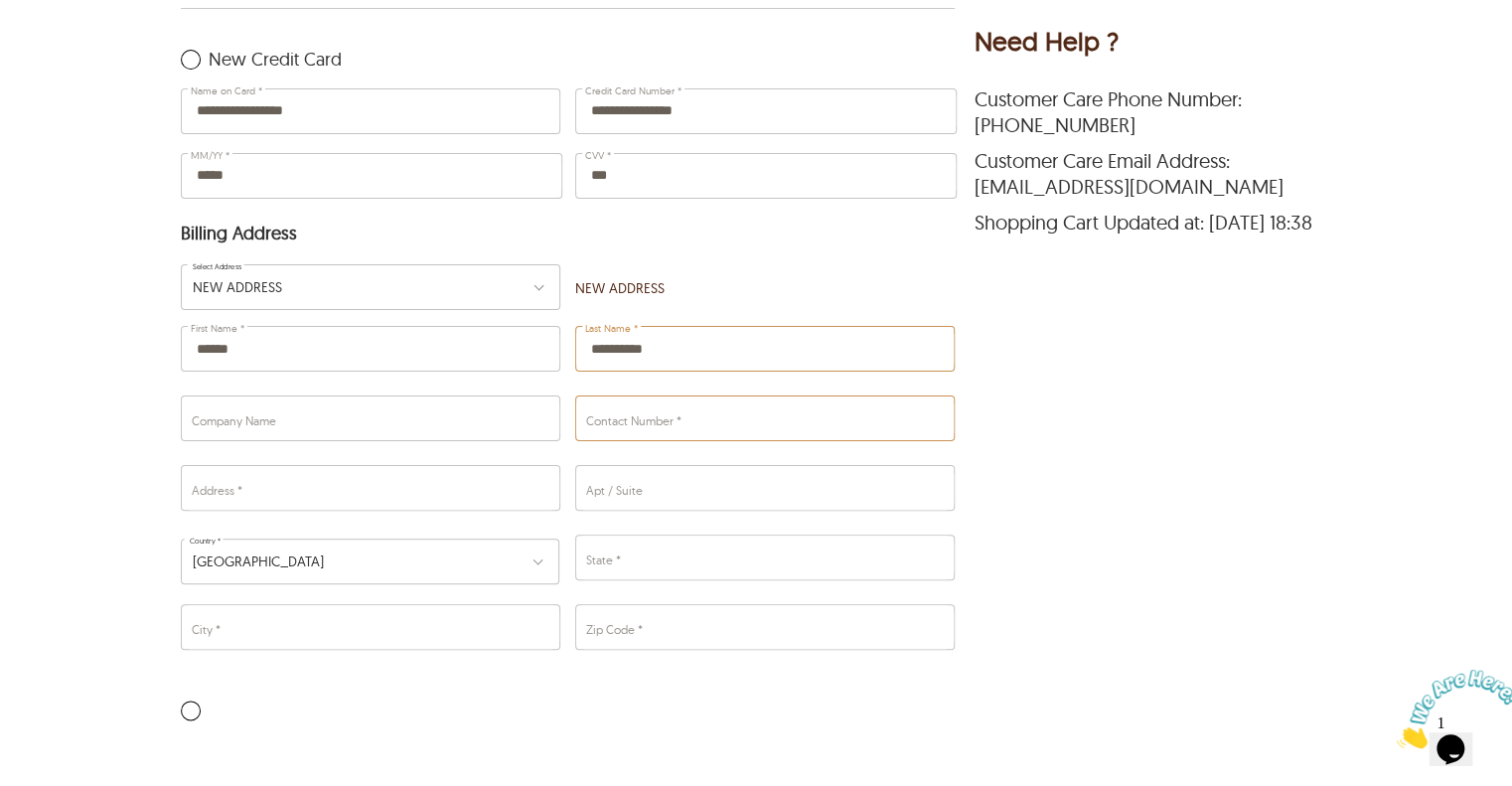 type on "**********" 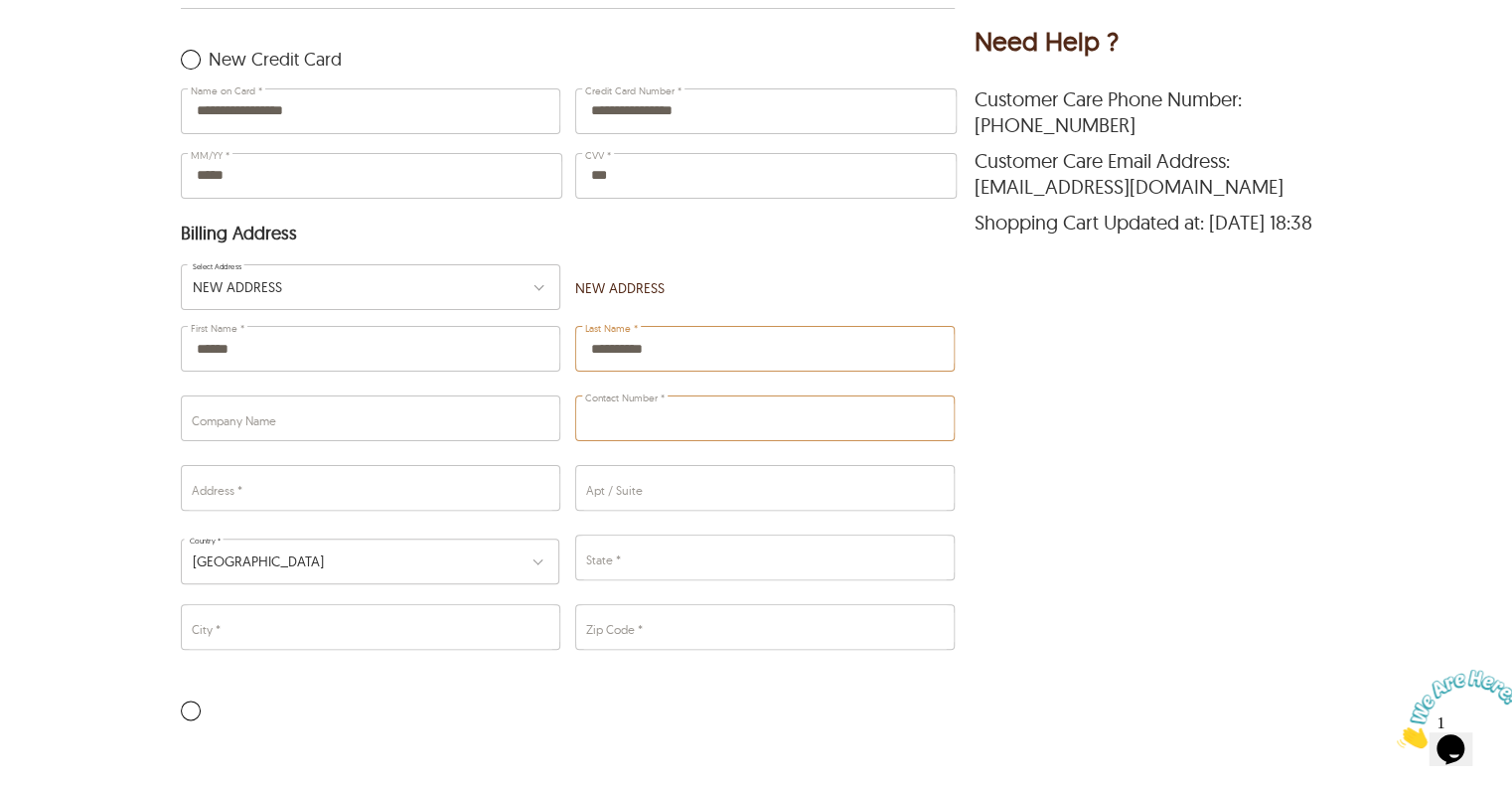 click on "Contact Number *" at bounding box center (764, 418) 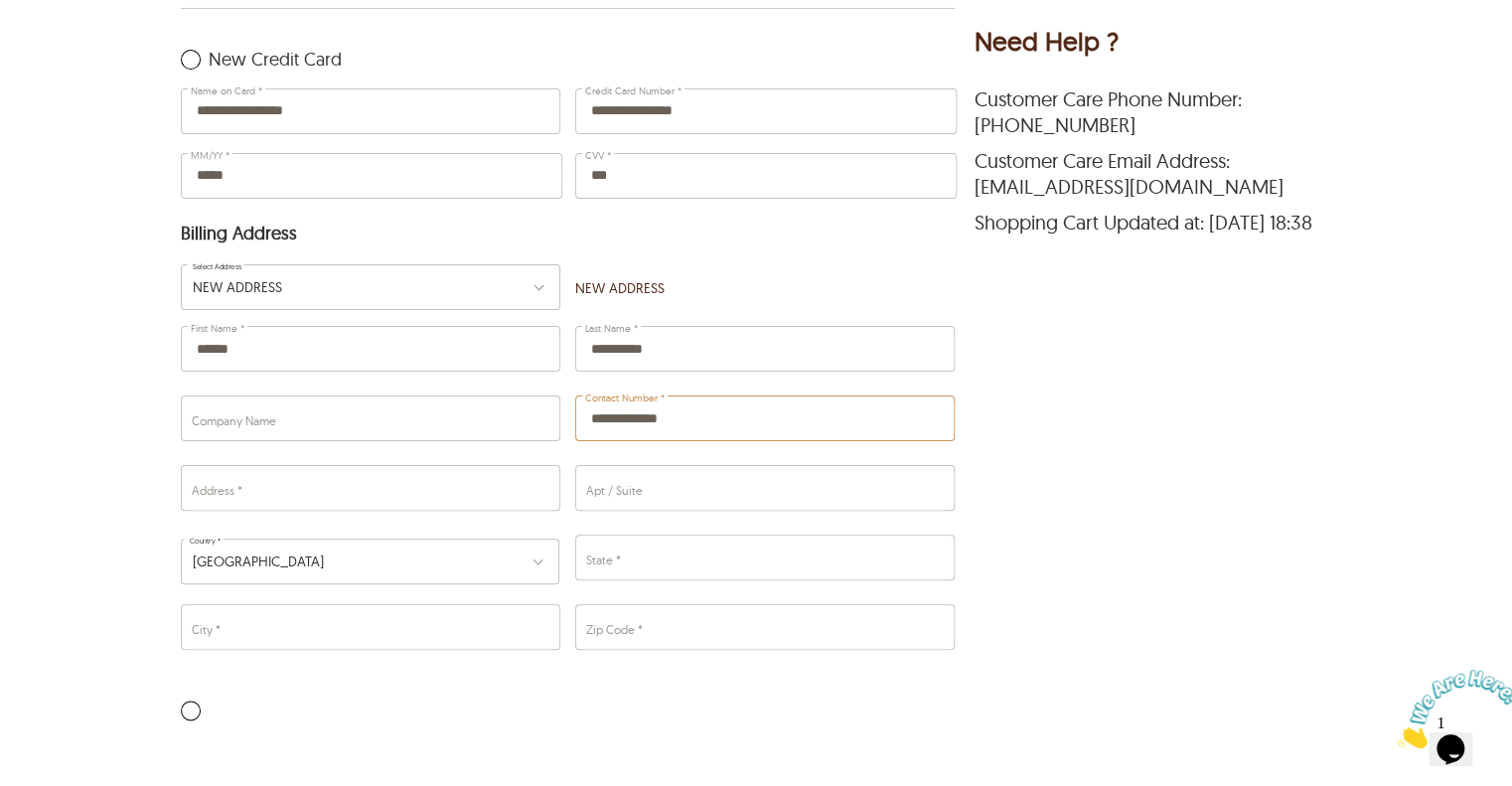 type on "**********" 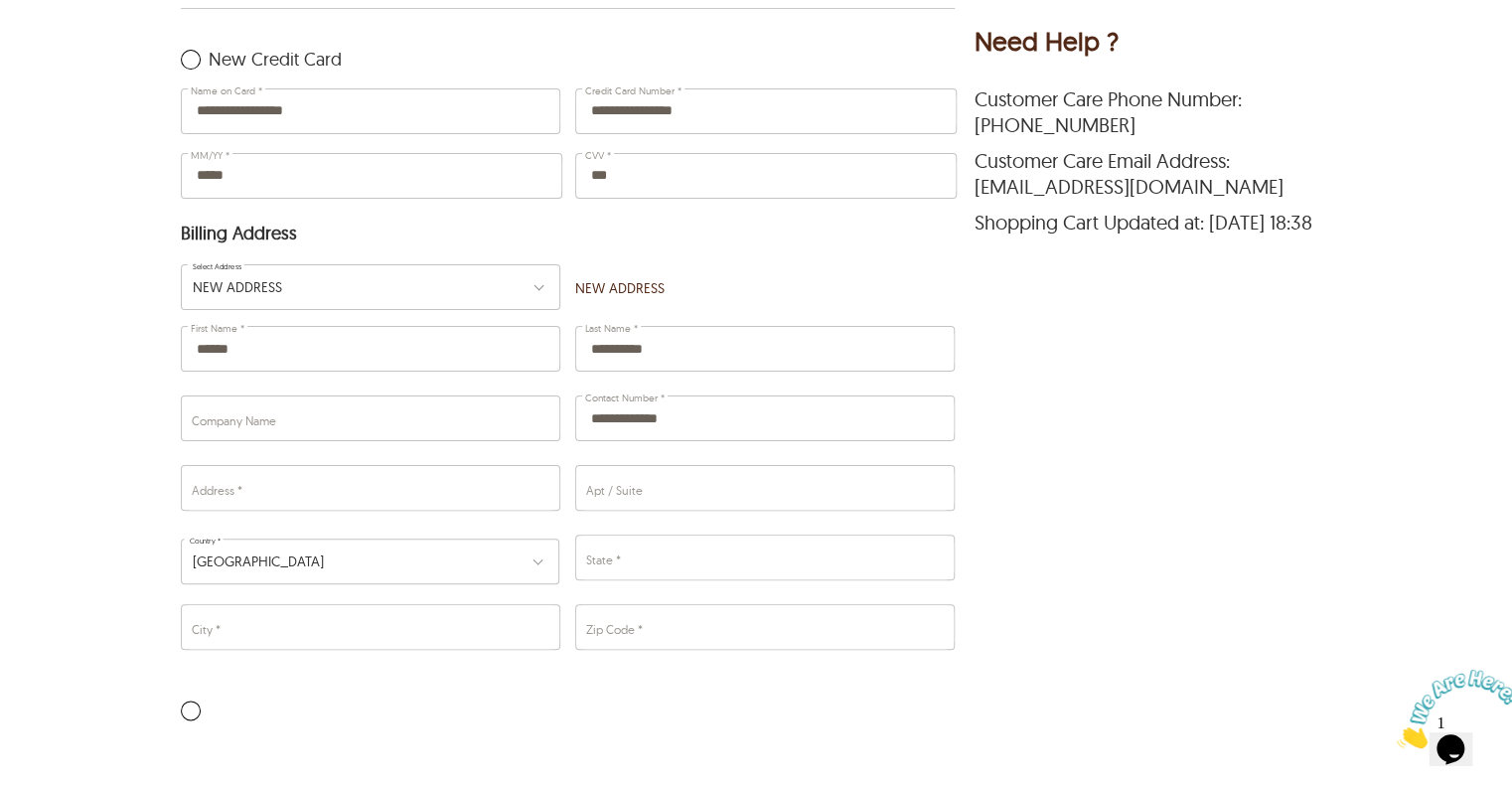 click on "Order Summary     ******** REMOVE Coupon Applied "IDAYSALE"   ⓘ Subtotal ( 1 item ) $136.84 Coupon Saving ( $24.15 ) Shipping $4.99 Shipping Discount ( $4.99 ) Est. taxes & fees   $0.00 Total $136.84 Retail Savings $24.15 ******** Purchase Order Need Help ?     Customer Care Phone Number:  ‪(469) 213-6747‬ Customer Care Email Address:  sales@leatherscin.com Shopping Cart Updated at:   Jul 03 2025, 18:38" at bounding box center [1167, 150] 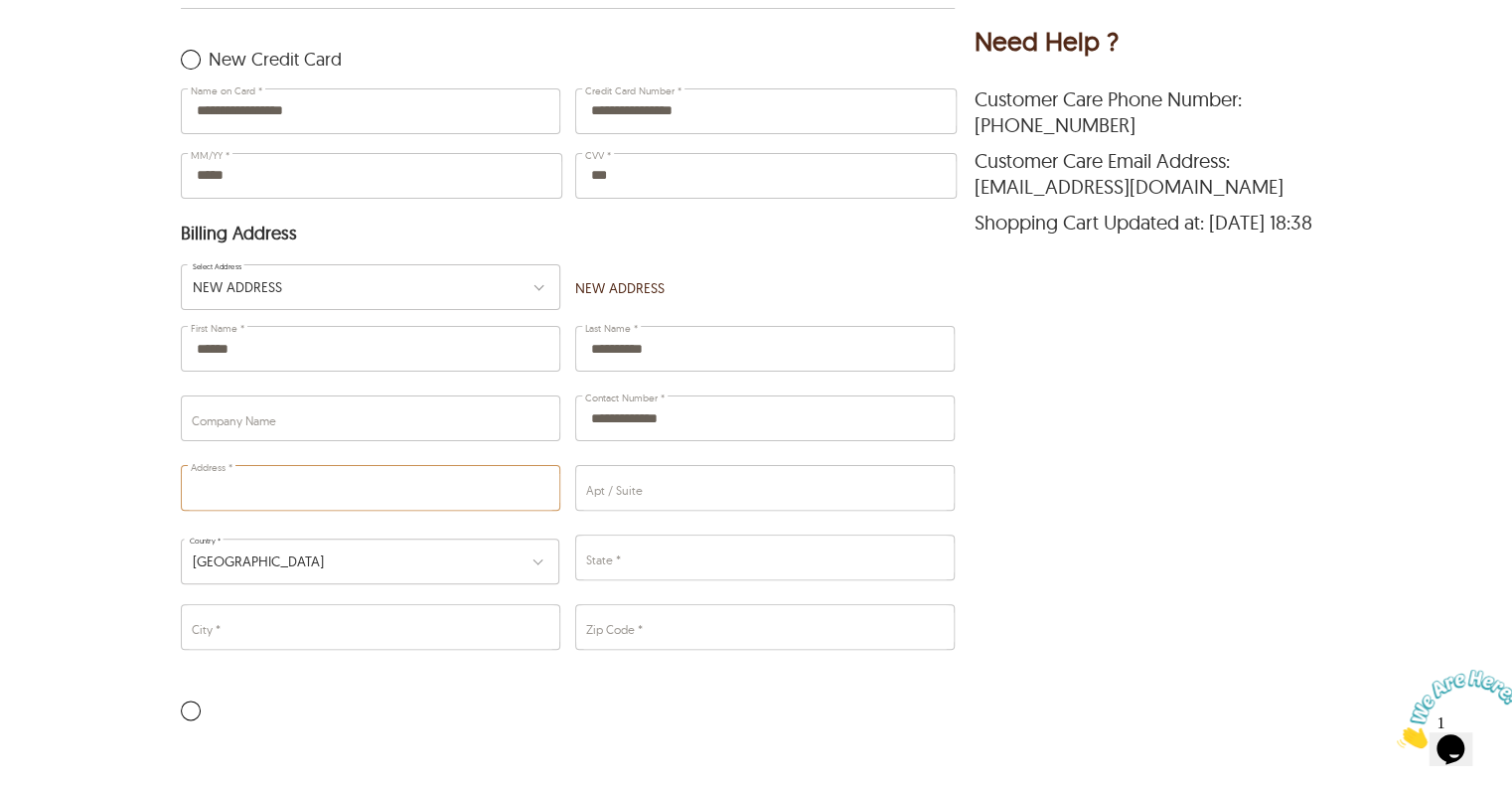 click on "Address *" at bounding box center [370, 488] 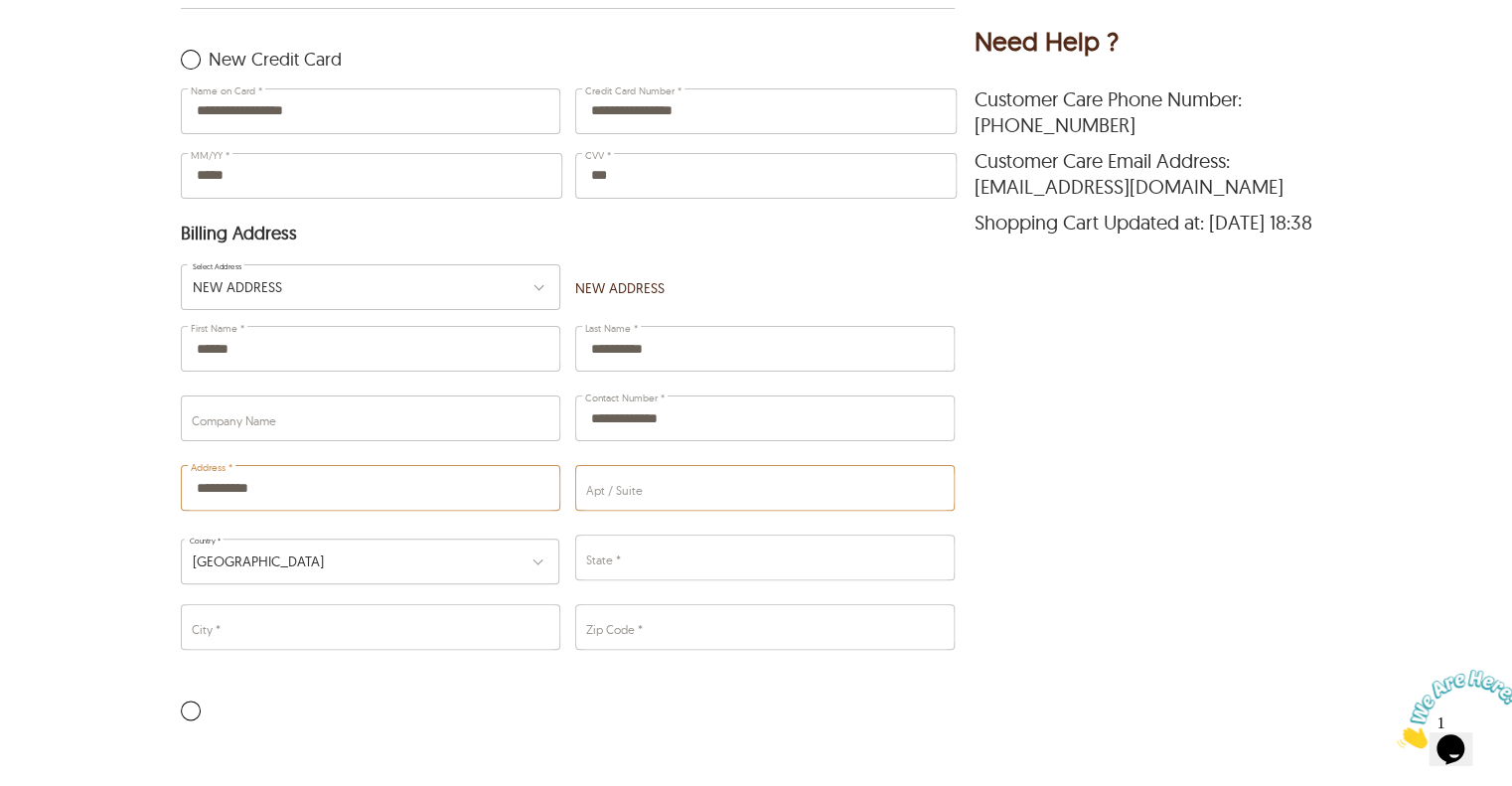 type on "**********" 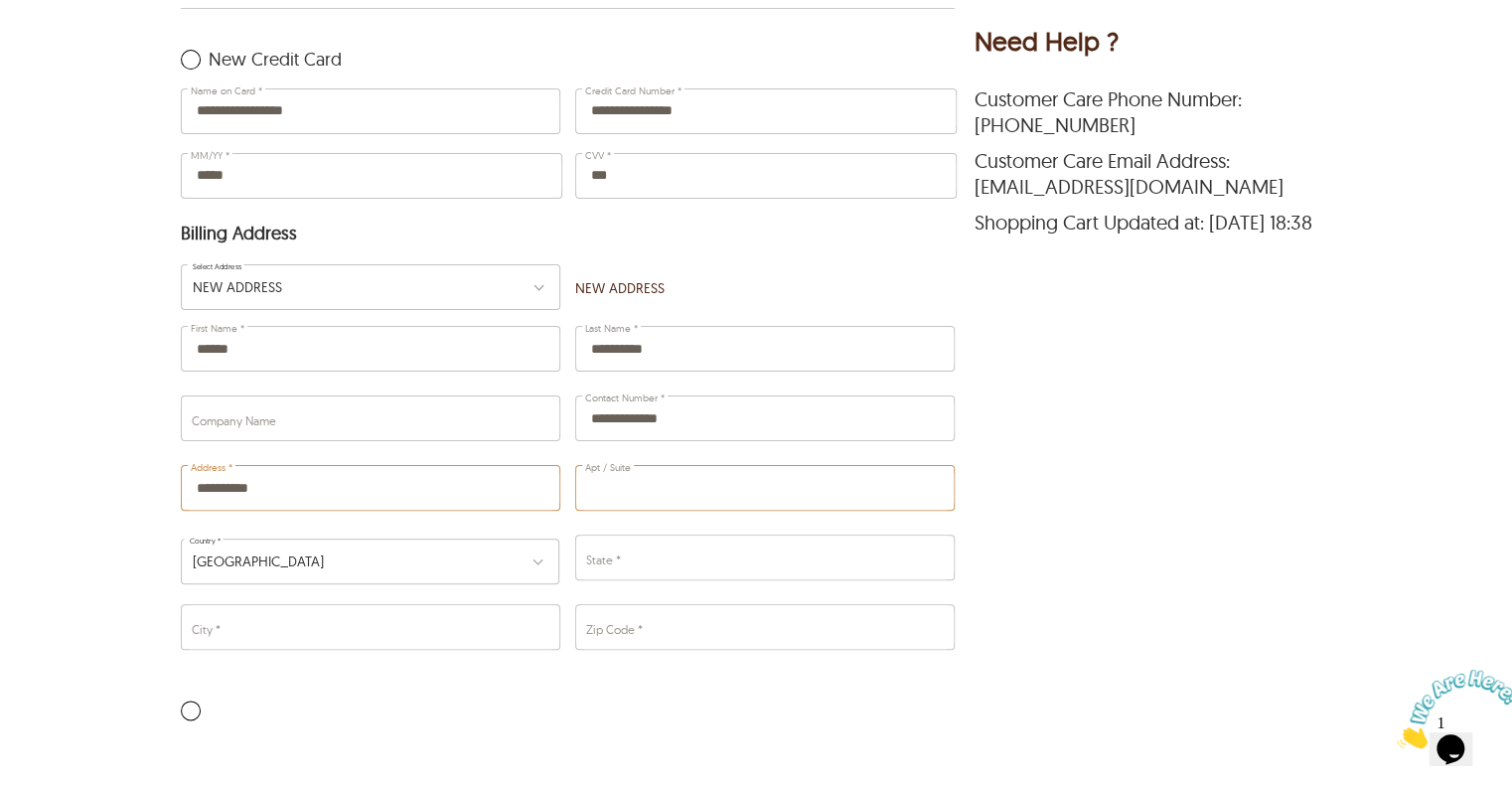 click on "Apt / Suite" at bounding box center (764, 488) 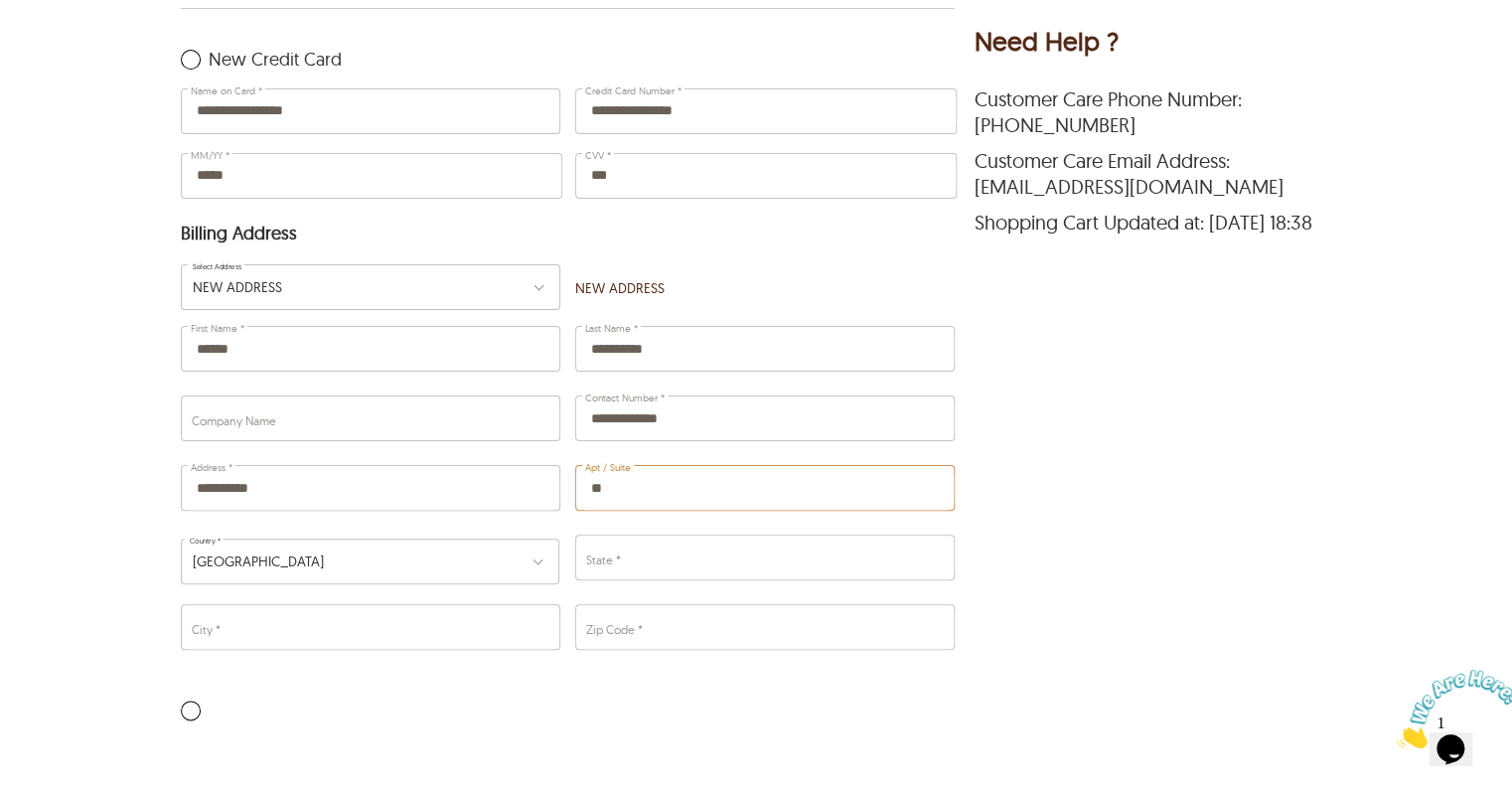 type on "**" 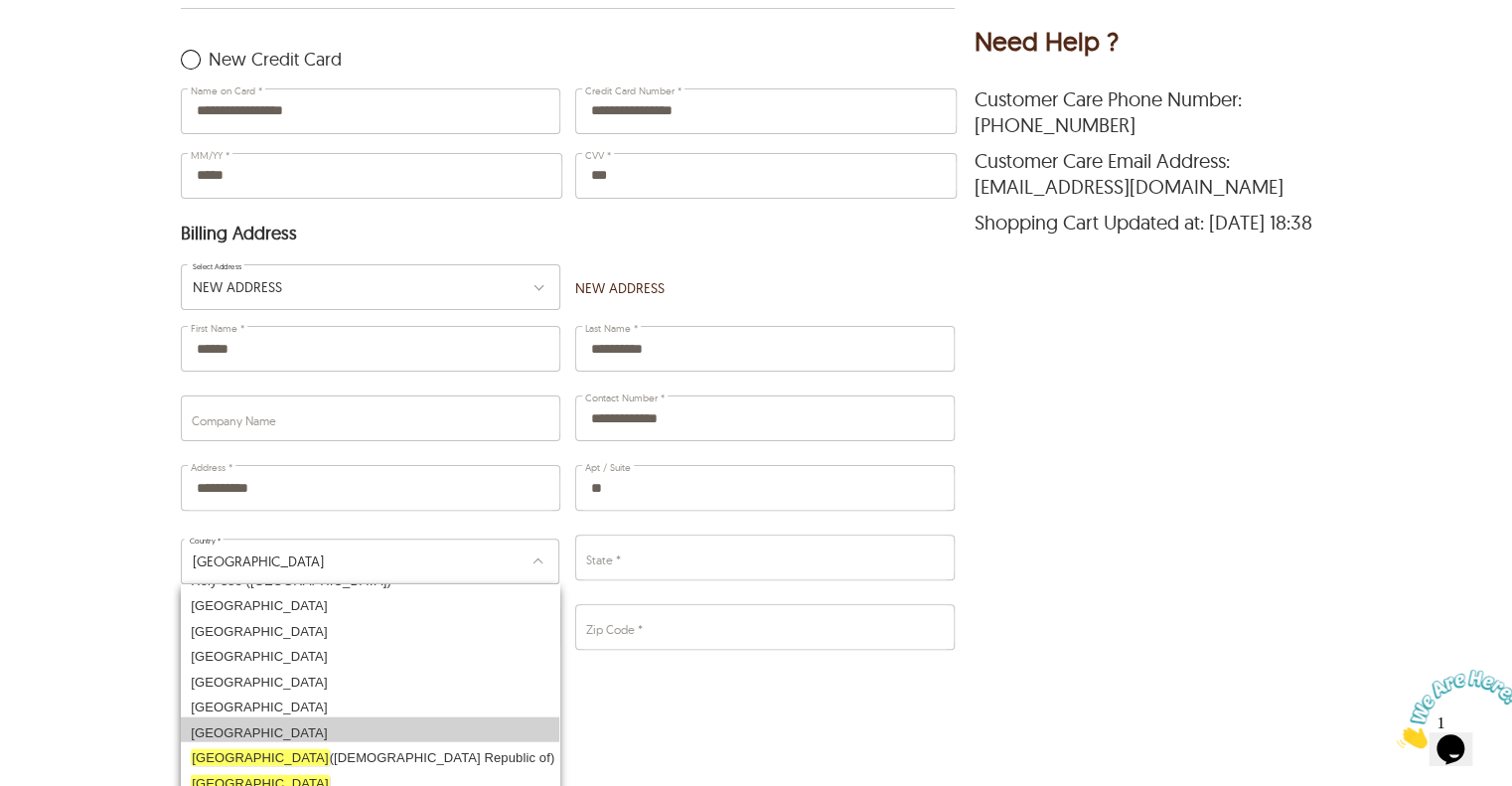 scroll, scrollTop: 2484, scrollLeft: 0, axis: vertical 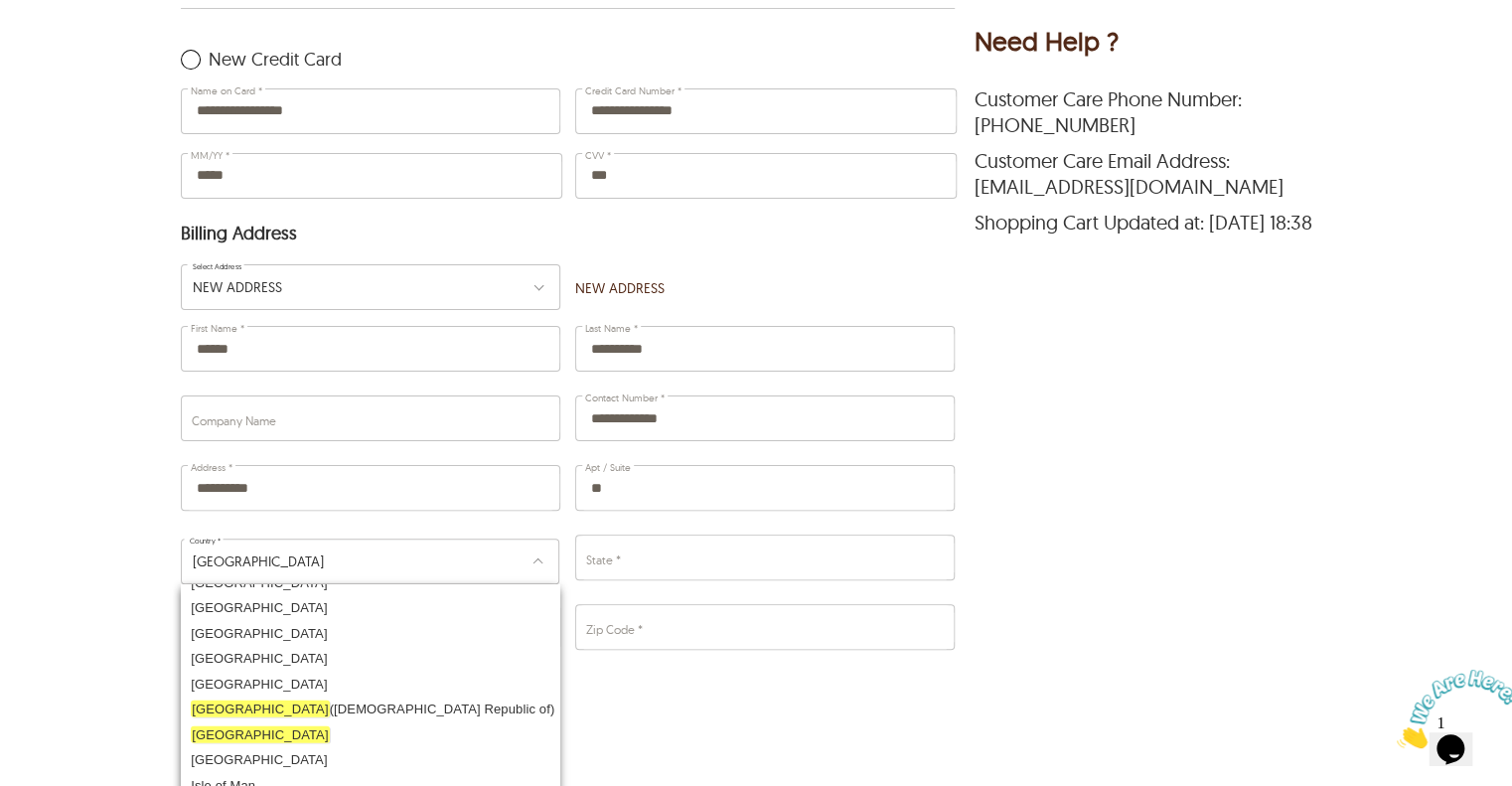 click on "Israel" at bounding box center [370, 807] 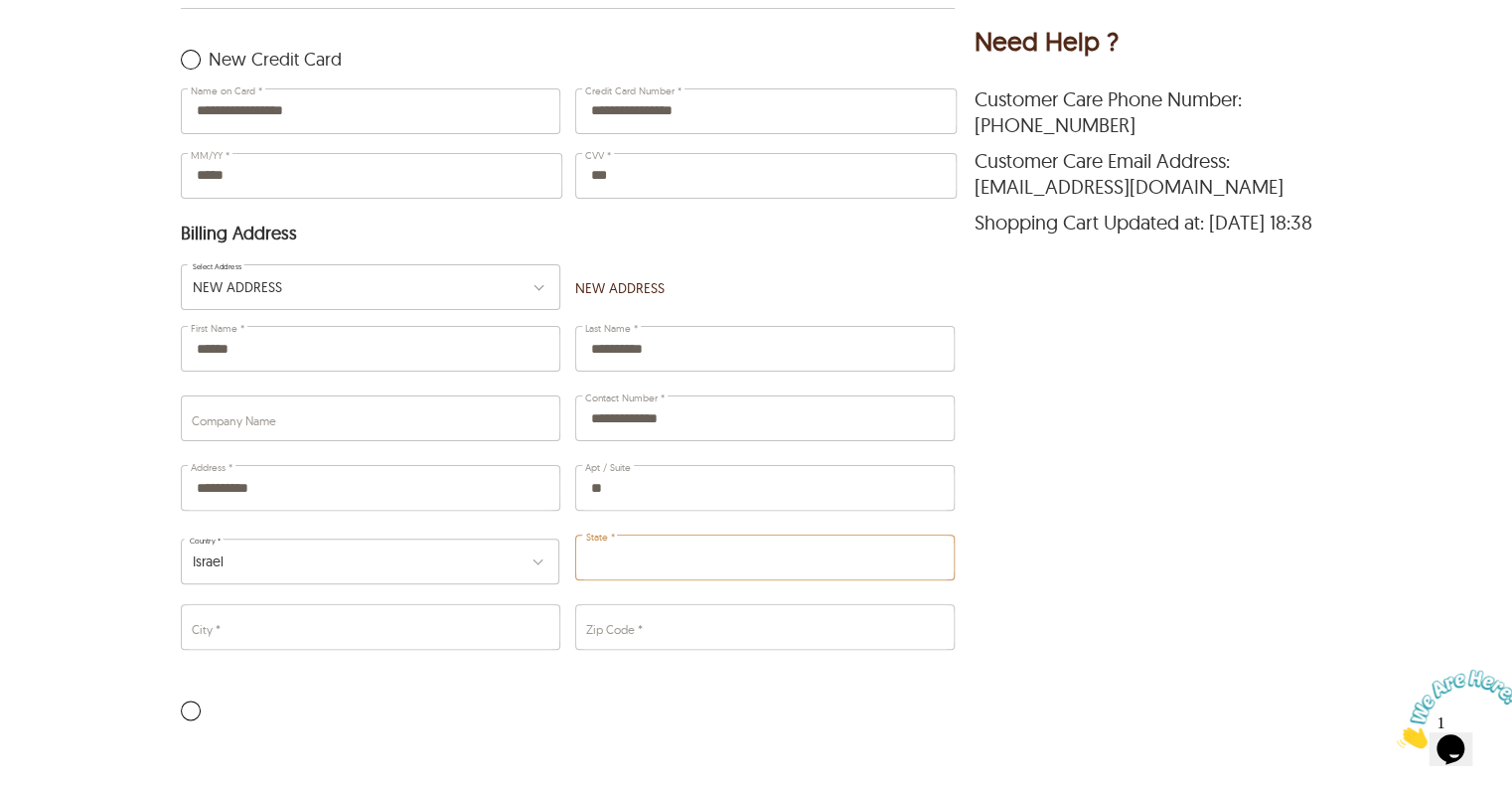 click on "State *" at bounding box center [764, 557] 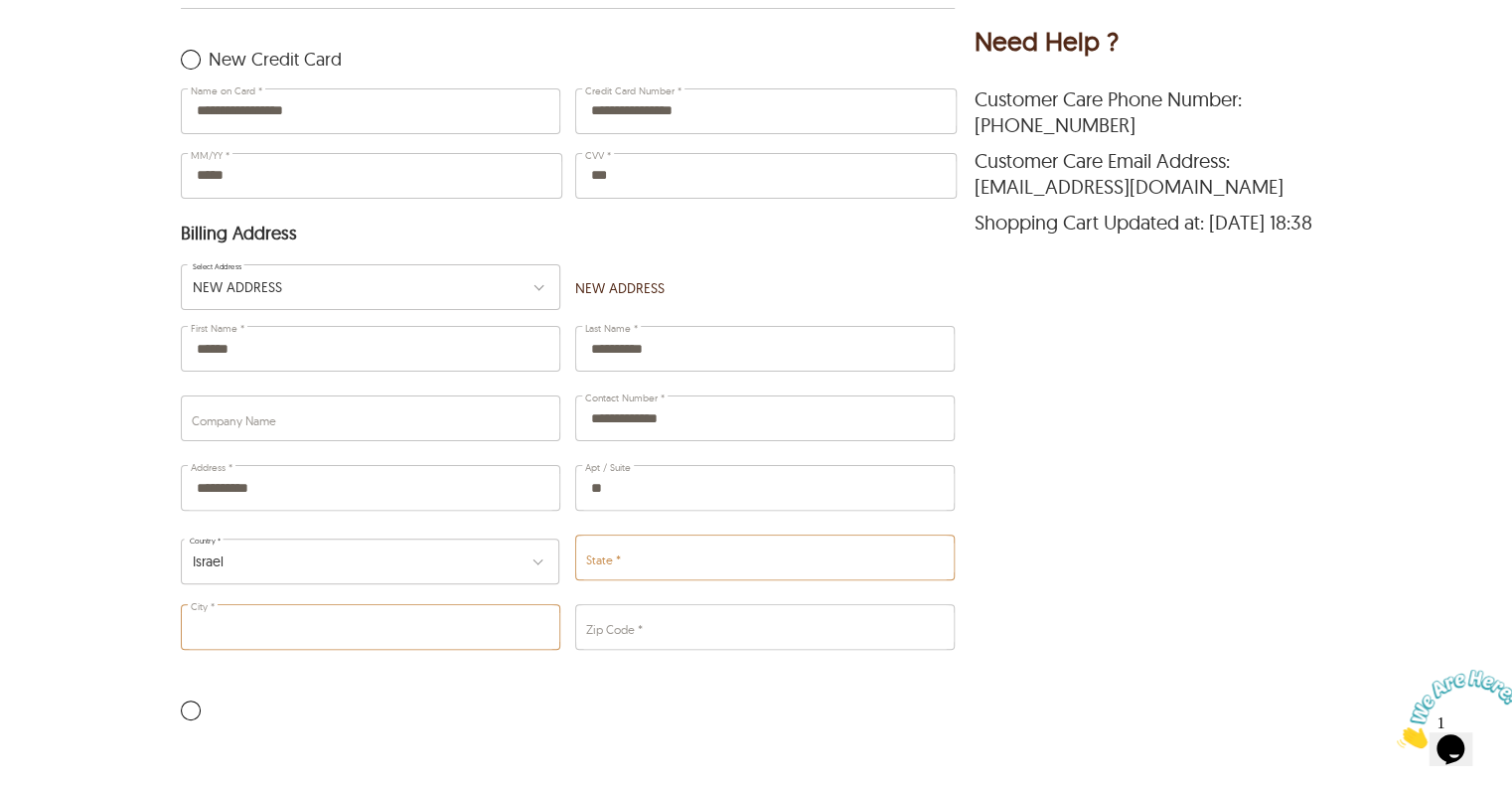 click on "City *" at bounding box center [370, 627] 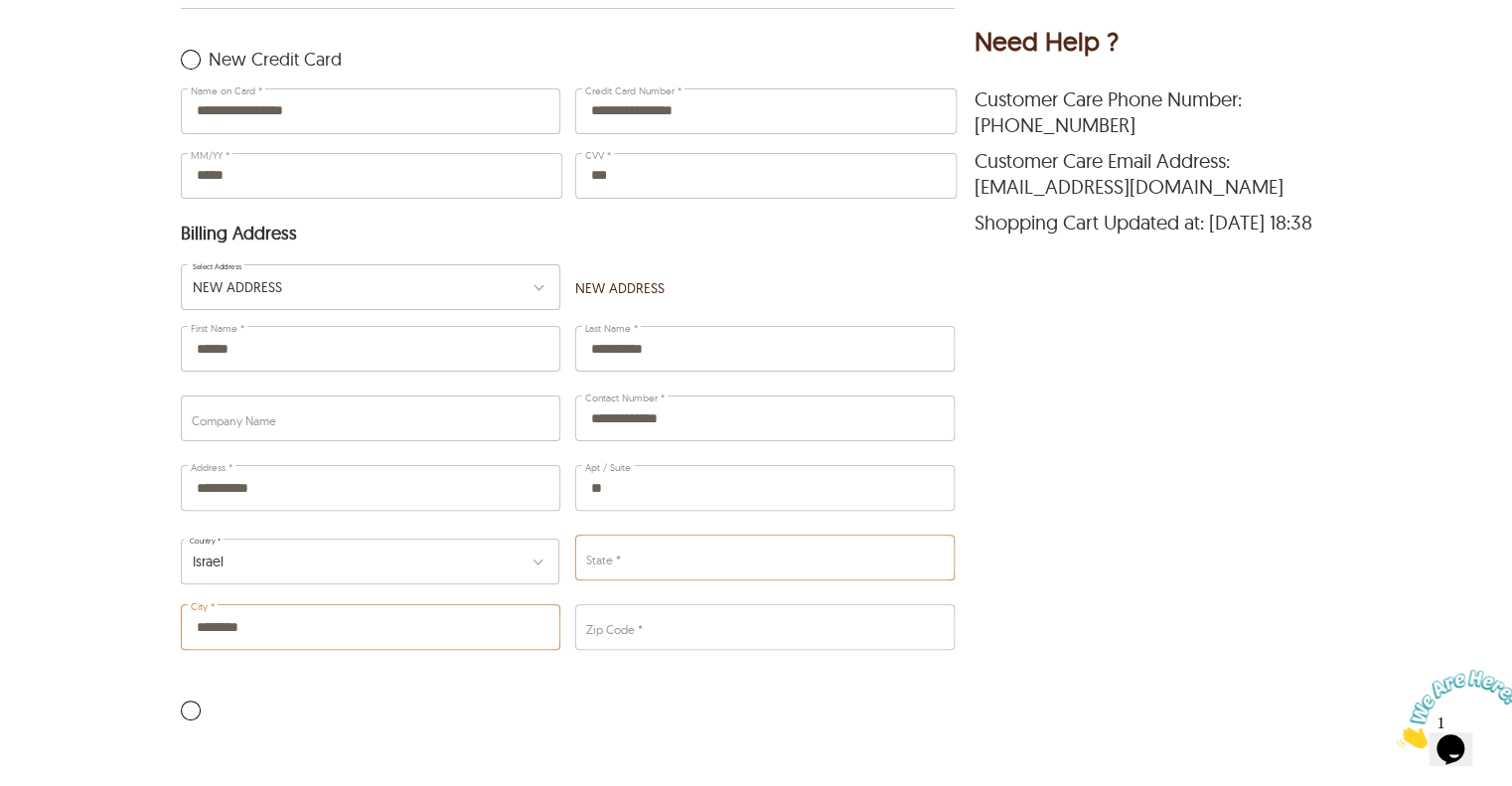 type on "********" 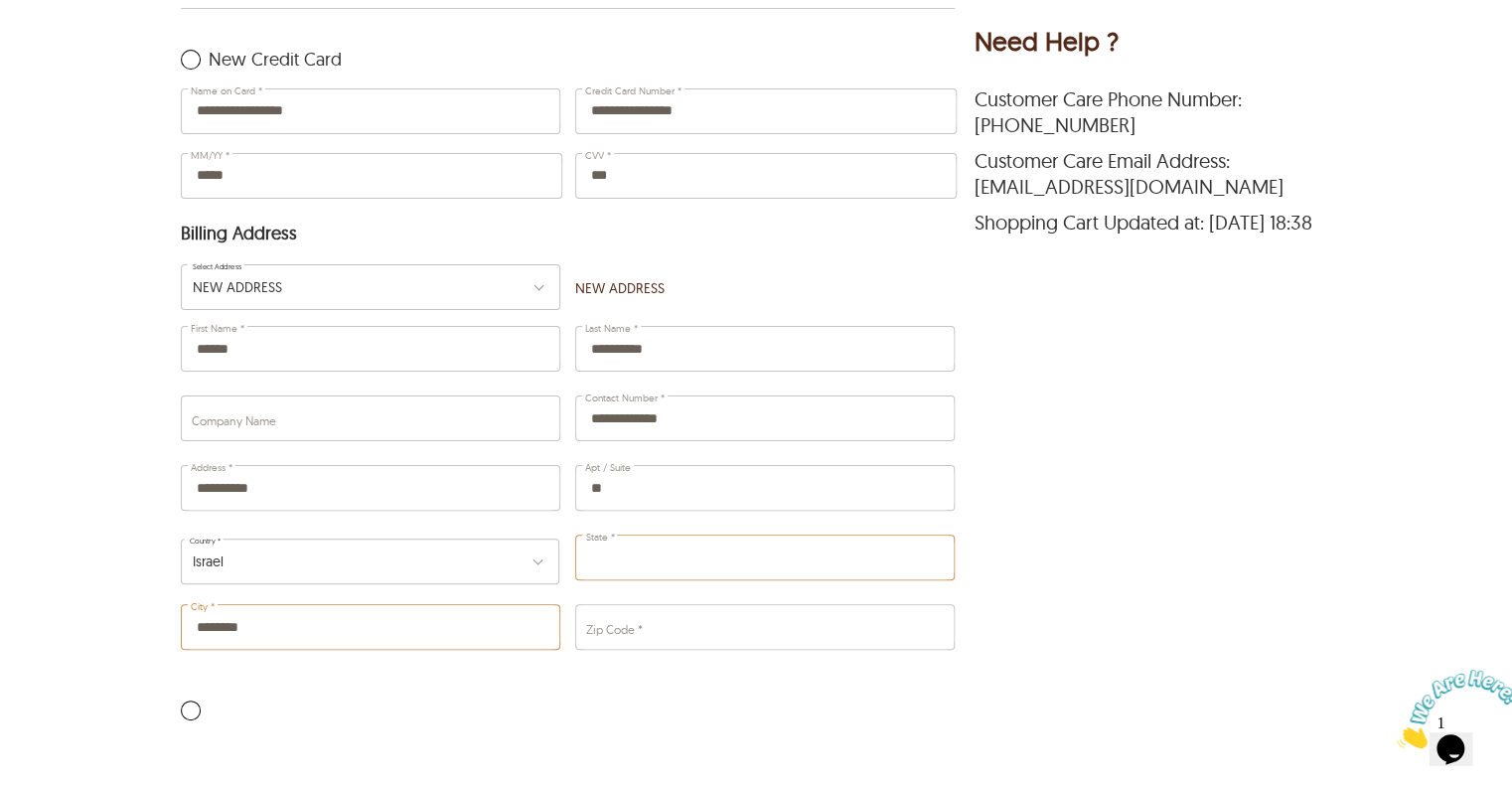 click on "State *" at bounding box center [764, 557] 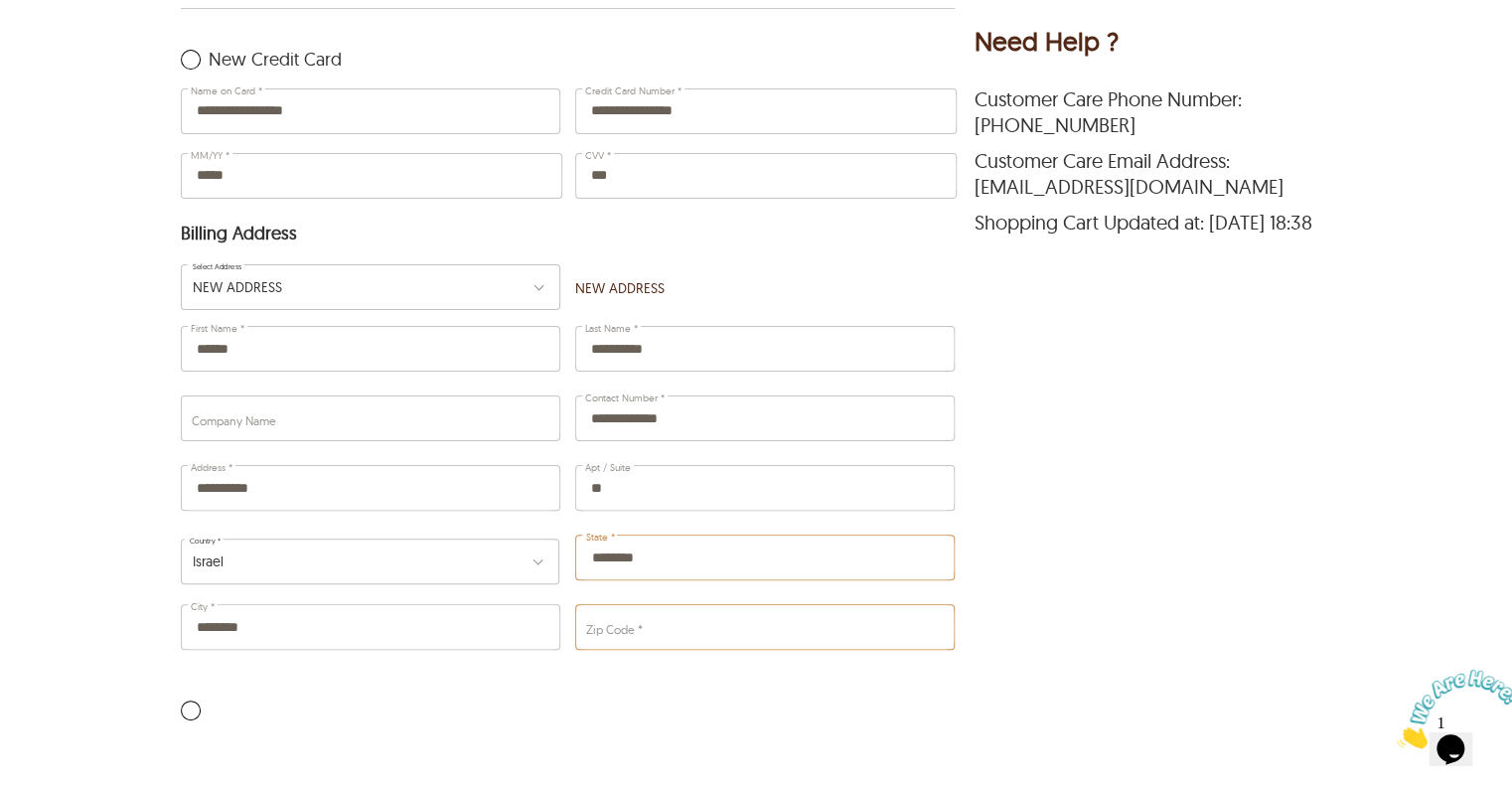 type on "********" 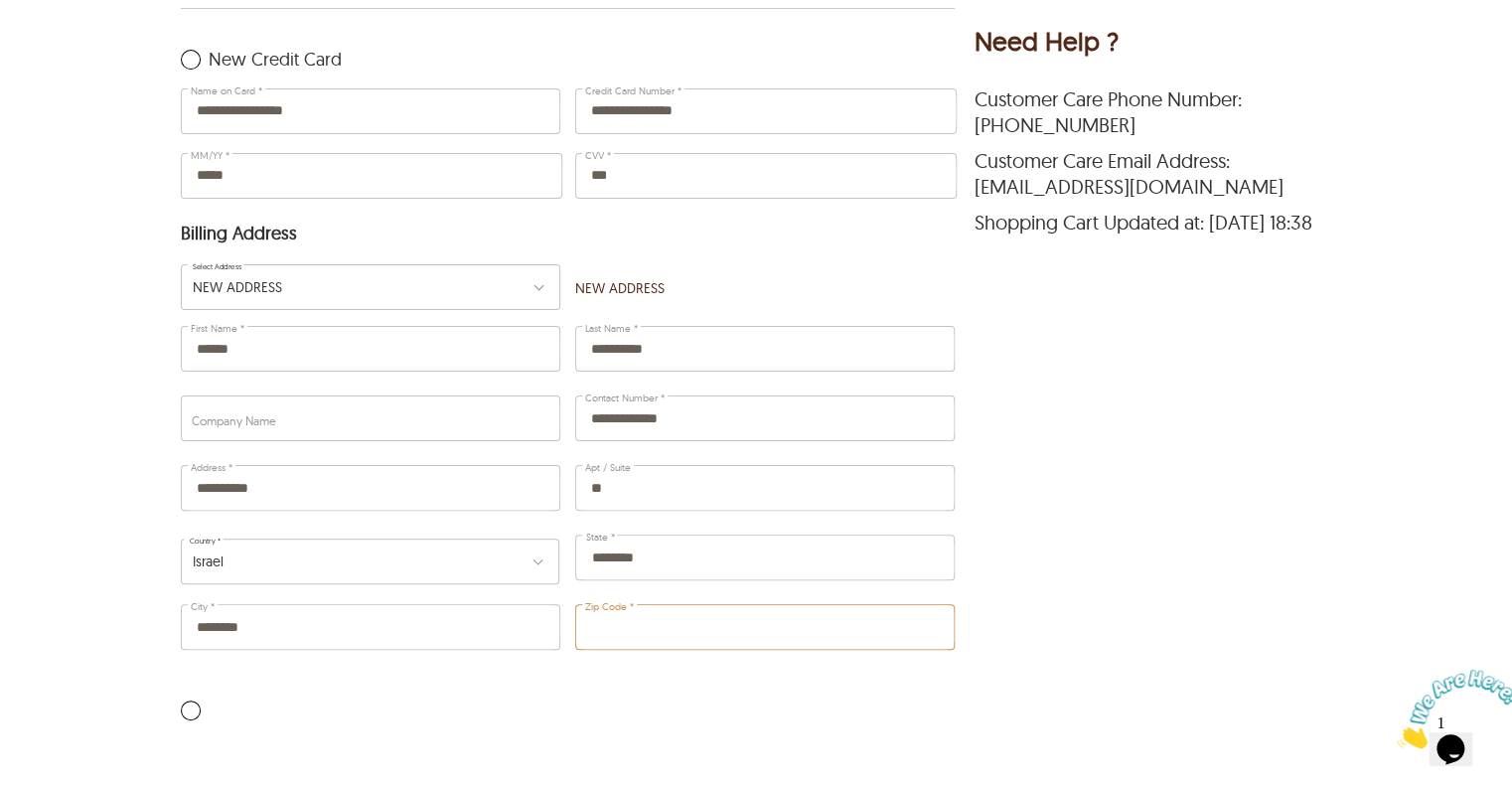 click on "Zip Code *" at bounding box center (764, 627) 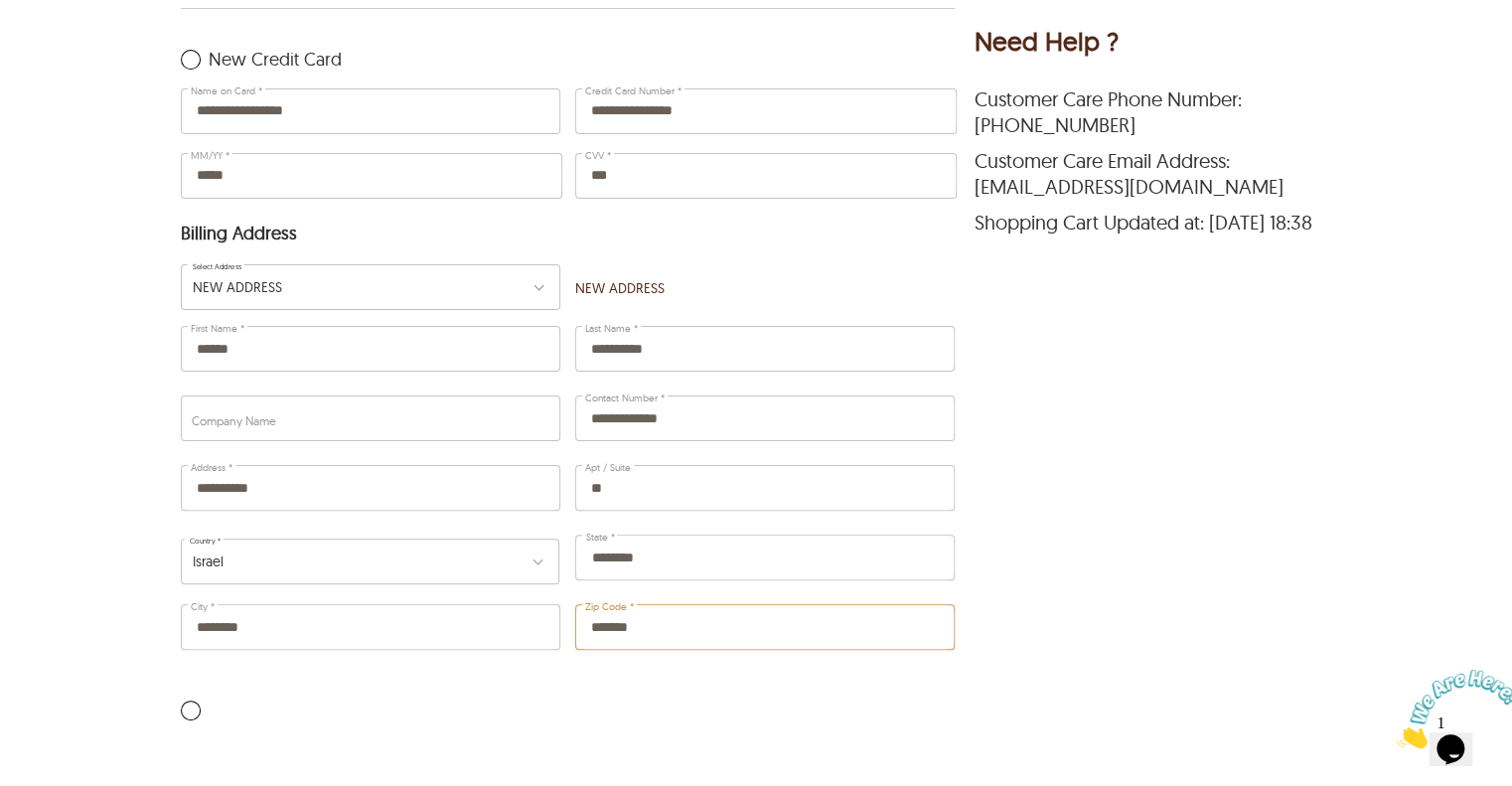 type on "*******" 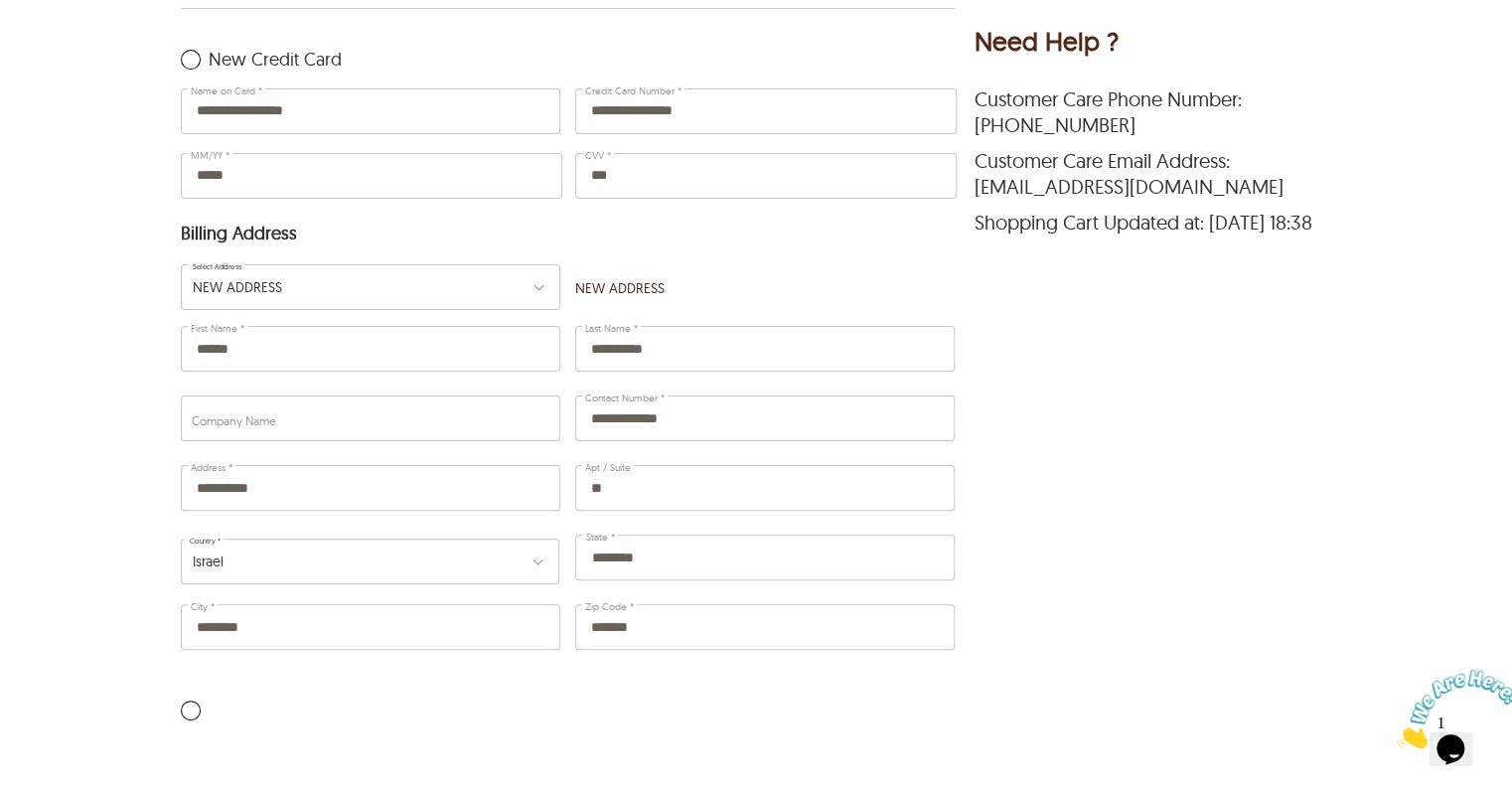 scroll, scrollTop: 994, scrollLeft: 0, axis: vertical 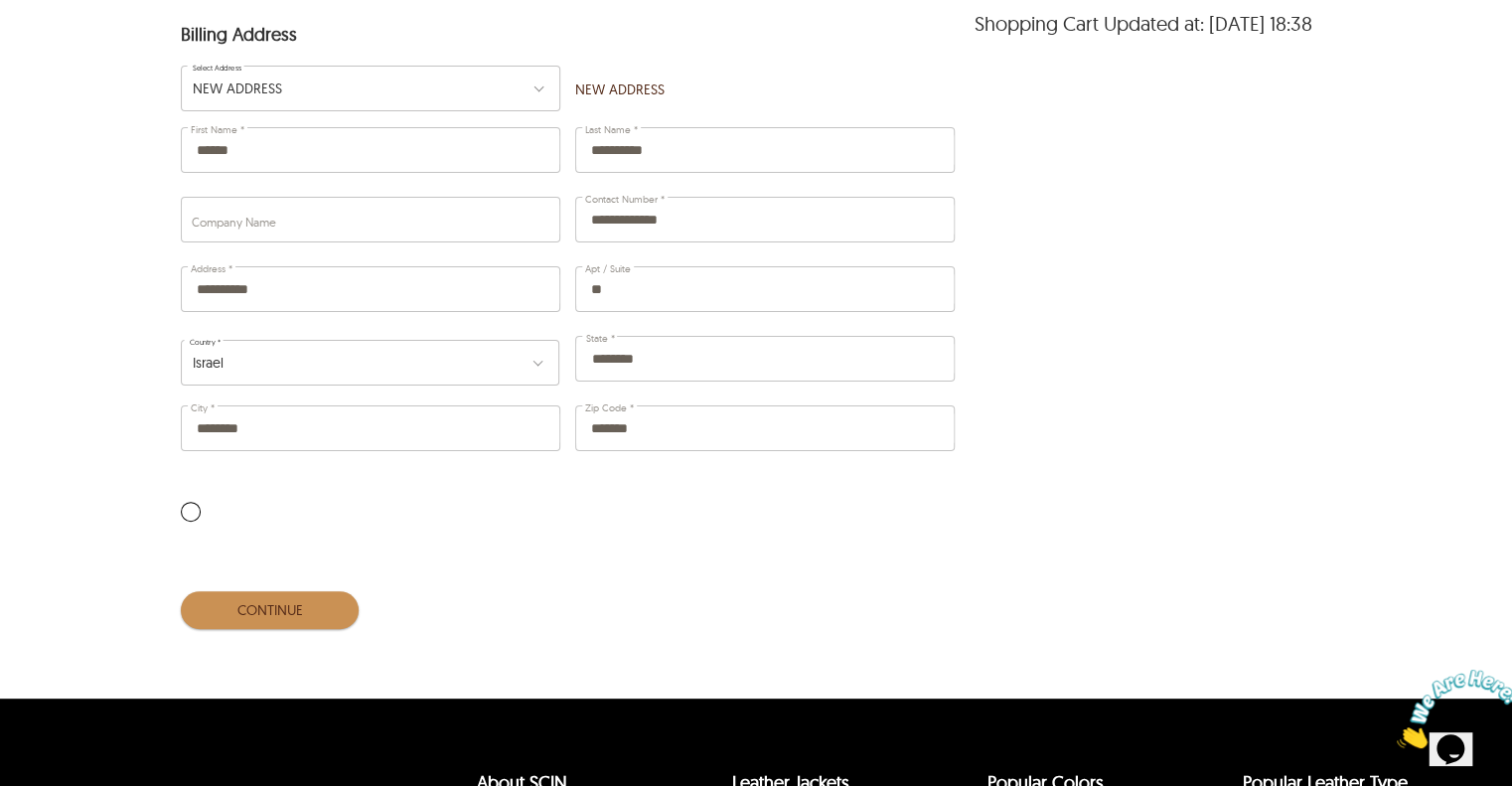 click on "CONTINUE" at bounding box center [269, 610] 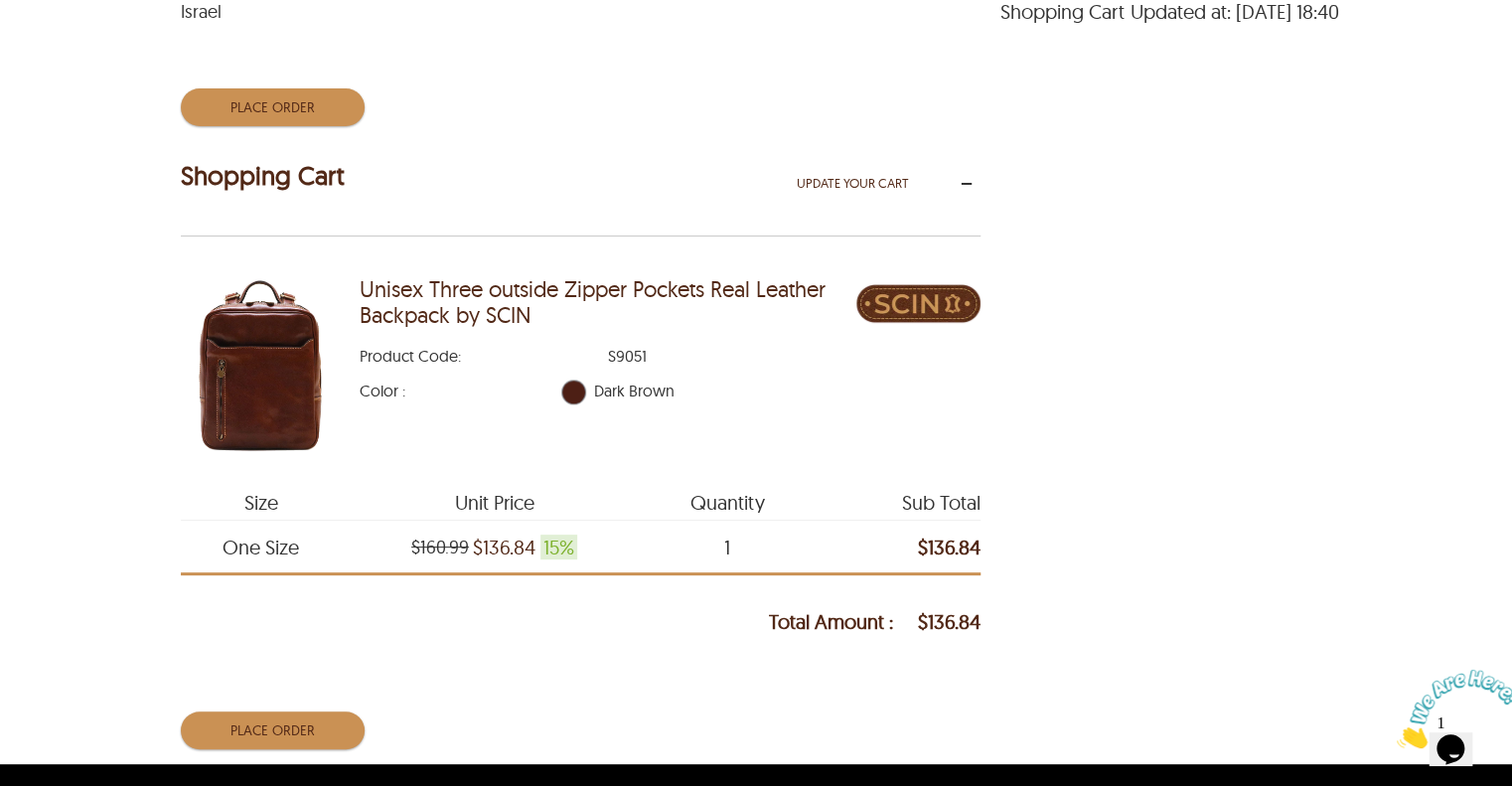 click on "Place Order" at bounding box center (272, 730) 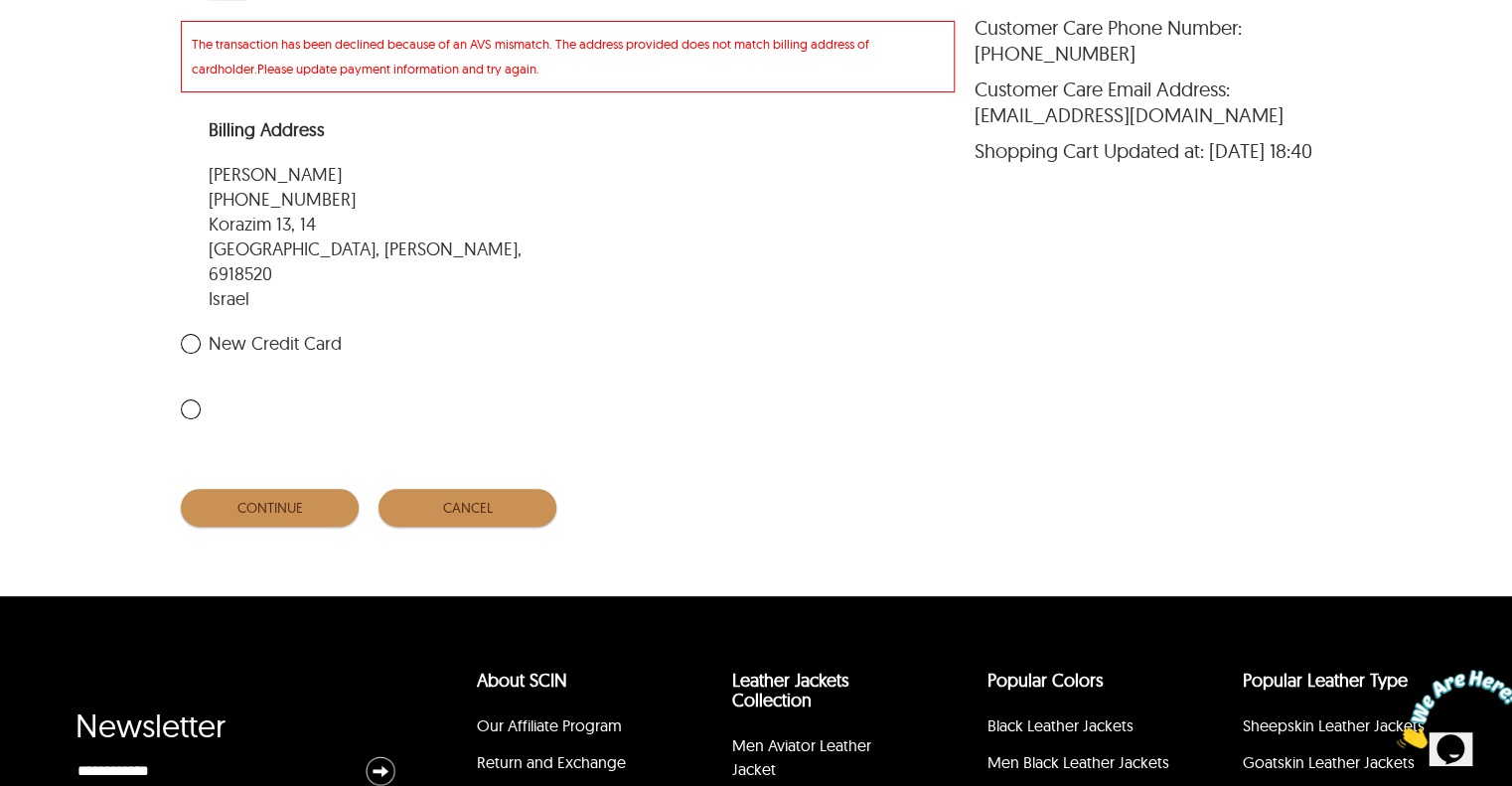 scroll, scrollTop: 894, scrollLeft: 0, axis: vertical 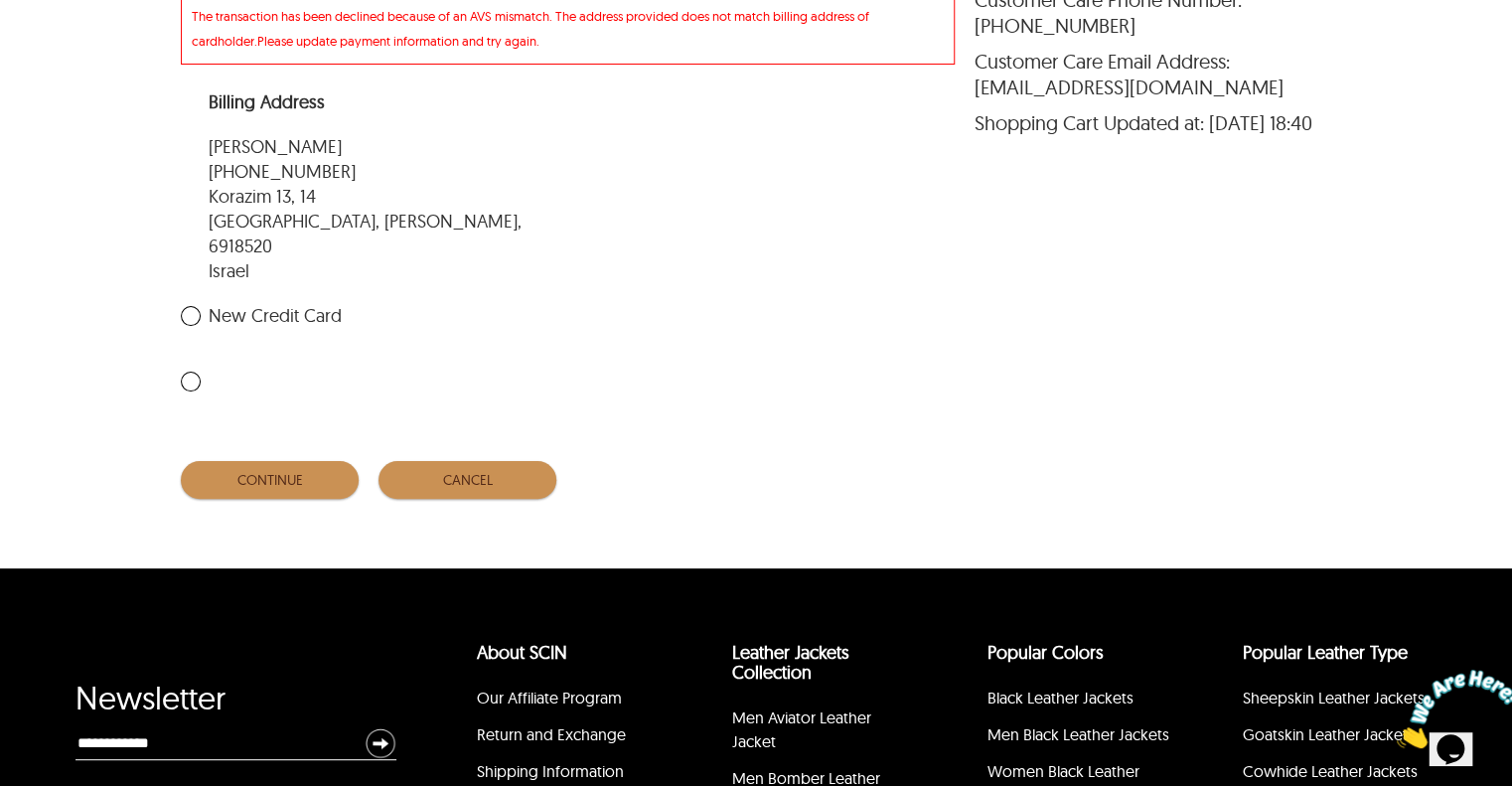 click on "New Credit Card" at bounding box center [261, 316] 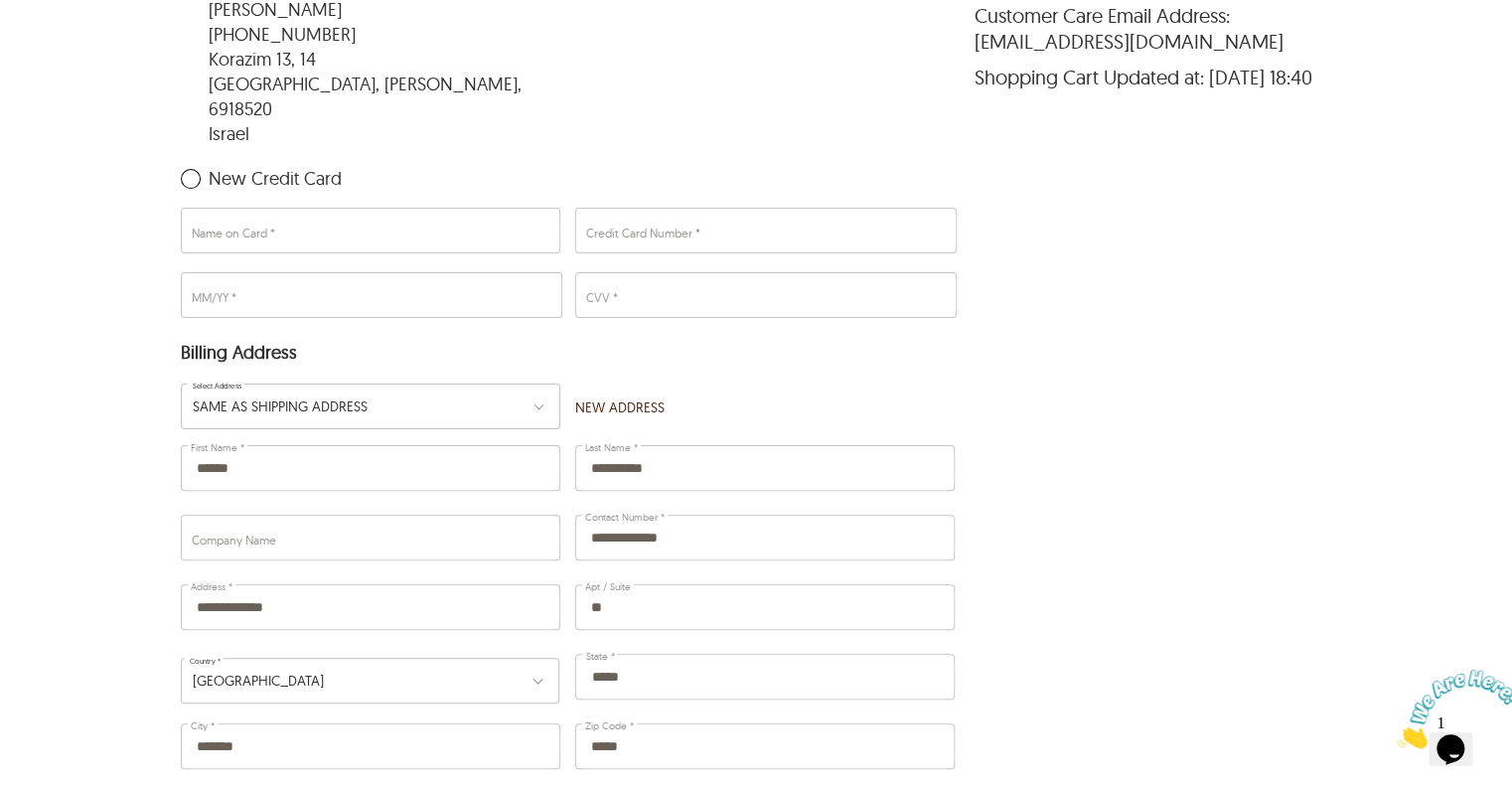 scroll, scrollTop: 1102, scrollLeft: 0, axis: vertical 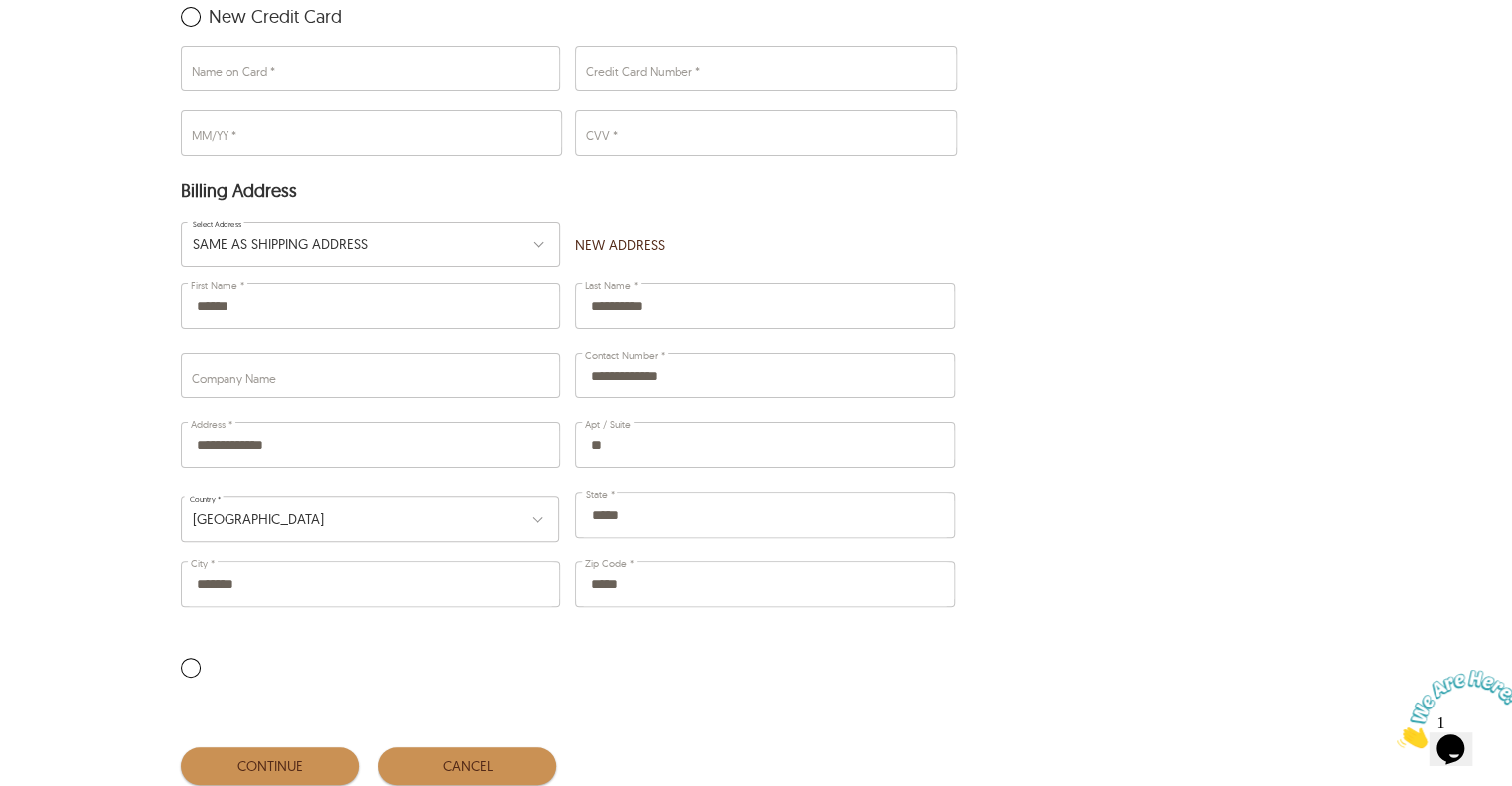 click on "SAME AS SHIPPING ADDRESS" at bounding box center (280, 244) 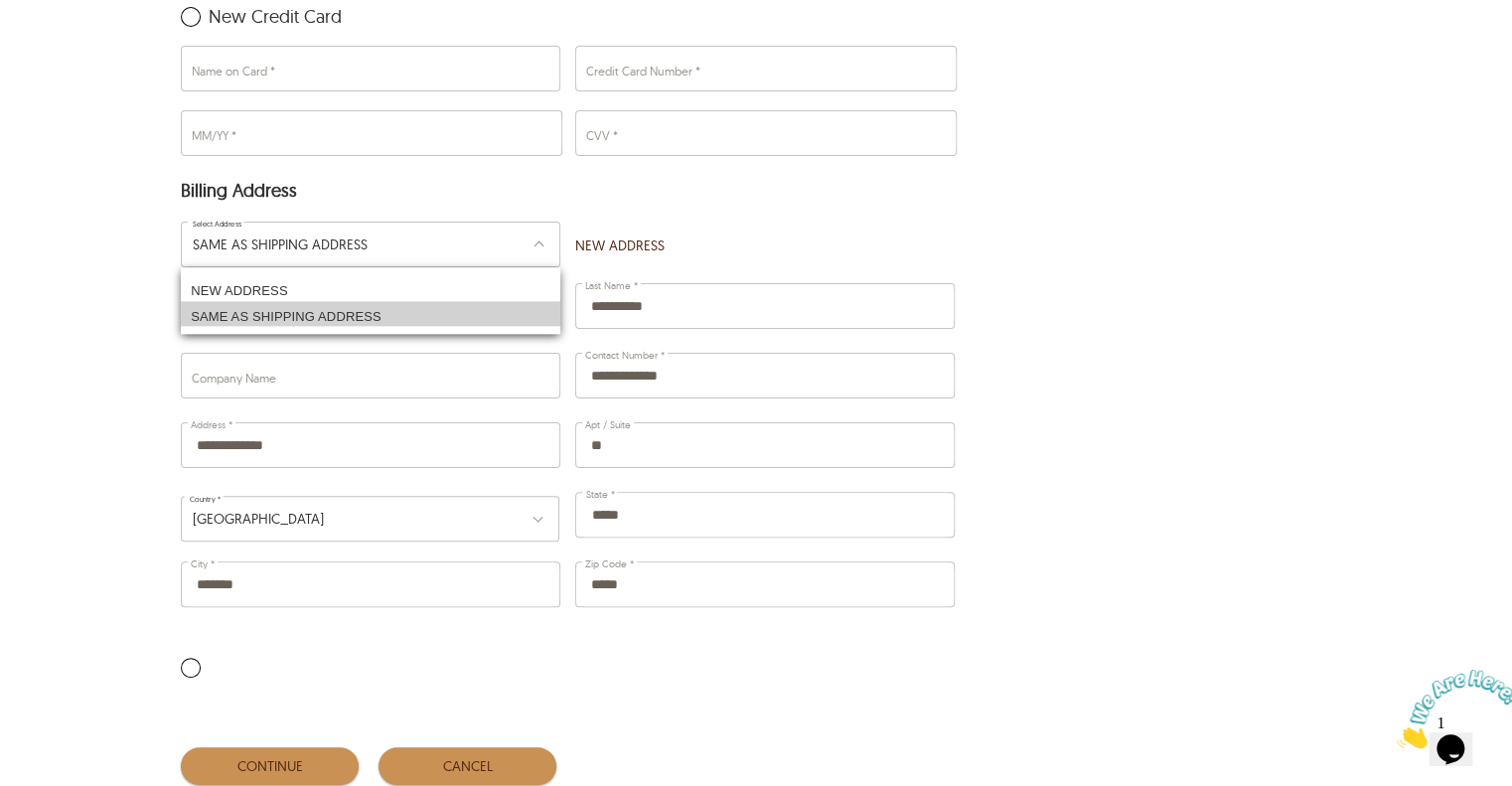 click on "SAME AS SHIPPING ADDRESS" at bounding box center [370, 314] 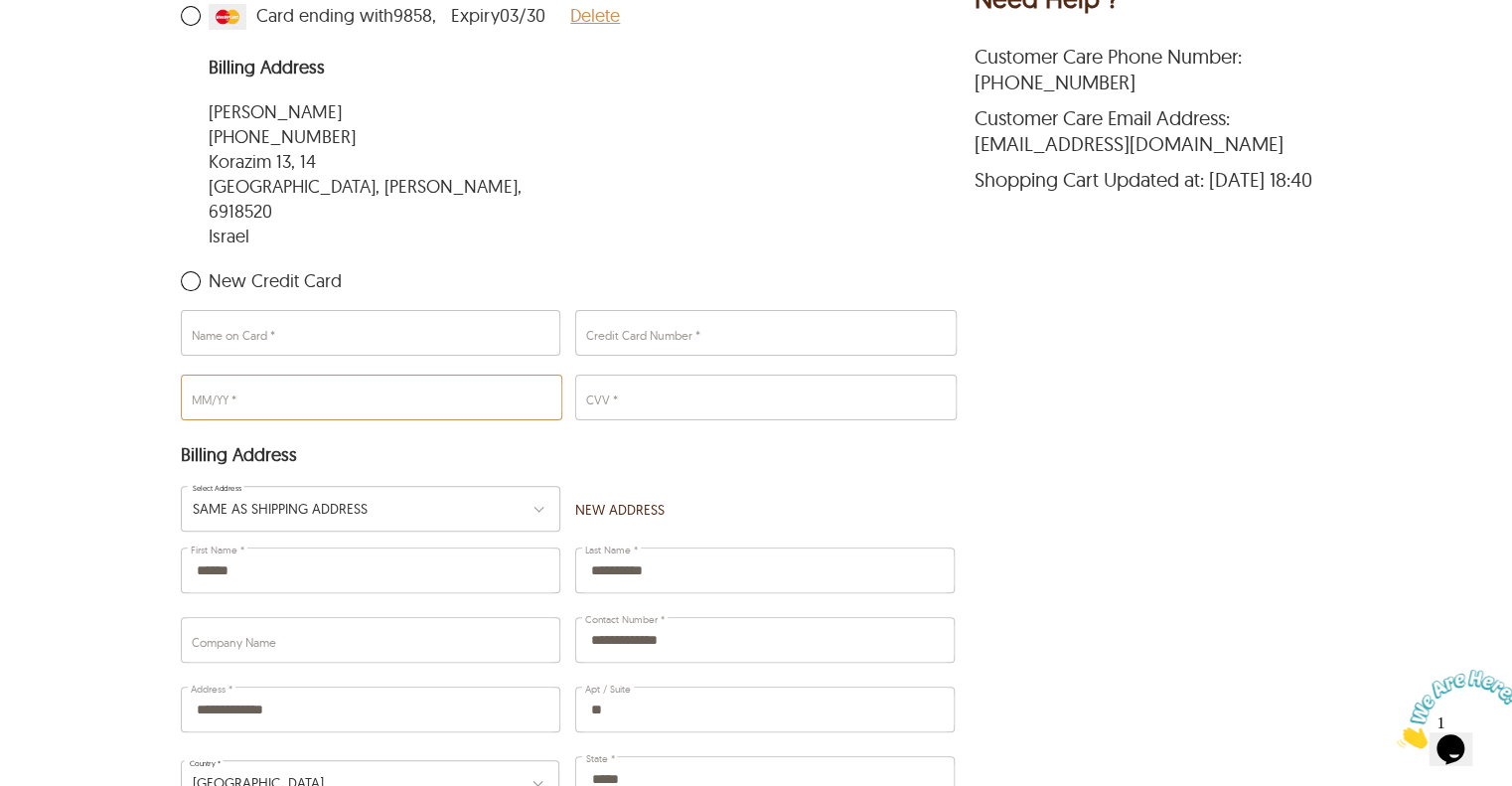 scroll, scrollTop: 804, scrollLeft: 0, axis: vertical 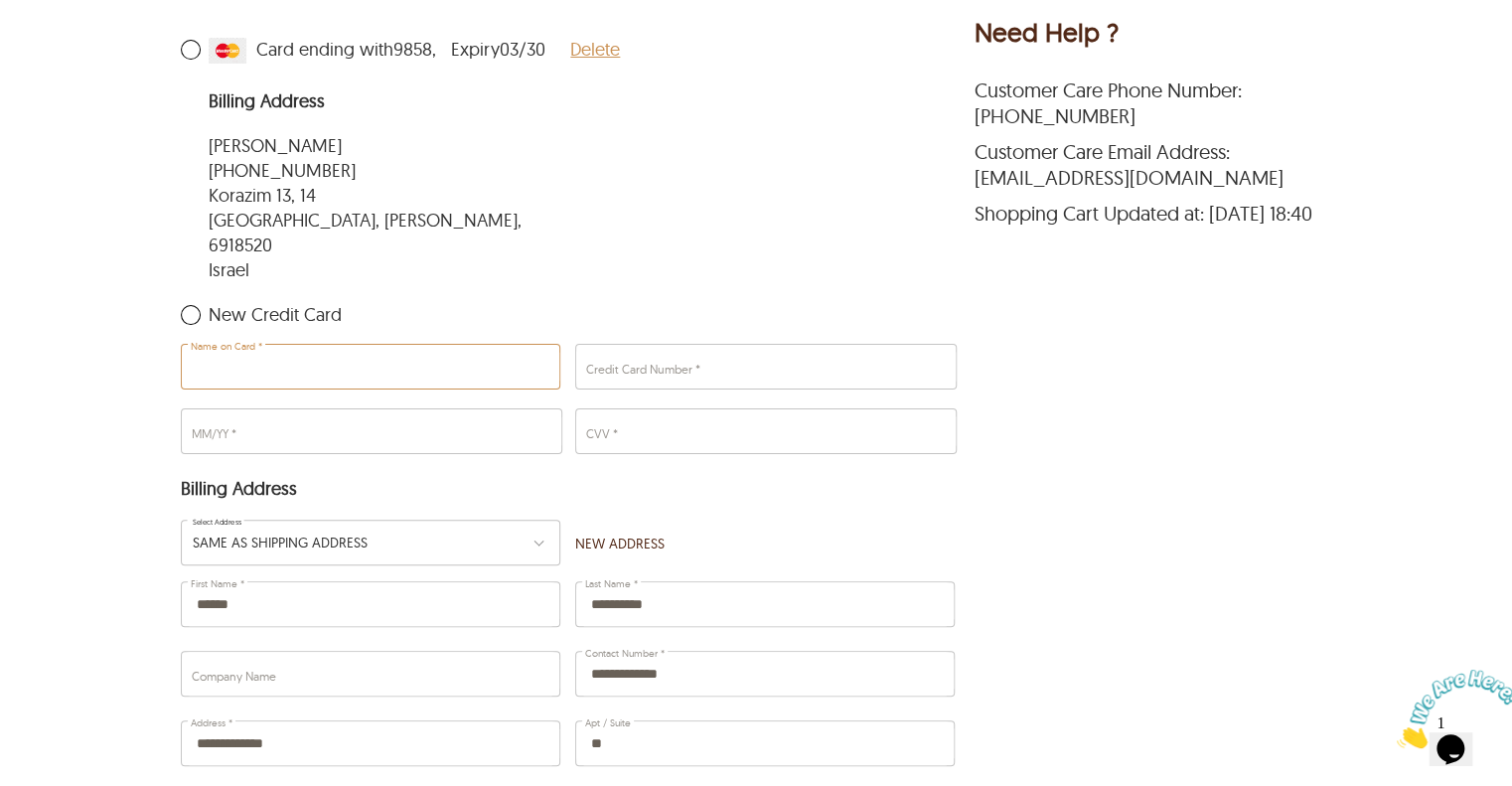 click on "Name on Card *" at bounding box center [370, 367] 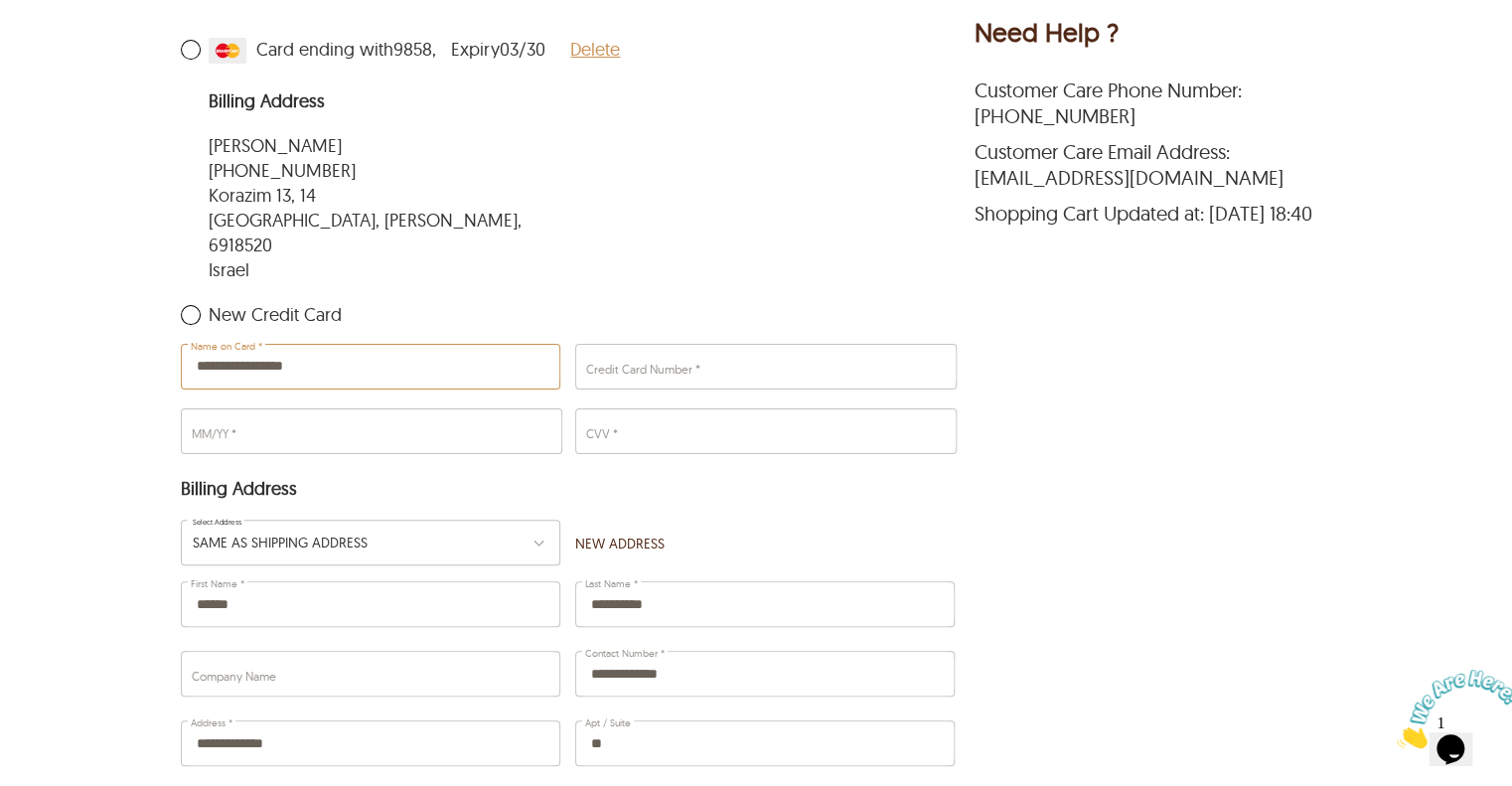 type on "**********" 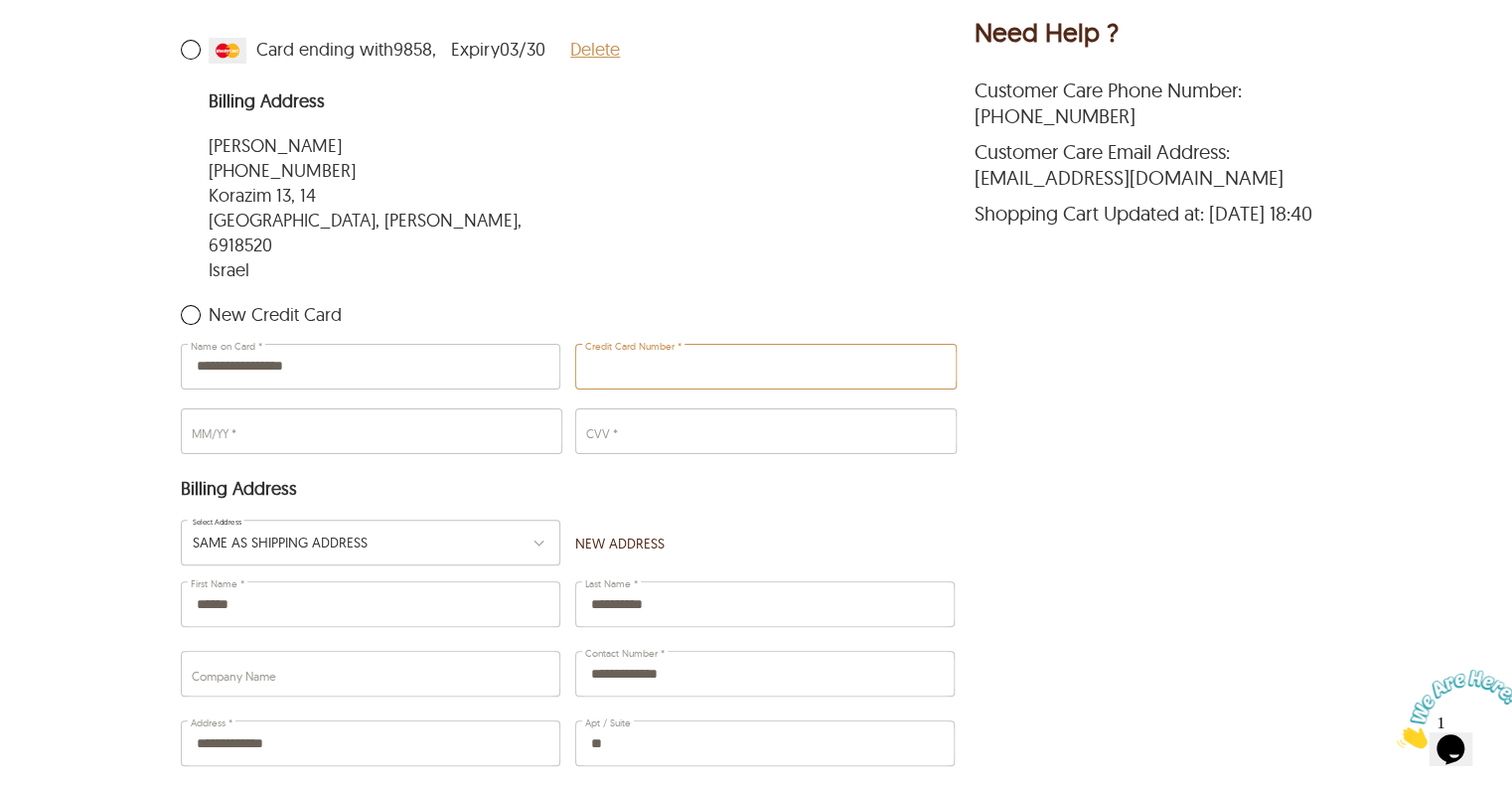 click on "Credit Card Number *" at bounding box center (765, 367) 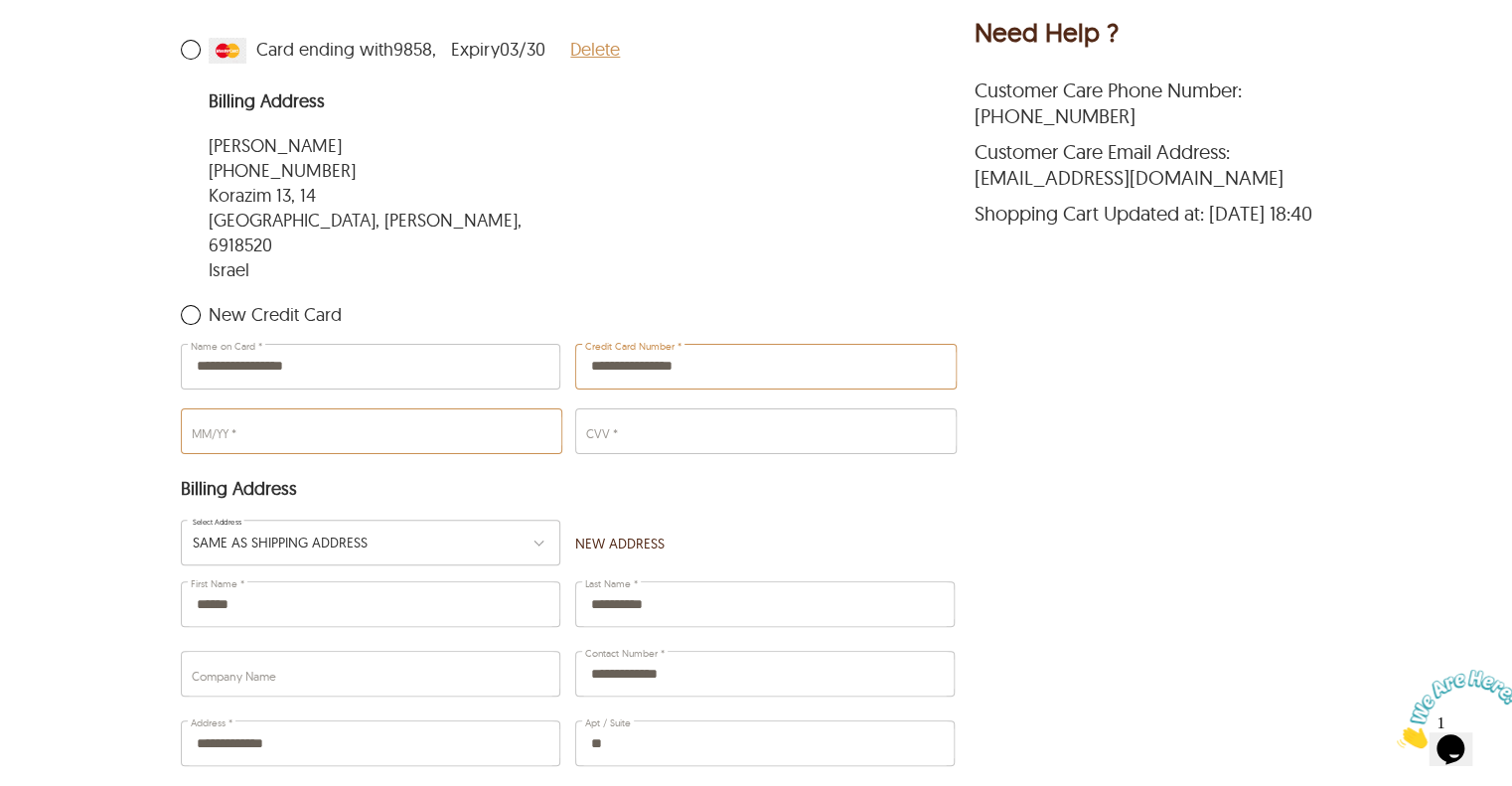 type on "**********" 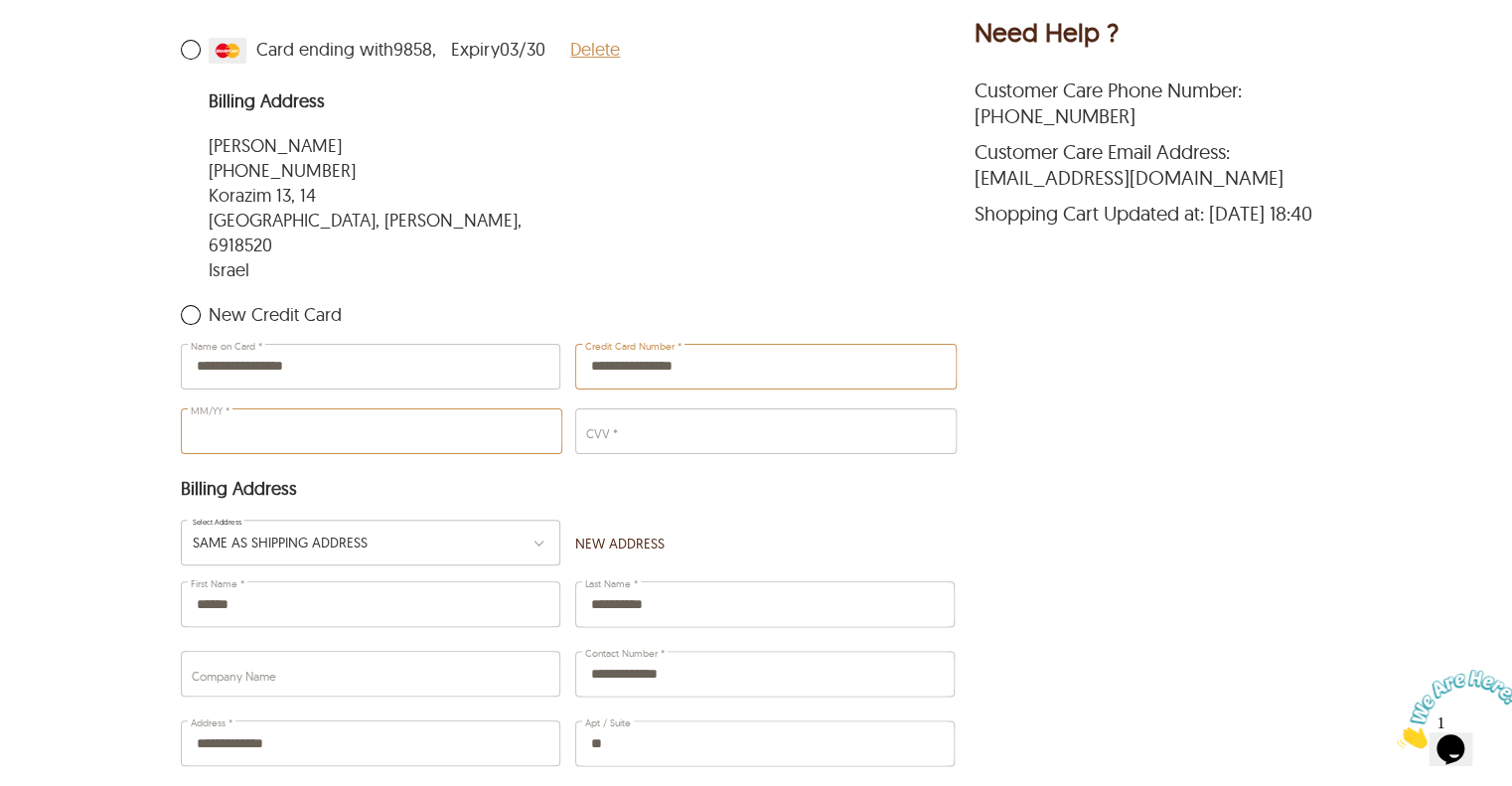 click on "MM/YY *" at bounding box center [371, 431] 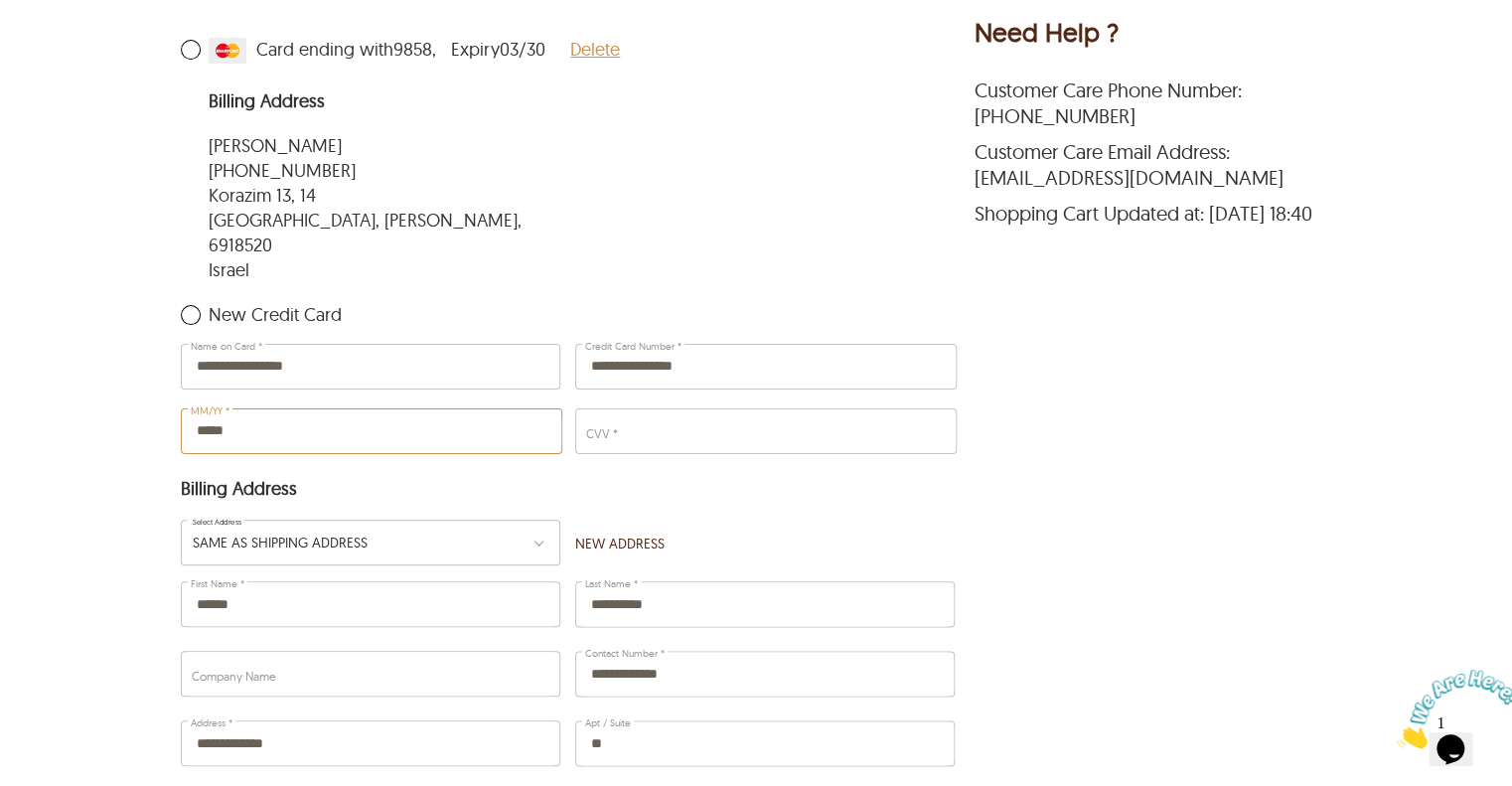 type on "*****" 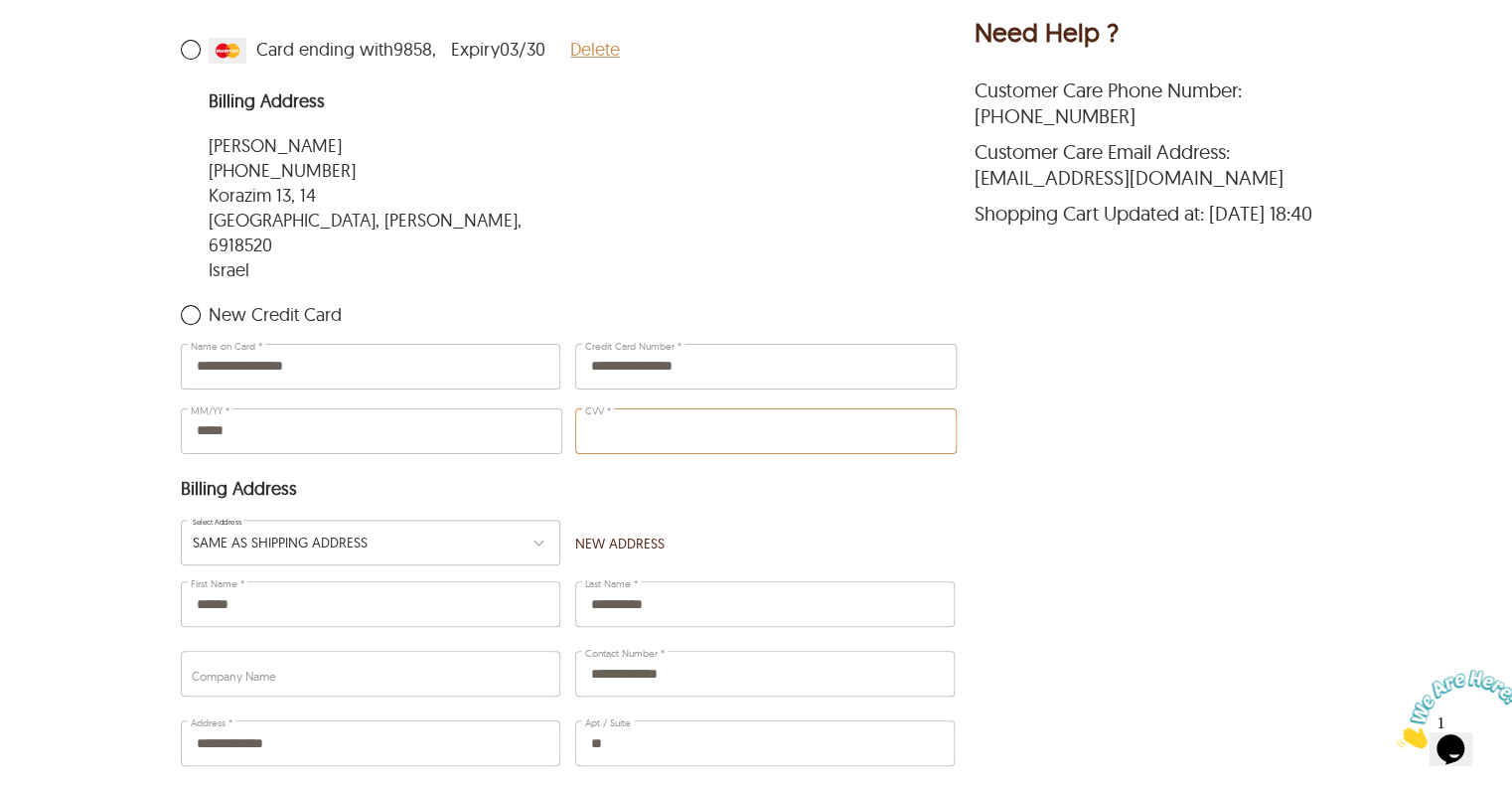 click on "CVV *" at bounding box center (765, 431) 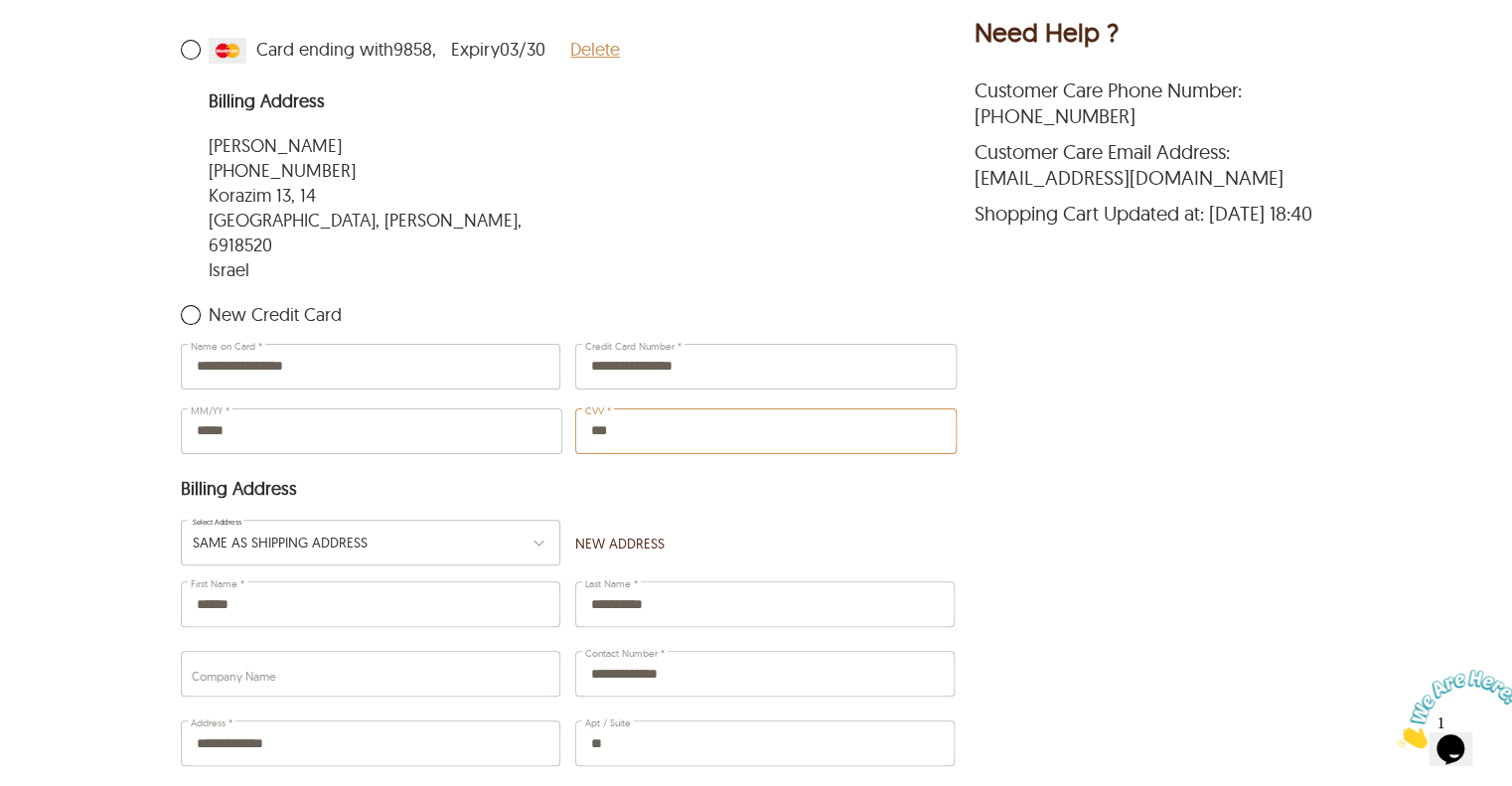 type on "***" 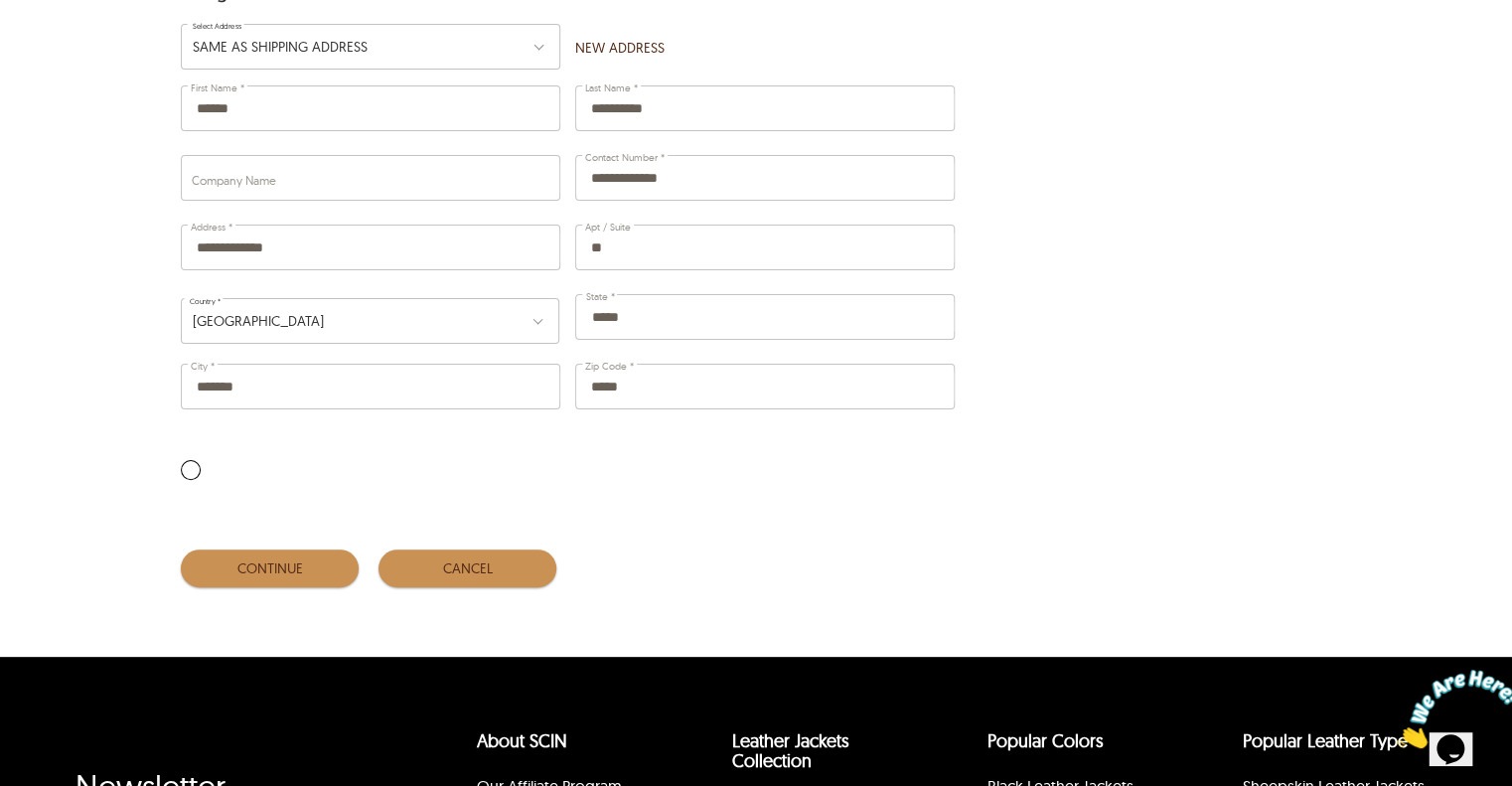 scroll, scrollTop: 1301, scrollLeft: 0, axis: vertical 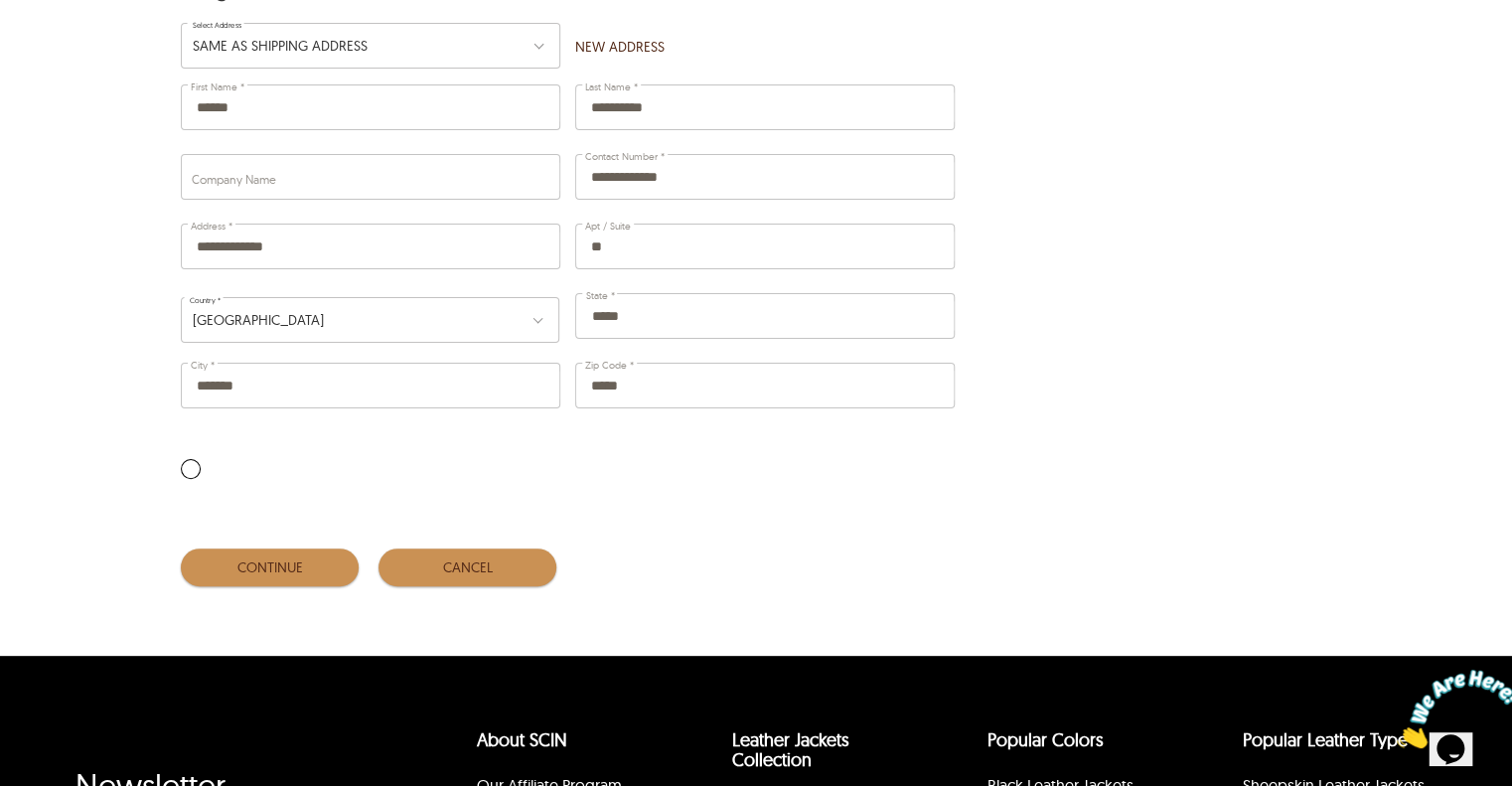 click on "CONTINUE" at bounding box center [269, 567] 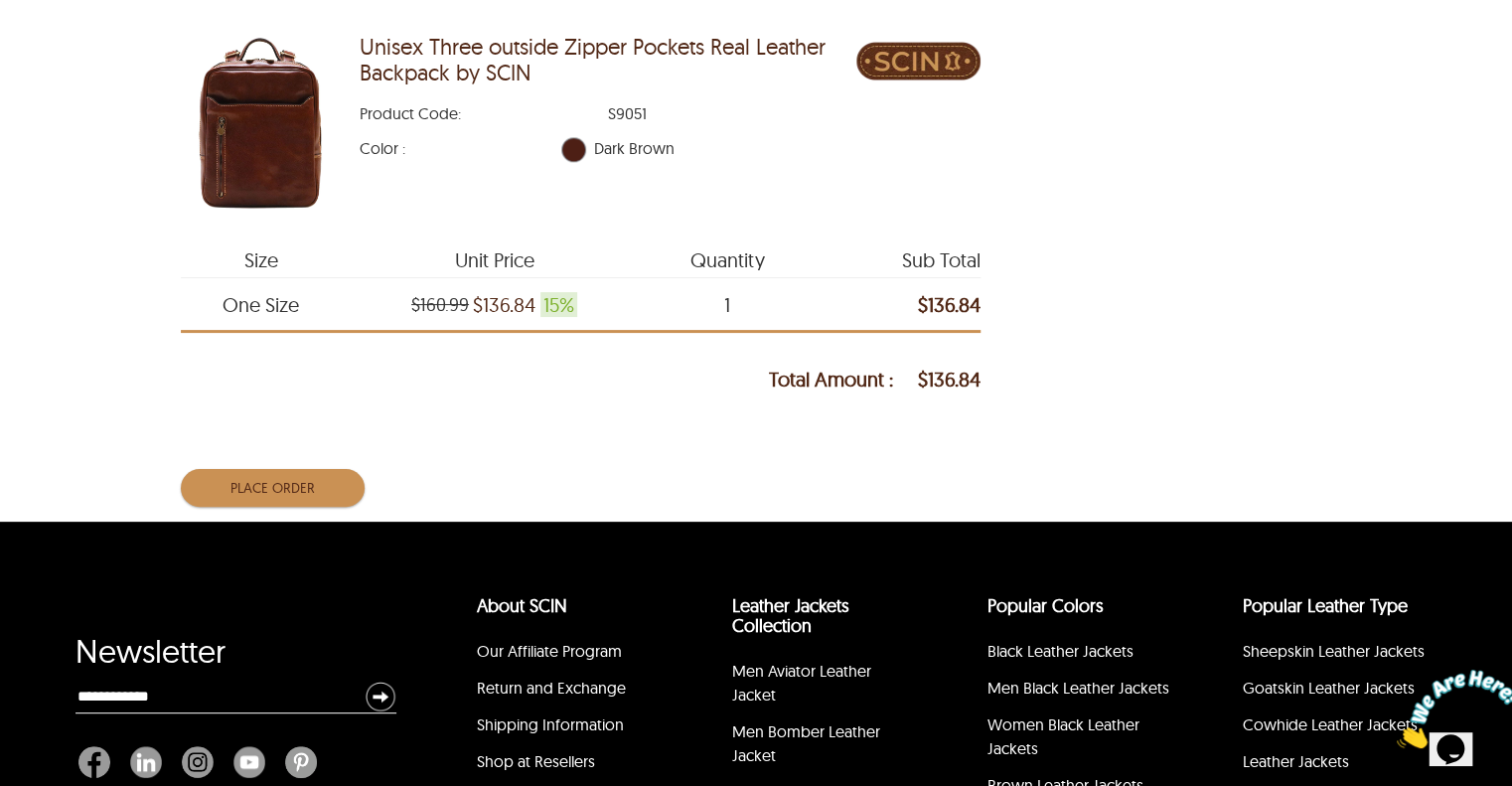 scroll, scrollTop: 1201, scrollLeft: 0, axis: vertical 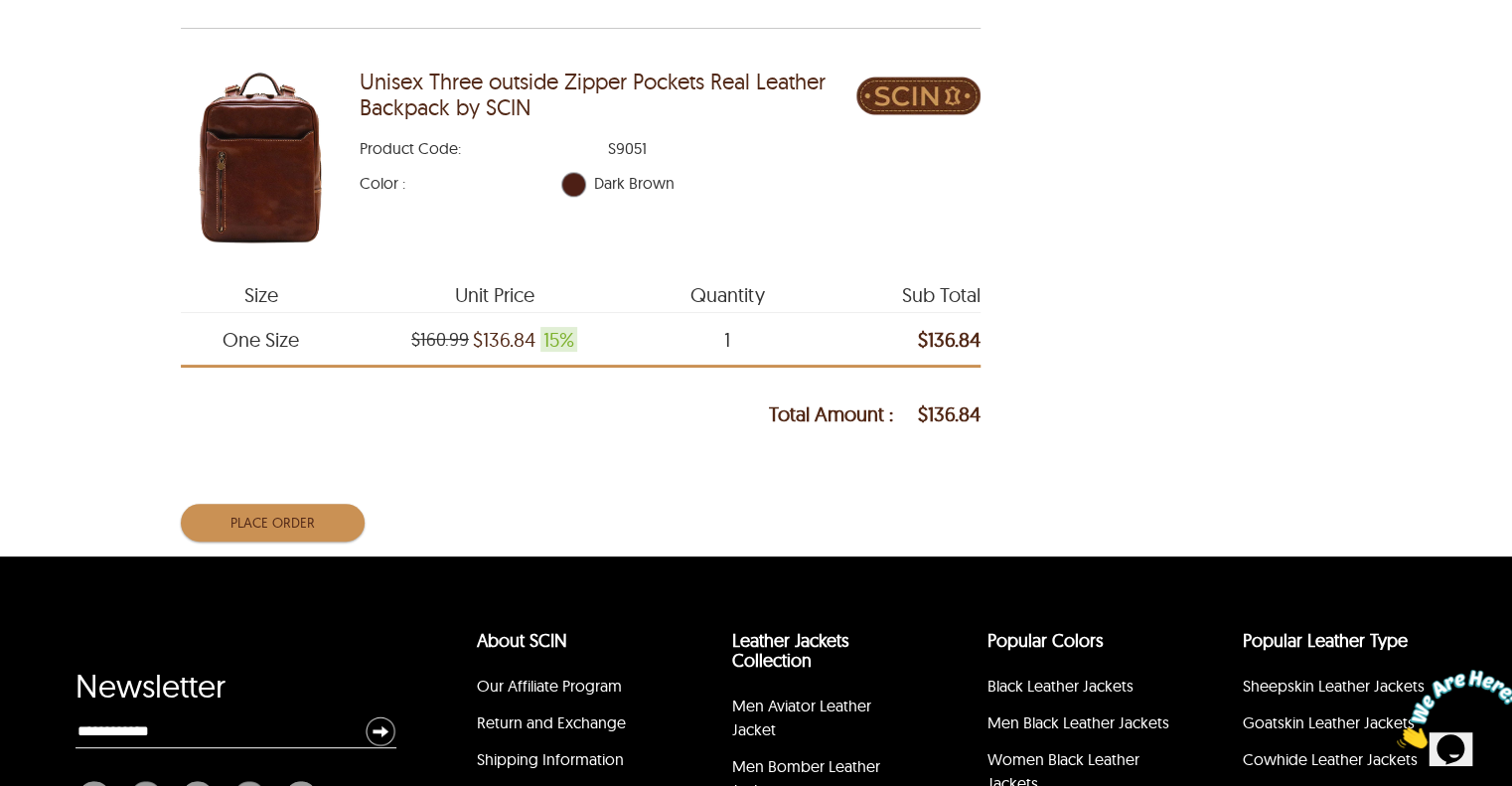 click on "Place Order" at bounding box center [272, 523] 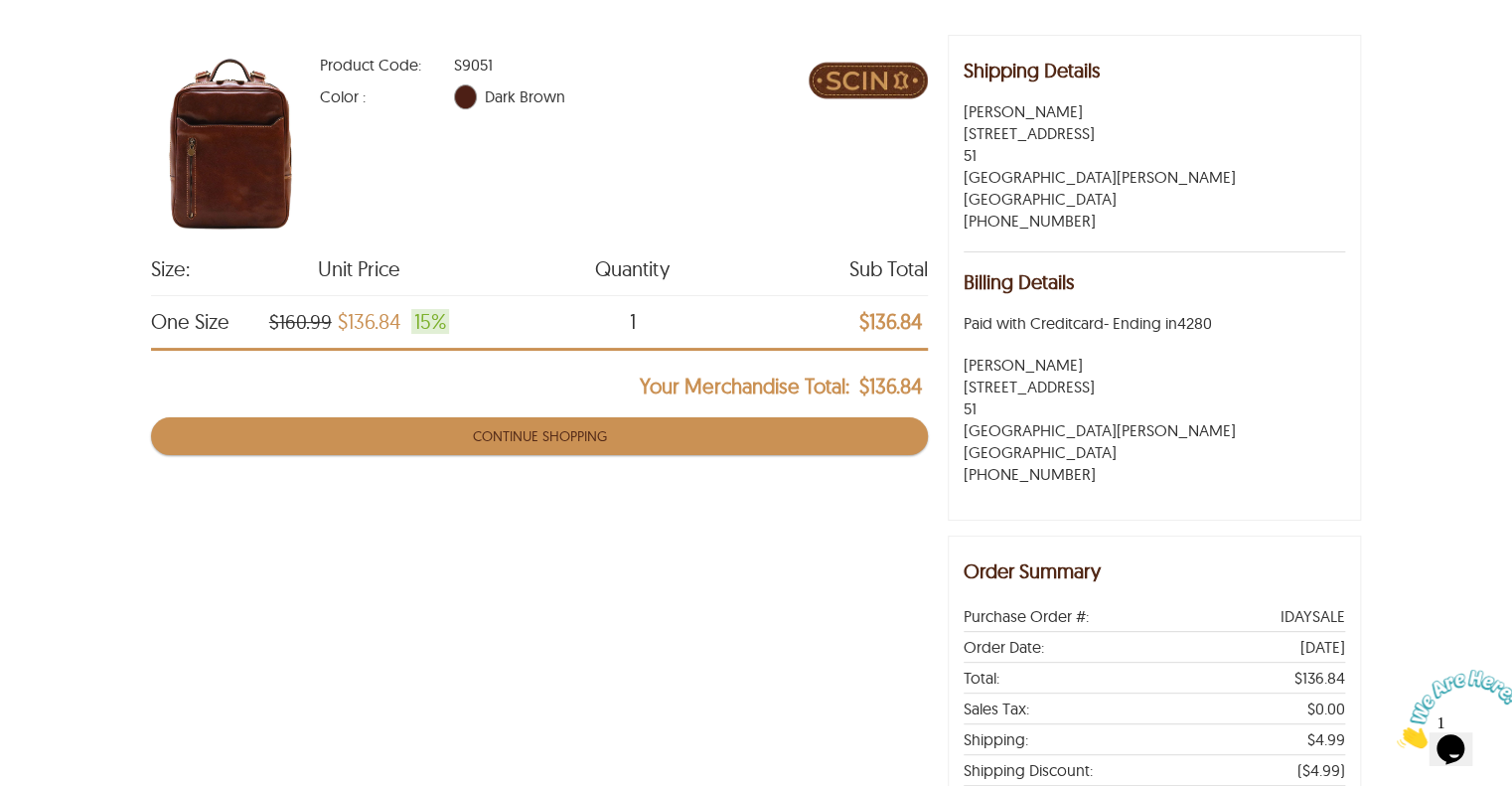 scroll, scrollTop: 99, scrollLeft: 0, axis: vertical 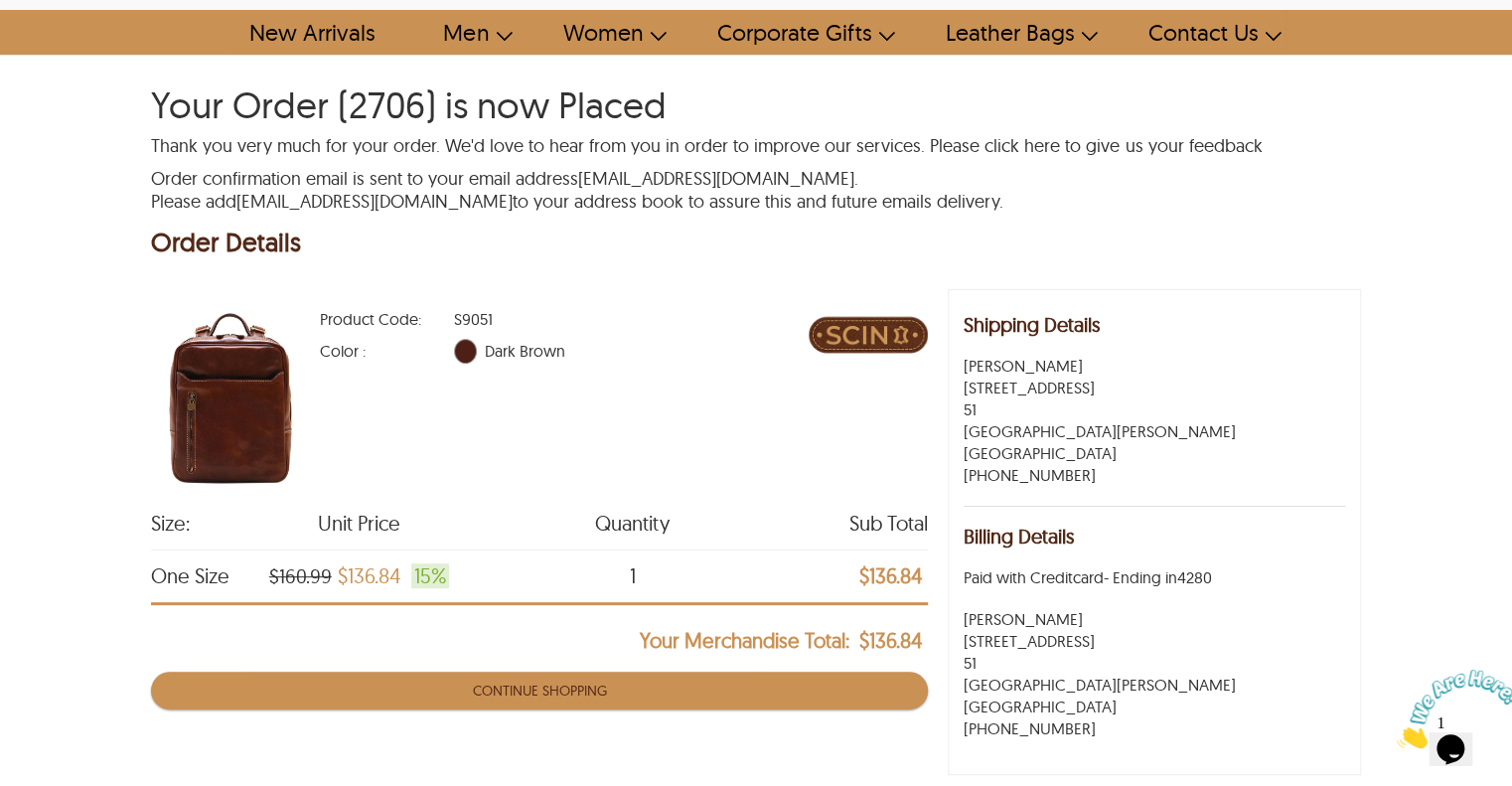 click at bounding box center (230, 398) 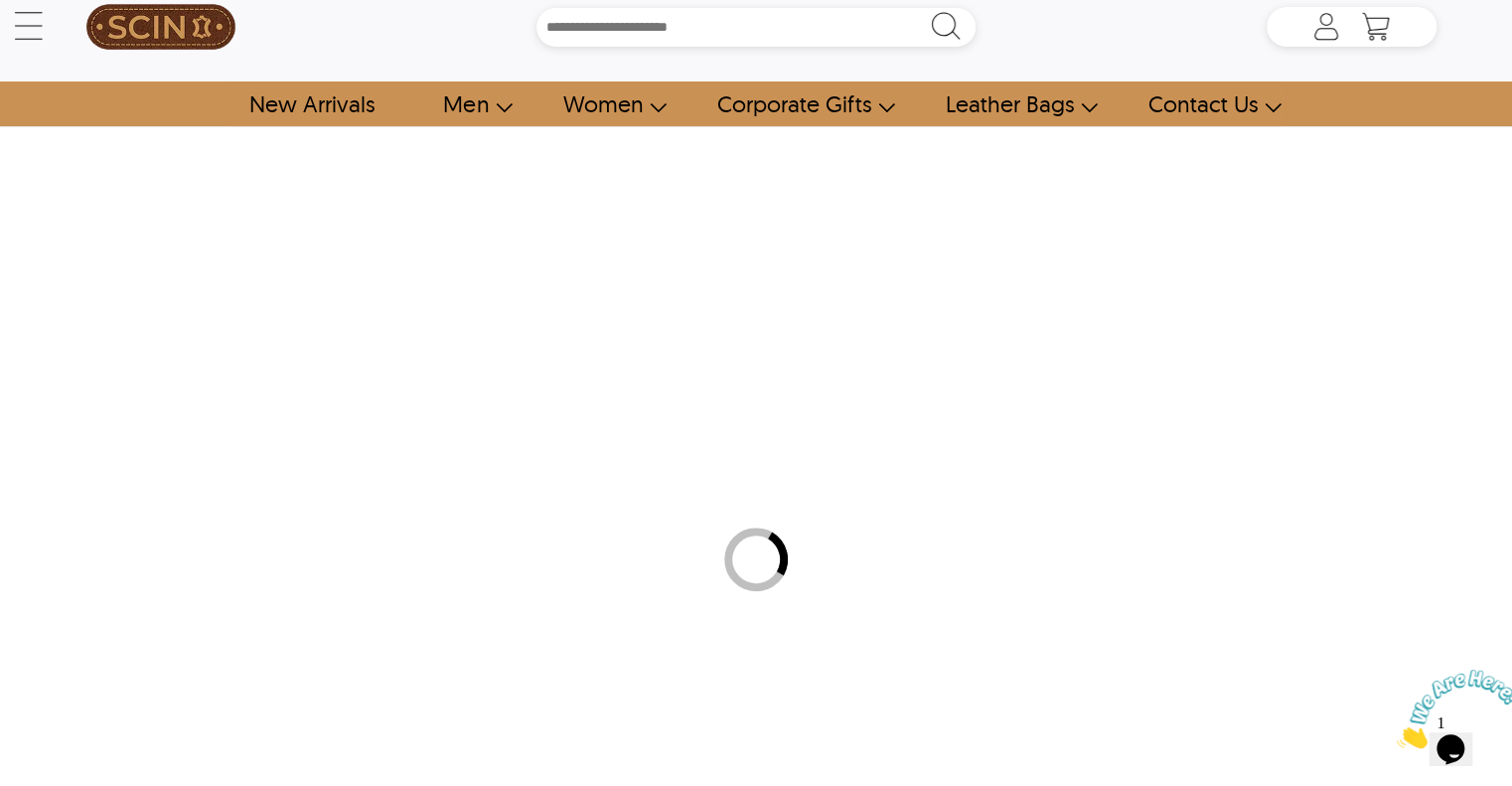 scroll, scrollTop: 0, scrollLeft: 0, axis: both 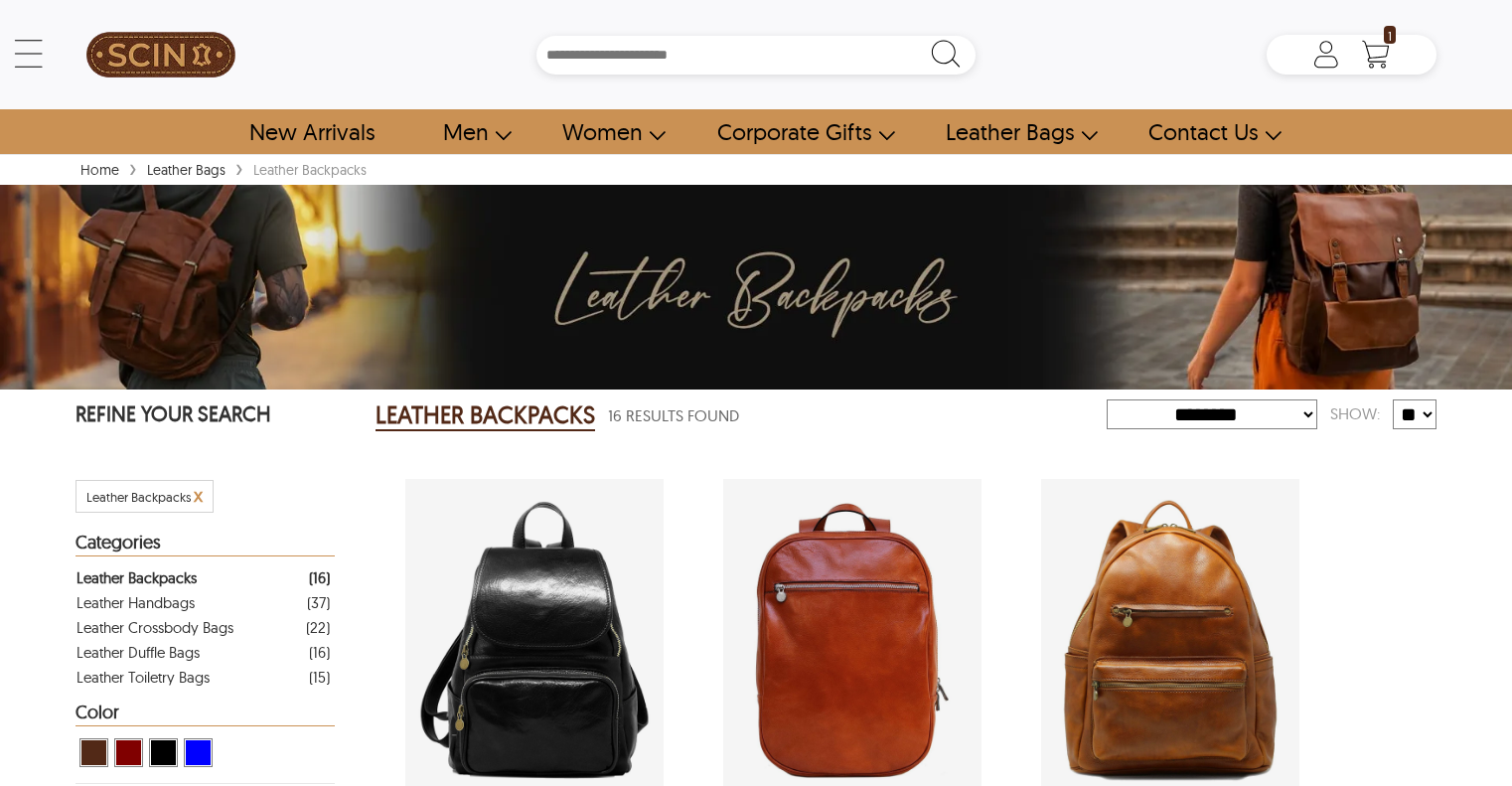 select on "********" 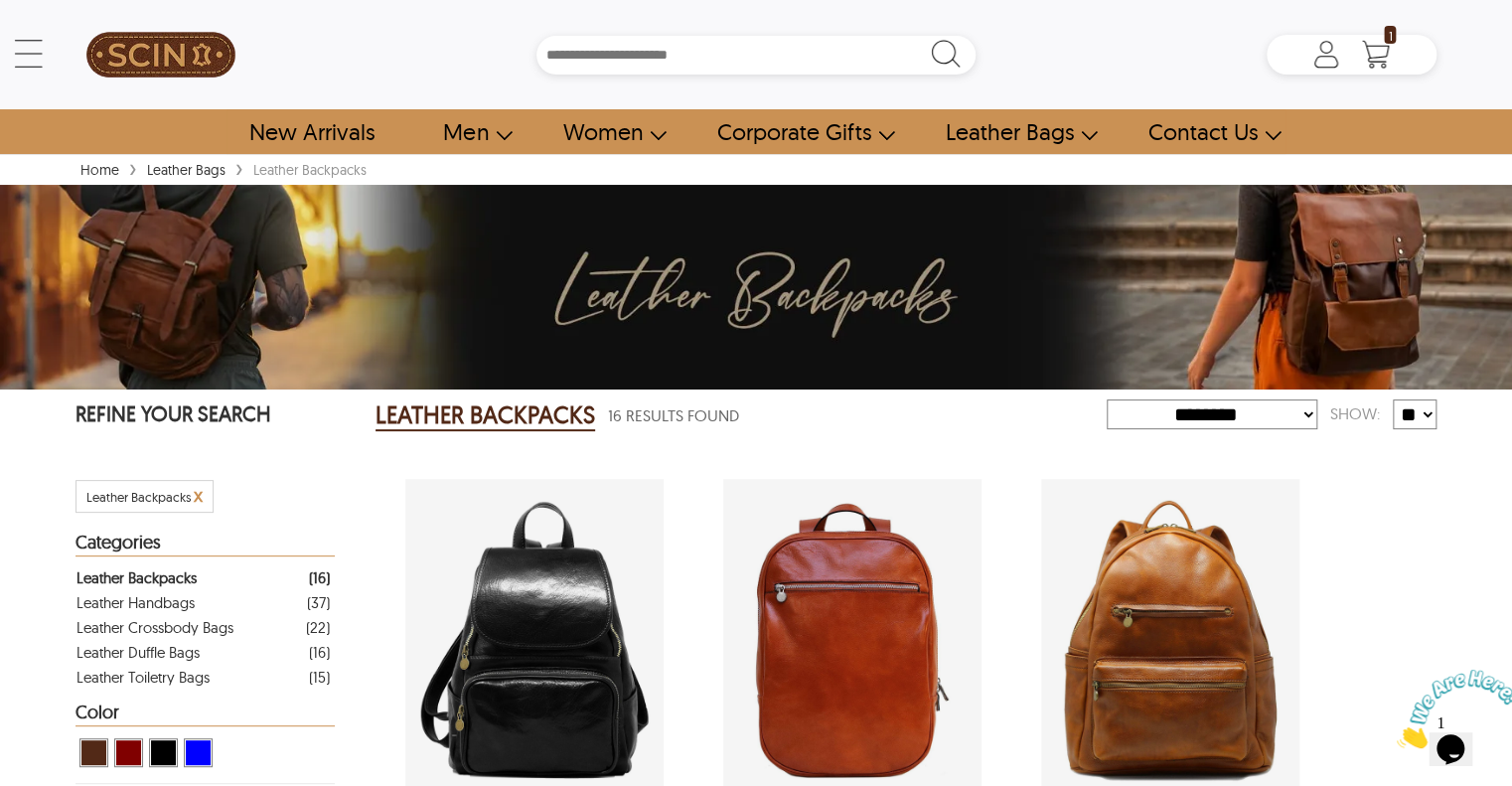 scroll, scrollTop: 0, scrollLeft: 0, axis: both 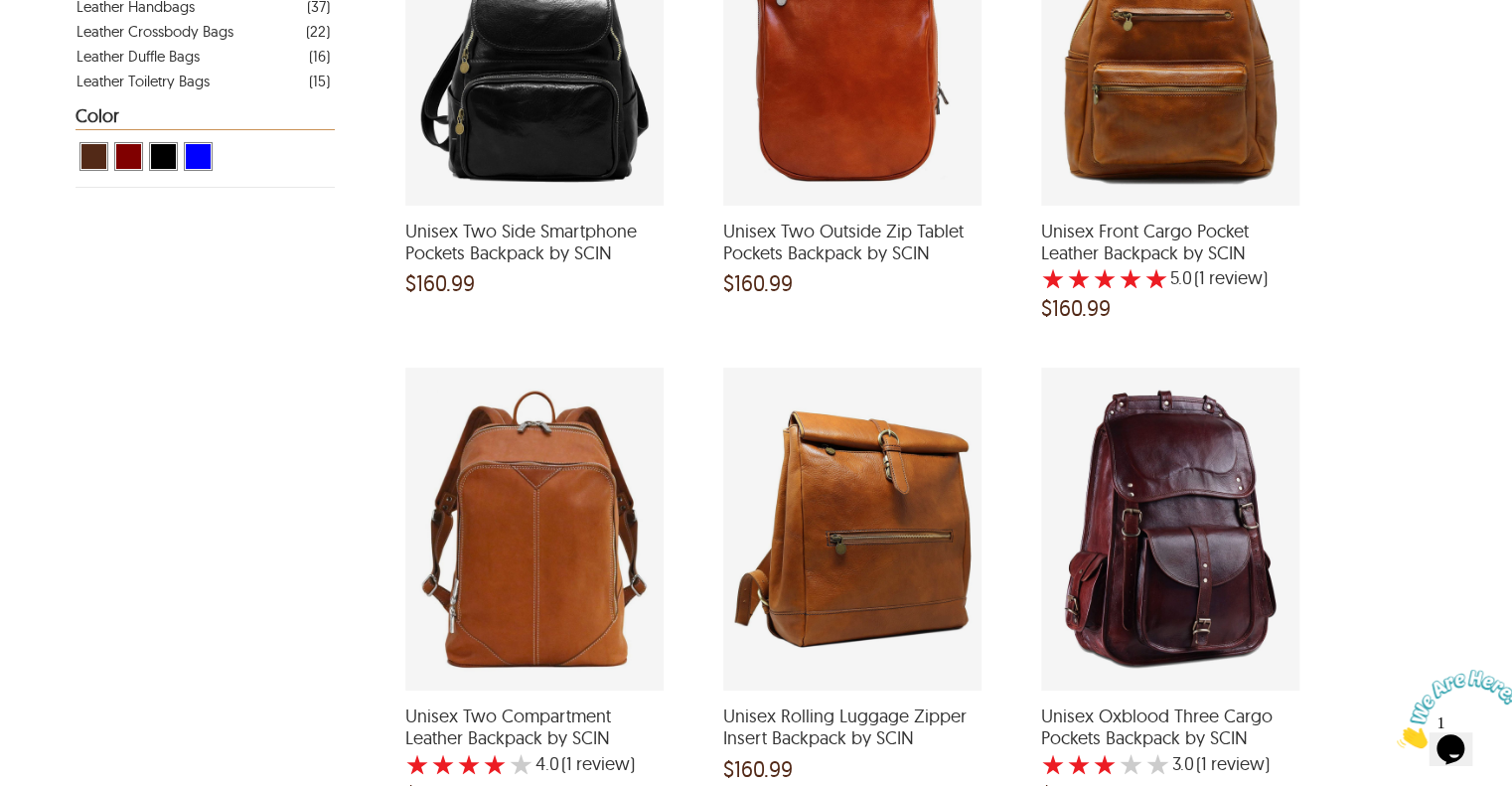 click at bounding box center [534, 529] 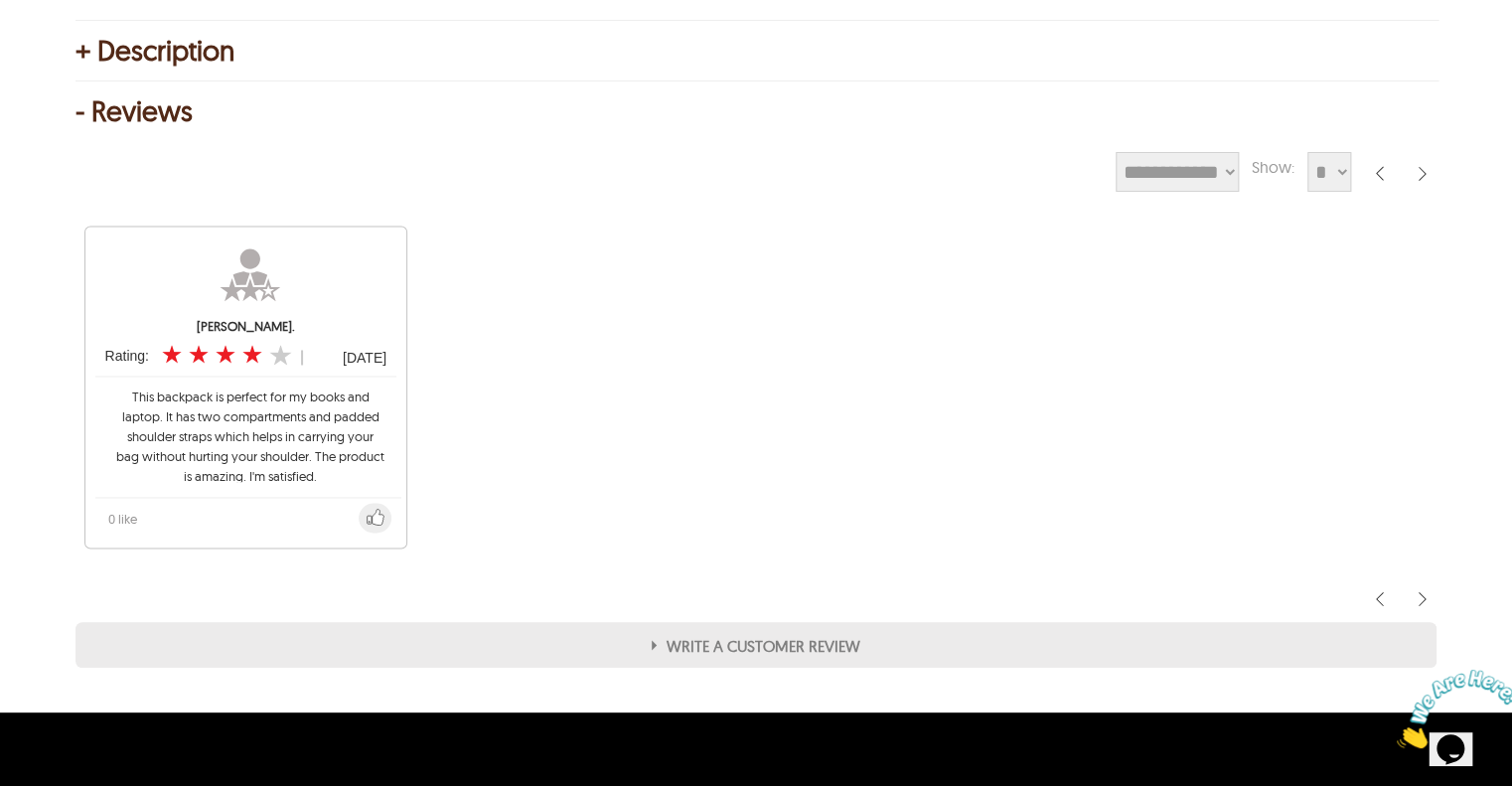 scroll, scrollTop: 1368, scrollLeft: 0, axis: vertical 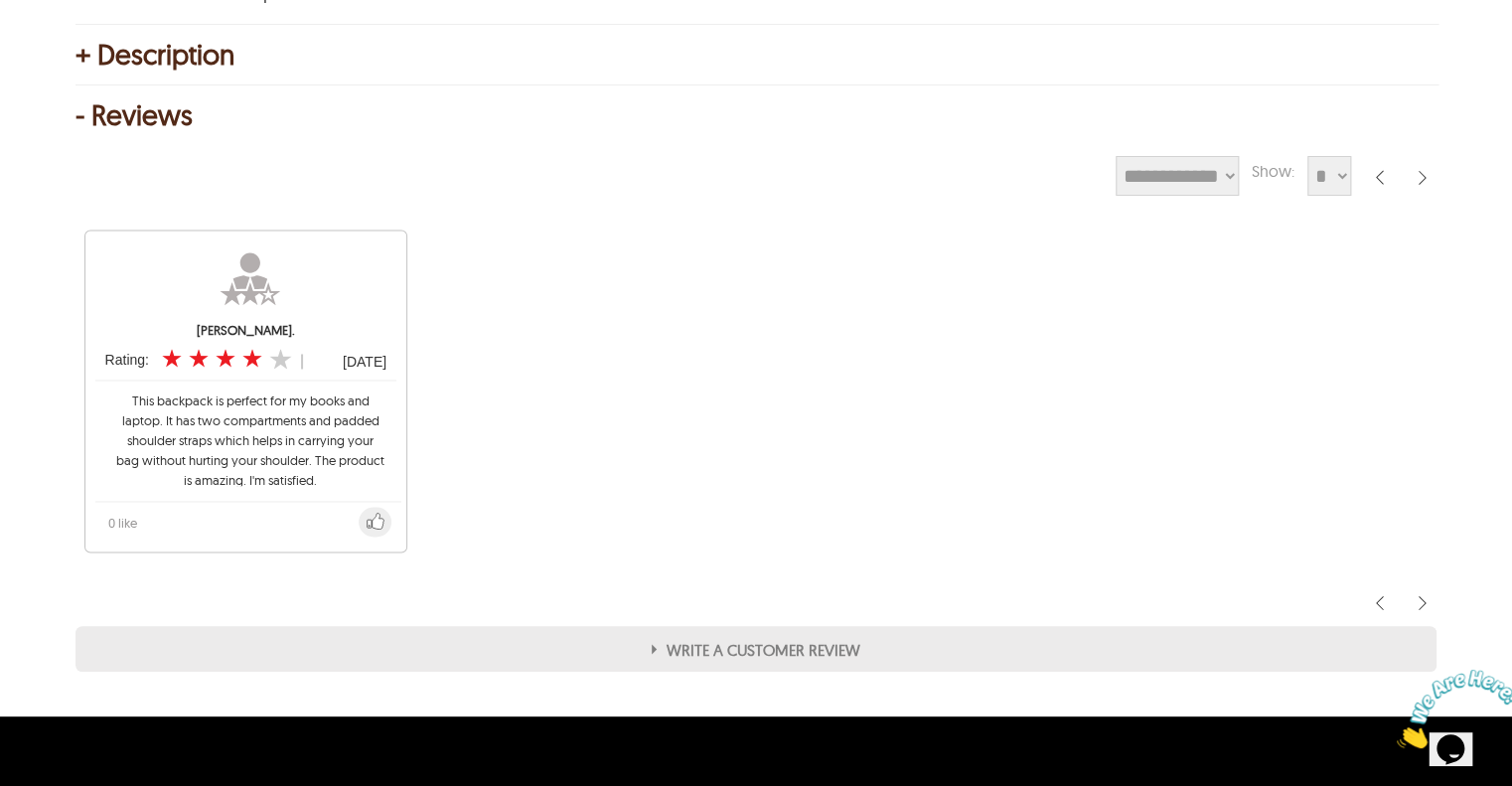 select on "********" 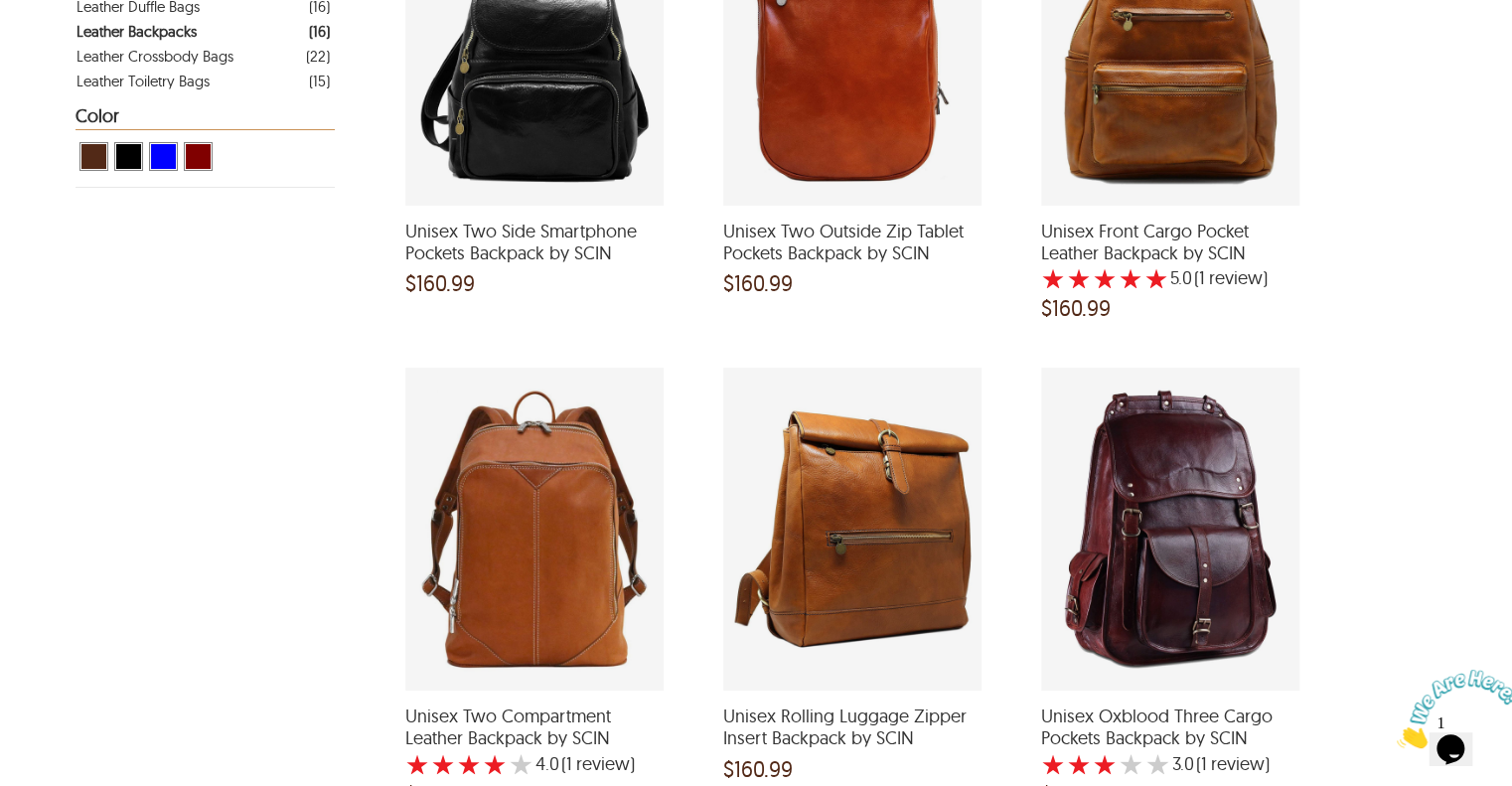 click at bounding box center (852, 44) 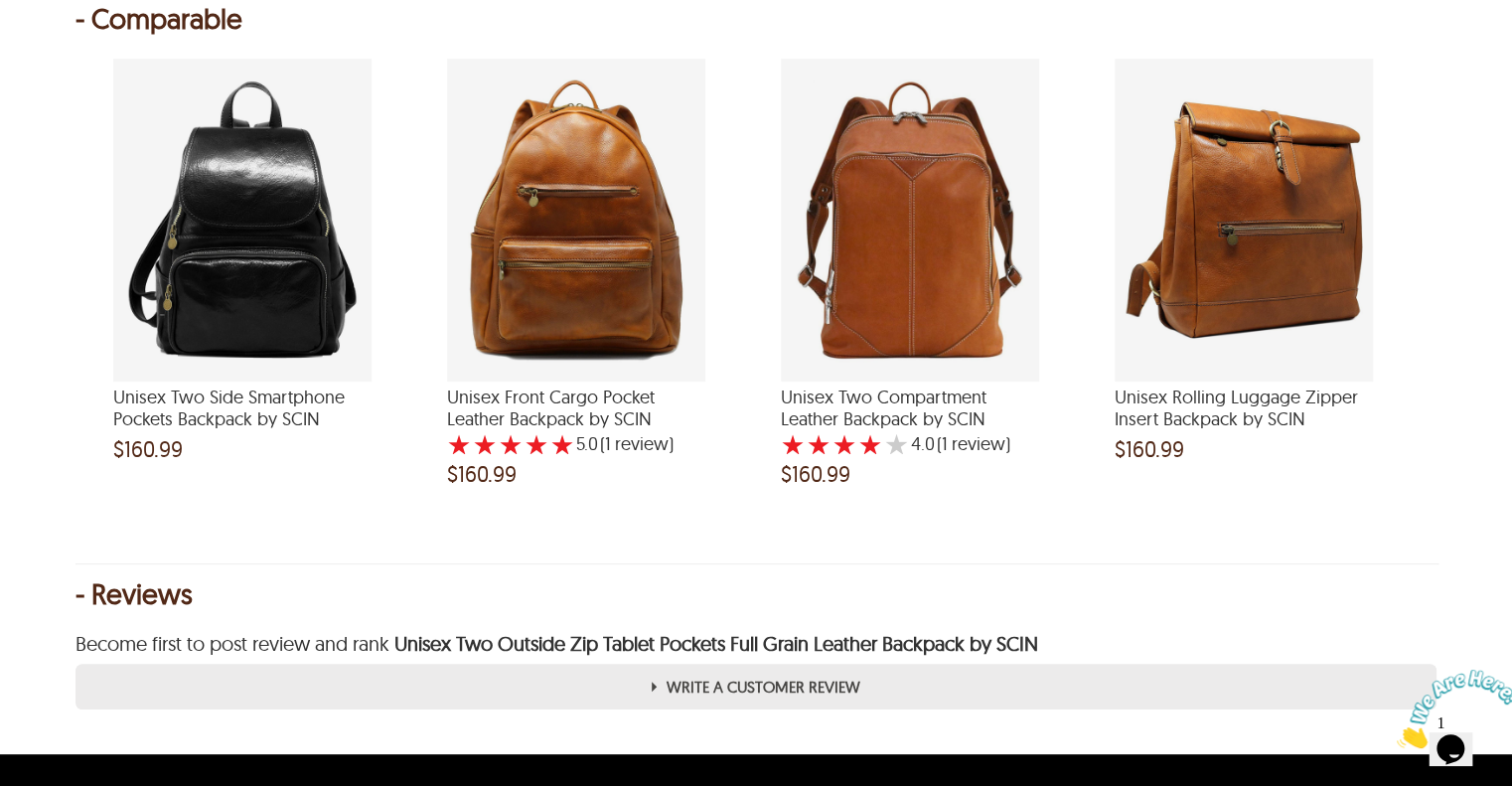 scroll, scrollTop: 1789, scrollLeft: 0, axis: vertical 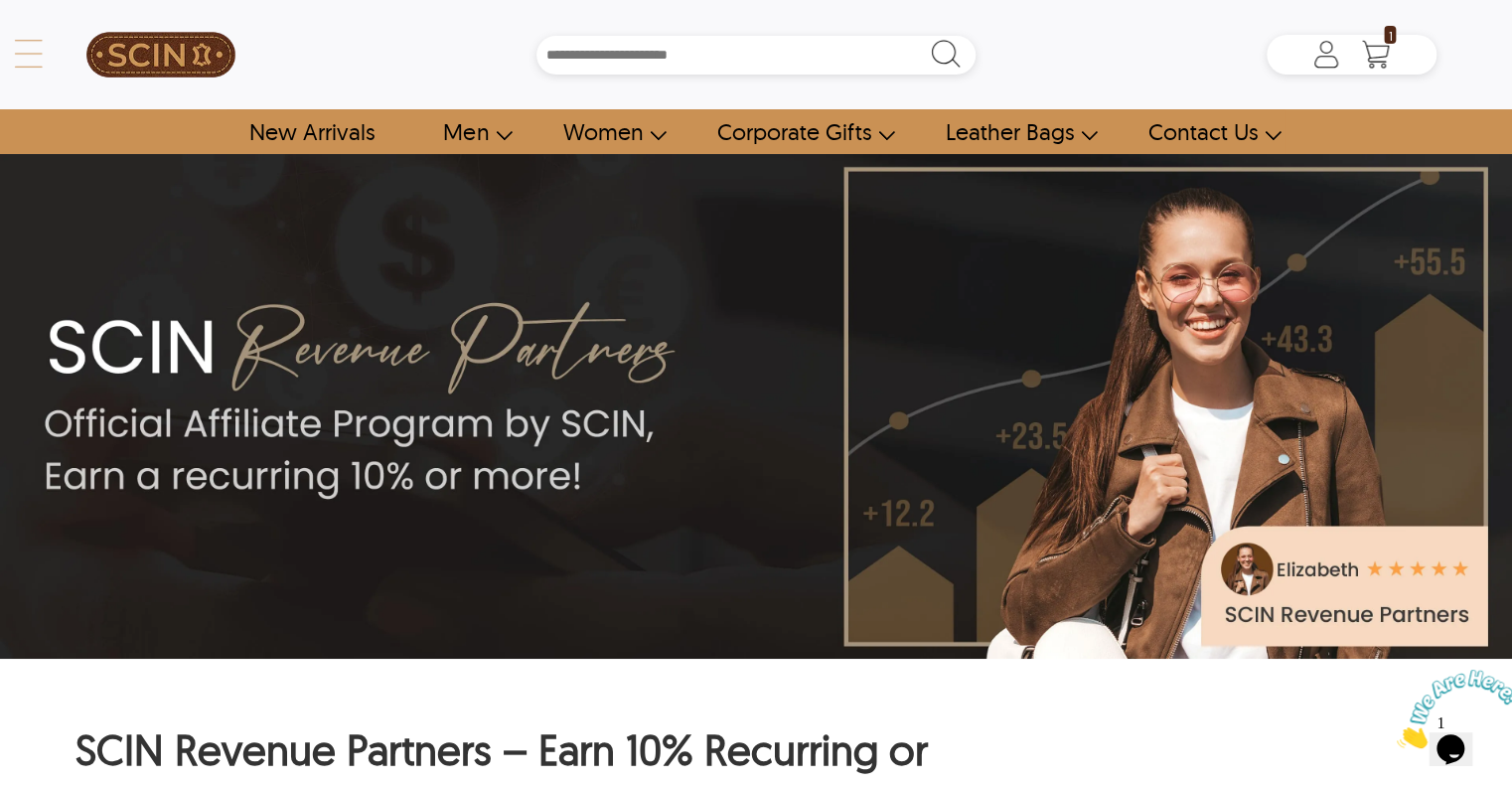 click on "← Menu New Arrivals Men Leather Jackets Aviator Leather Jackets Bomber Leather Jackets Biker Leather Jackets Cafe Racer Leather Jackets Leather Puffer Jackets Varsity Leather Jackets Oversized Leather Jackets Shearling Leather Jackets Leather Vests Leather Shirts Women Leather Jackets Aviator Leather Jackets Bomber Leather Jackets Biker Leather Jackets Cafe Racer Leather Jackets Leather Puffer Jackets Varsity Leather Jackets Oversized Leather Jackets Shearling Leather Jackets Leather Vests Leather Shirts Leather Coats & Blazers Shop Custom Leather Jackets Custom Aviator Leather Jackets Custom Bomber Leather Jackets Custom Biker Leather Jackets Custom Shearling Leather Jackets Custom Leather Coats & Blazers Custom Leather Vests Corporate Gifts  Leather Wallets Leather Portfolios Leather Passport Holders Leather Bags Leather Backpacks Leather Handbags Leather Duffle Bags Leather Crossbody Bags Leather Toiletry Bags Coupons & Specials SCIN Brand  About Us  SCIN Affiliate Program SCIN Reseller Program  Help ✕" at bounding box center (756, 55) 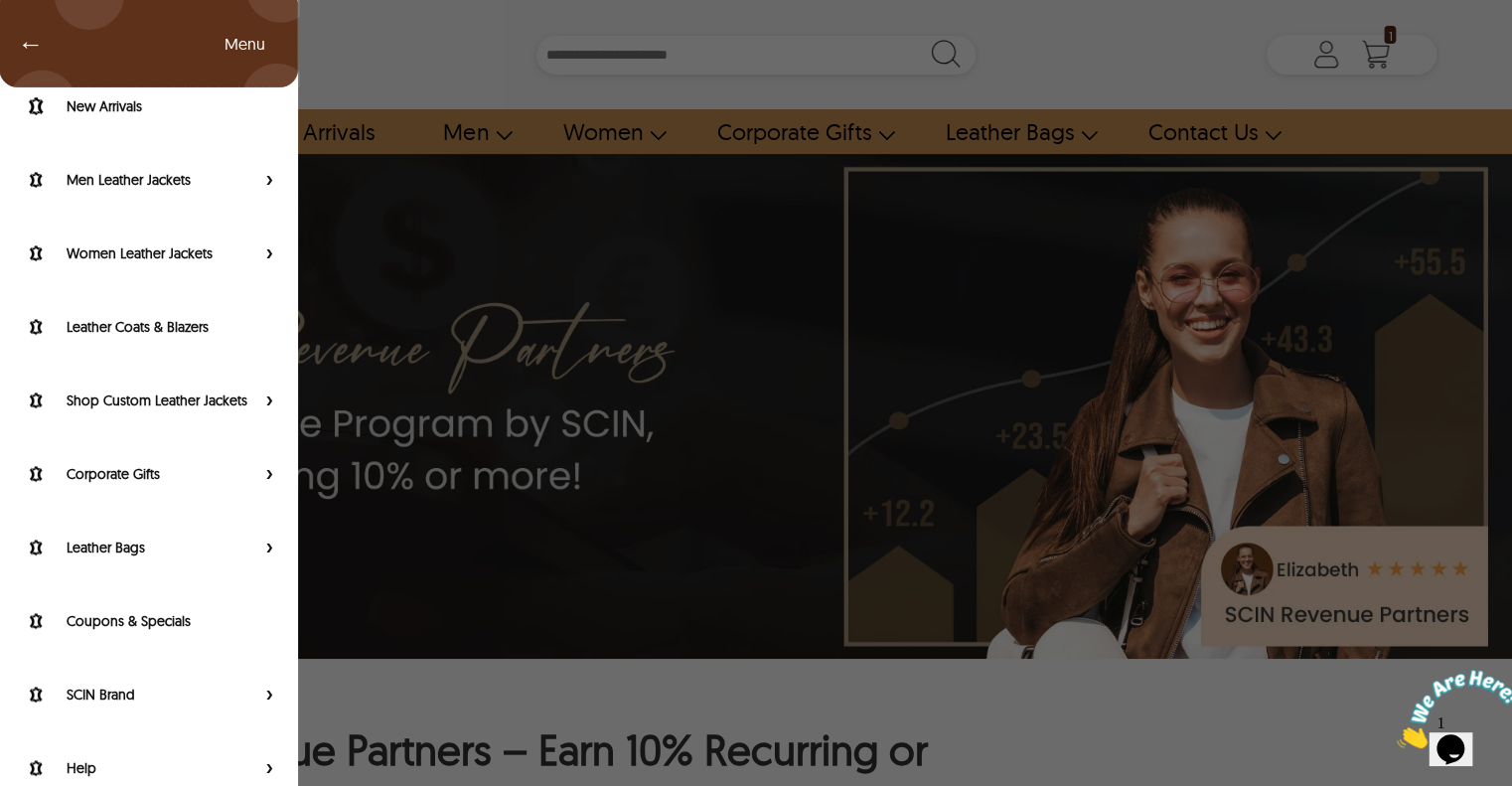 scroll, scrollTop: 103, scrollLeft: 0, axis: vertical 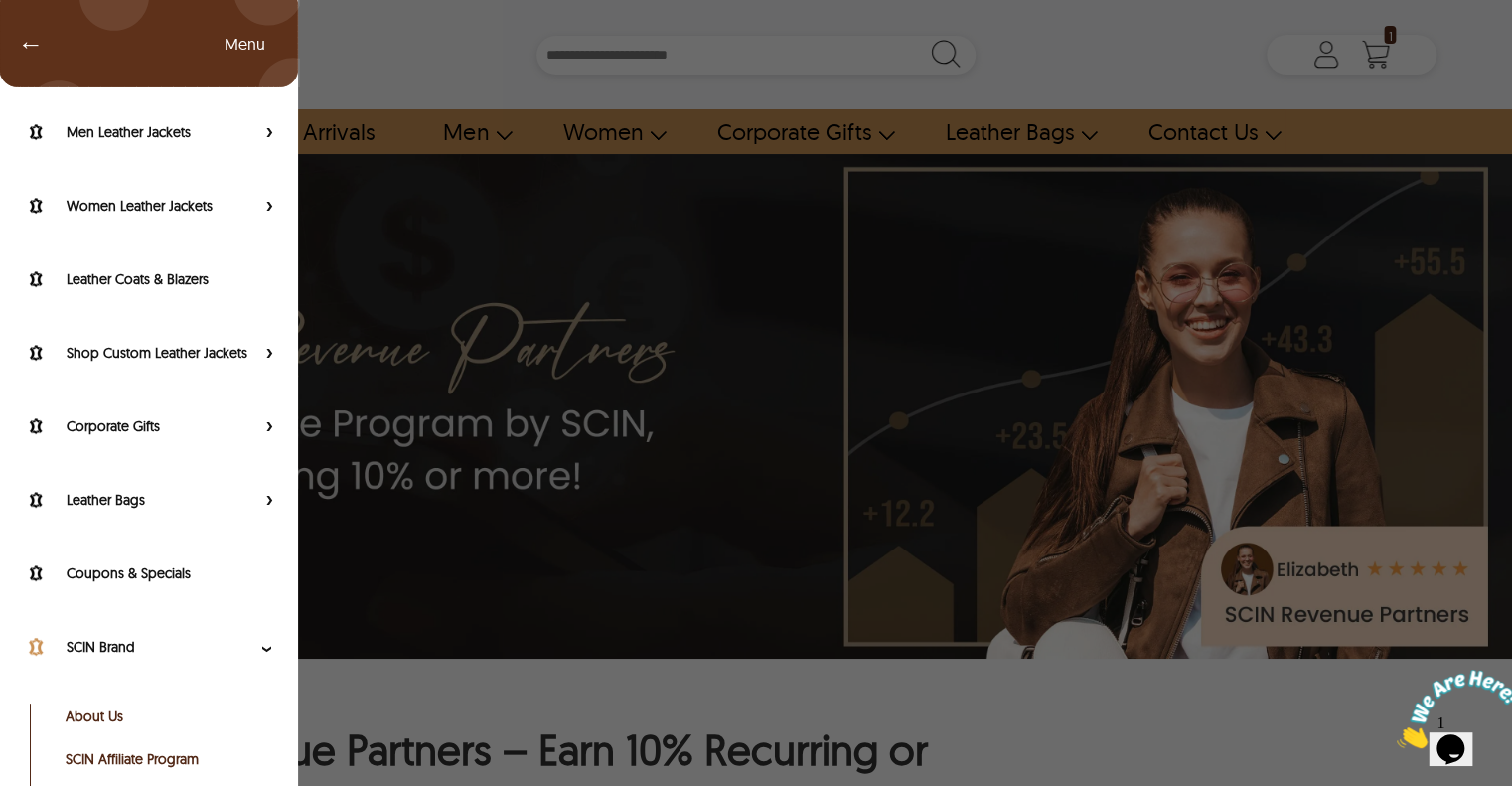 click on "SCIN Brand" at bounding box center [161, 647] 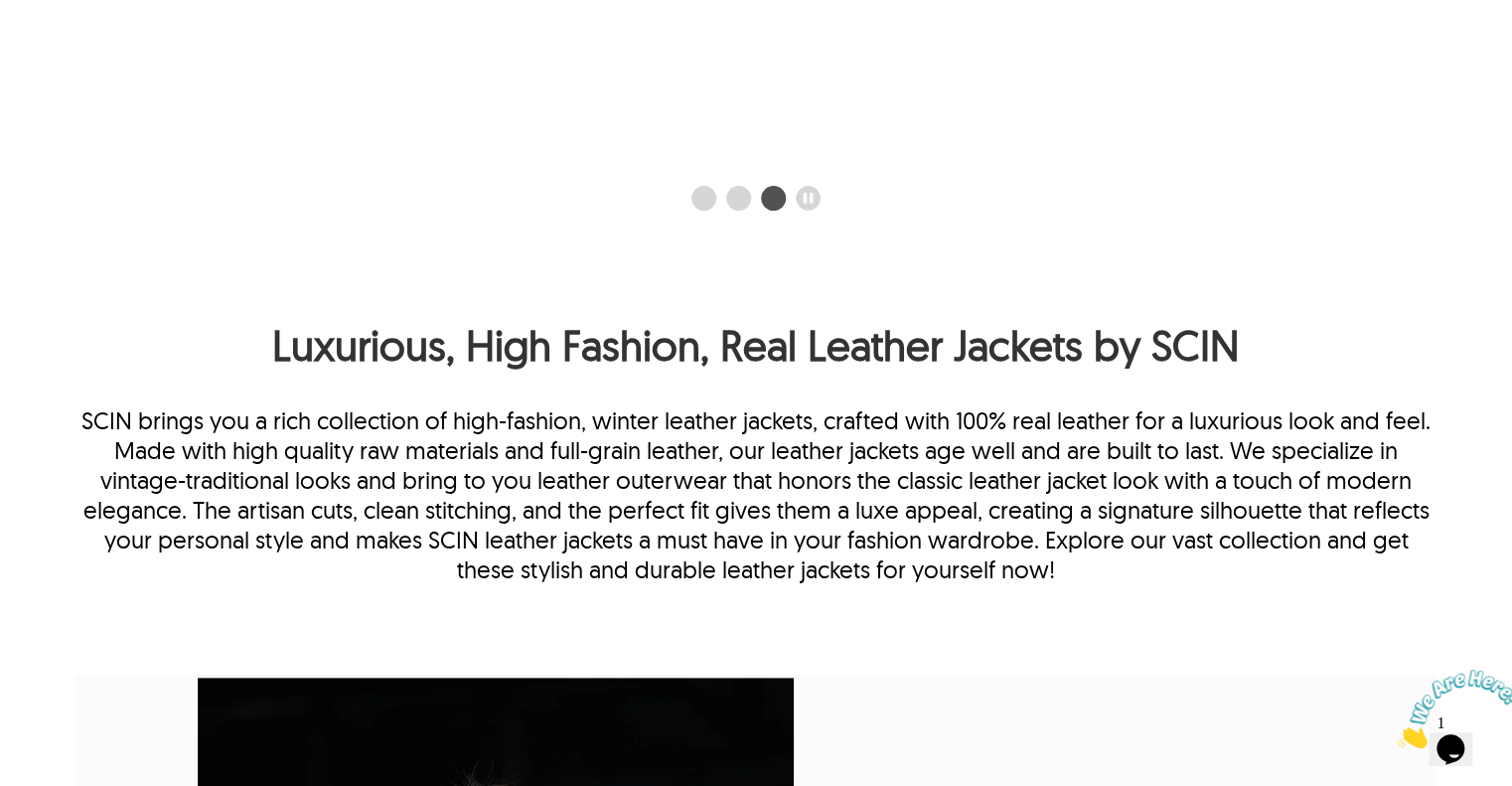 scroll, scrollTop: 497, scrollLeft: 0, axis: vertical 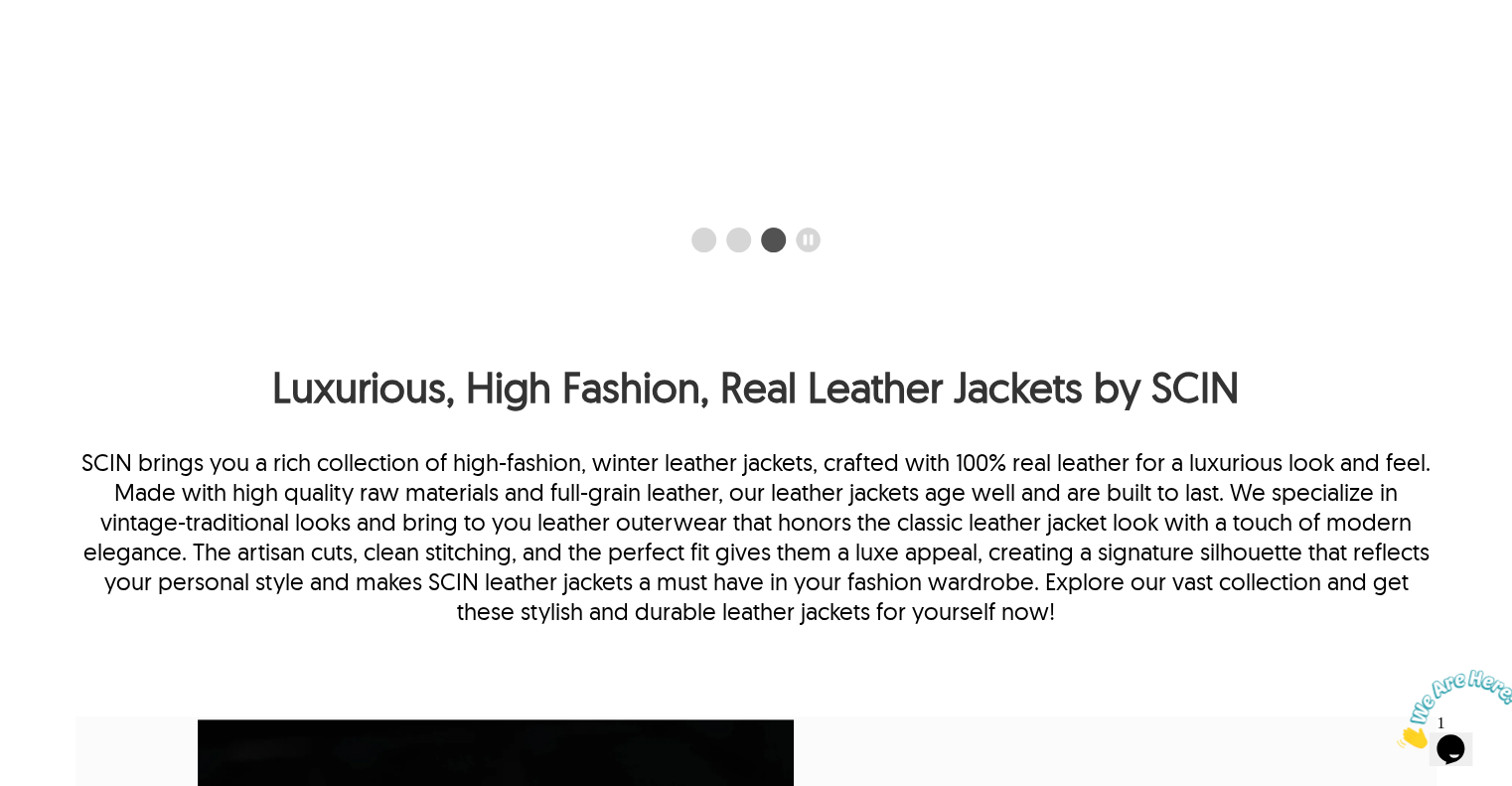 click on "SCIN brings you a rich collection of high-fashion, winter leather jackets, crafted with 100% real leather for a luxurious look and feel. Made with high quality raw materials and full-grain leather, our leather jackets age well and are built to last. We specialize in vintage-traditional looks and bring to you leather outerwear that honors the classic leather jacket look with a touch of modern elegance. The artisan cuts, clean stitching, and the perfect fit gives them a luxe appeal, creating a signature silhouette that reflects your personal style and makes SCIN leather jackets a must have in your fashion wardrobe. Explore our vast collection and get these stylish and durable leather jackets for yourself now!" at bounding box center [756, 537] 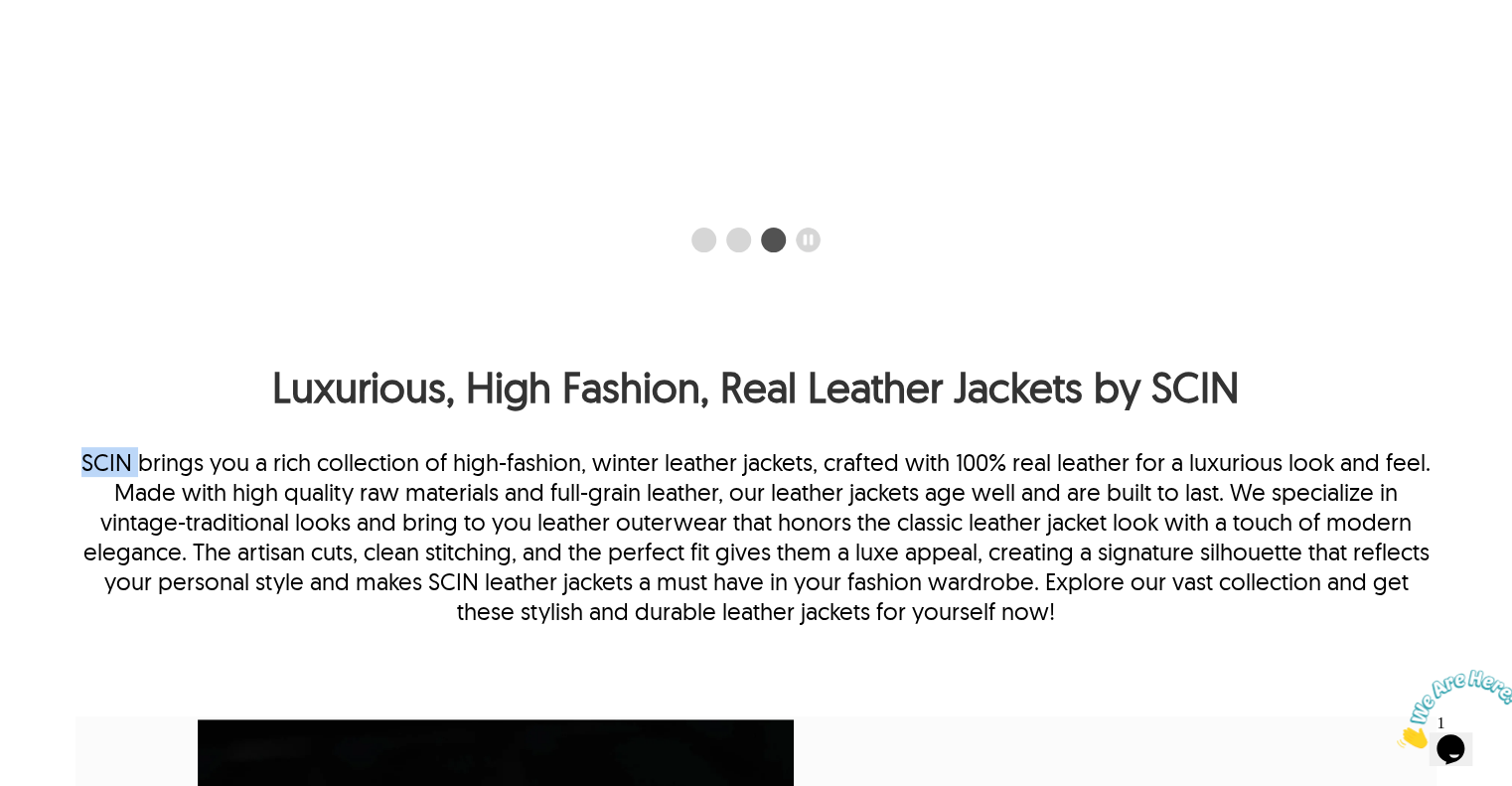 click on "SCIN brings you a rich collection of high-fashion, winter leather jackets, crafted with 100% real leather for a luxurious look and feel. Made with high quality raw materials and full-grain leather, our leather jackets age well and are built to last. We specialize in vintage-traditional looks and bring to you leather outerwear that honors the classic leather jacket look with a touch of modern elegance. The artisan cuts, clean stitching, and the perfect fit gives them a luxe appeal, creating a signature silhouette that reflects your personal style and makes SCIN leather jackets a must have in your fashion wardrobe. Explore our vast collection and get these stylish and durable leather jackets for yourself now!" at bounding box center [756, 537] 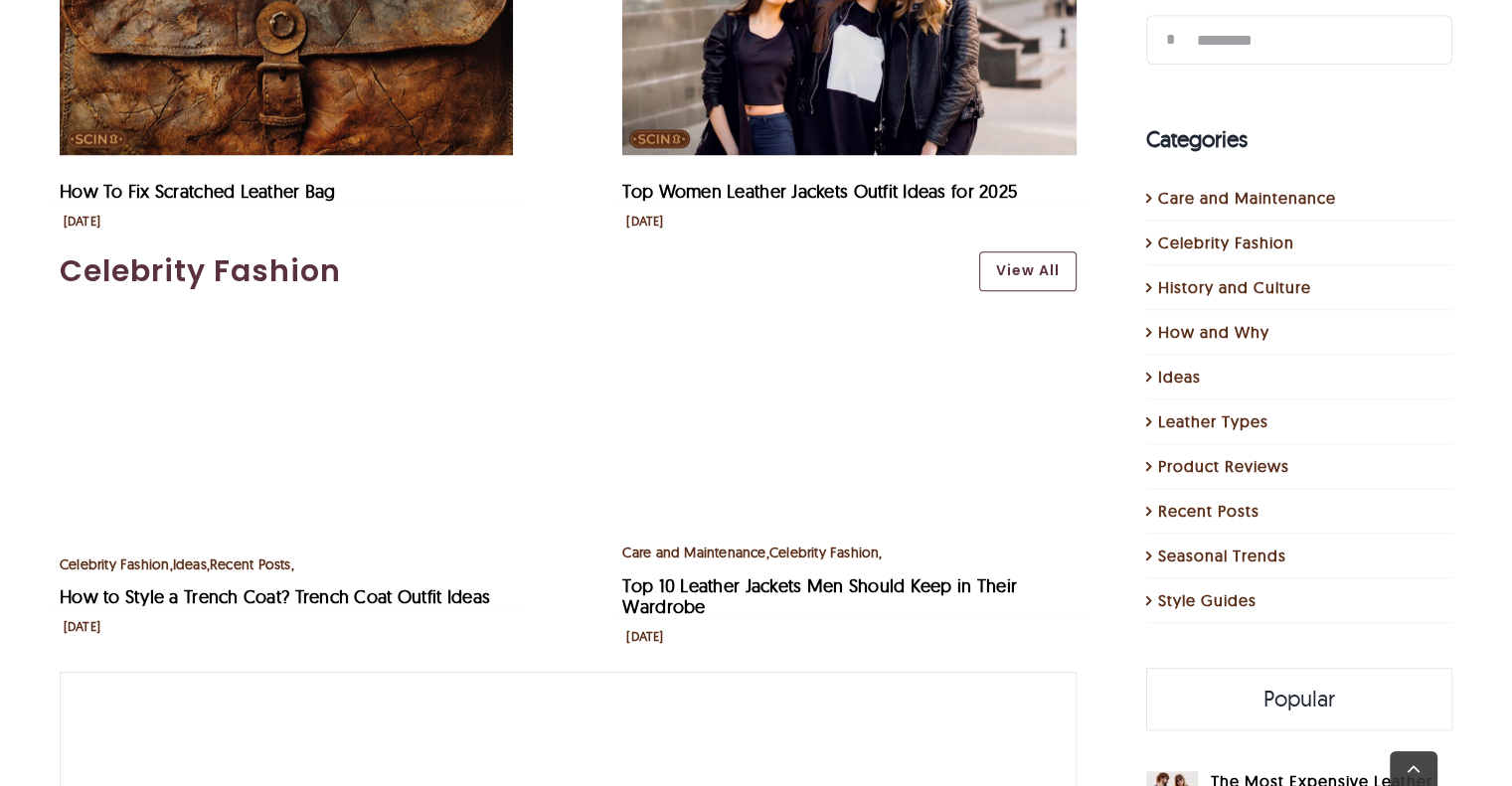 scroll, scrollTop: 1093, scrollLeft: 0, axis: vertical 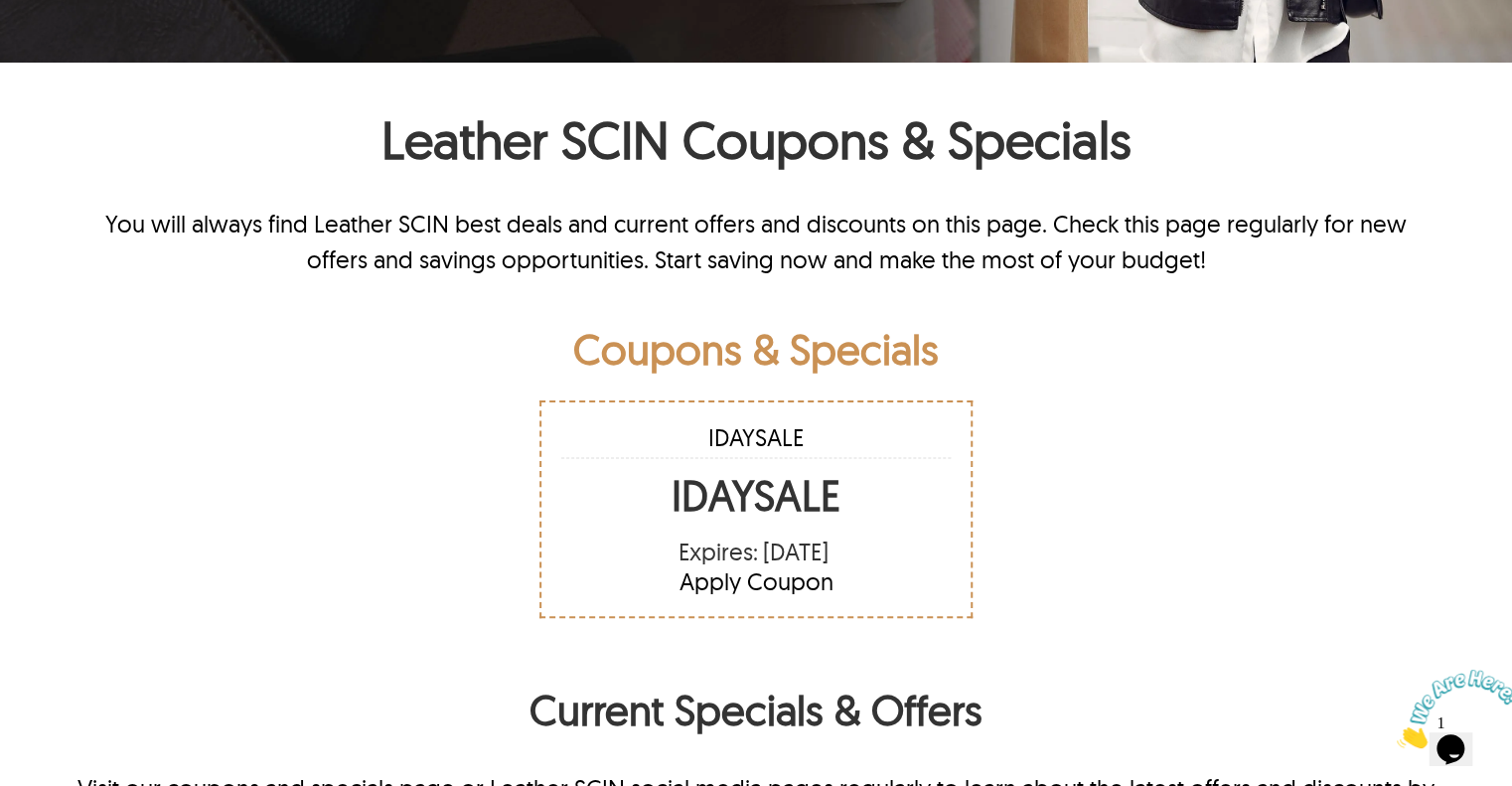 click on "IDAYSALE" at bounding box center (756, 498) 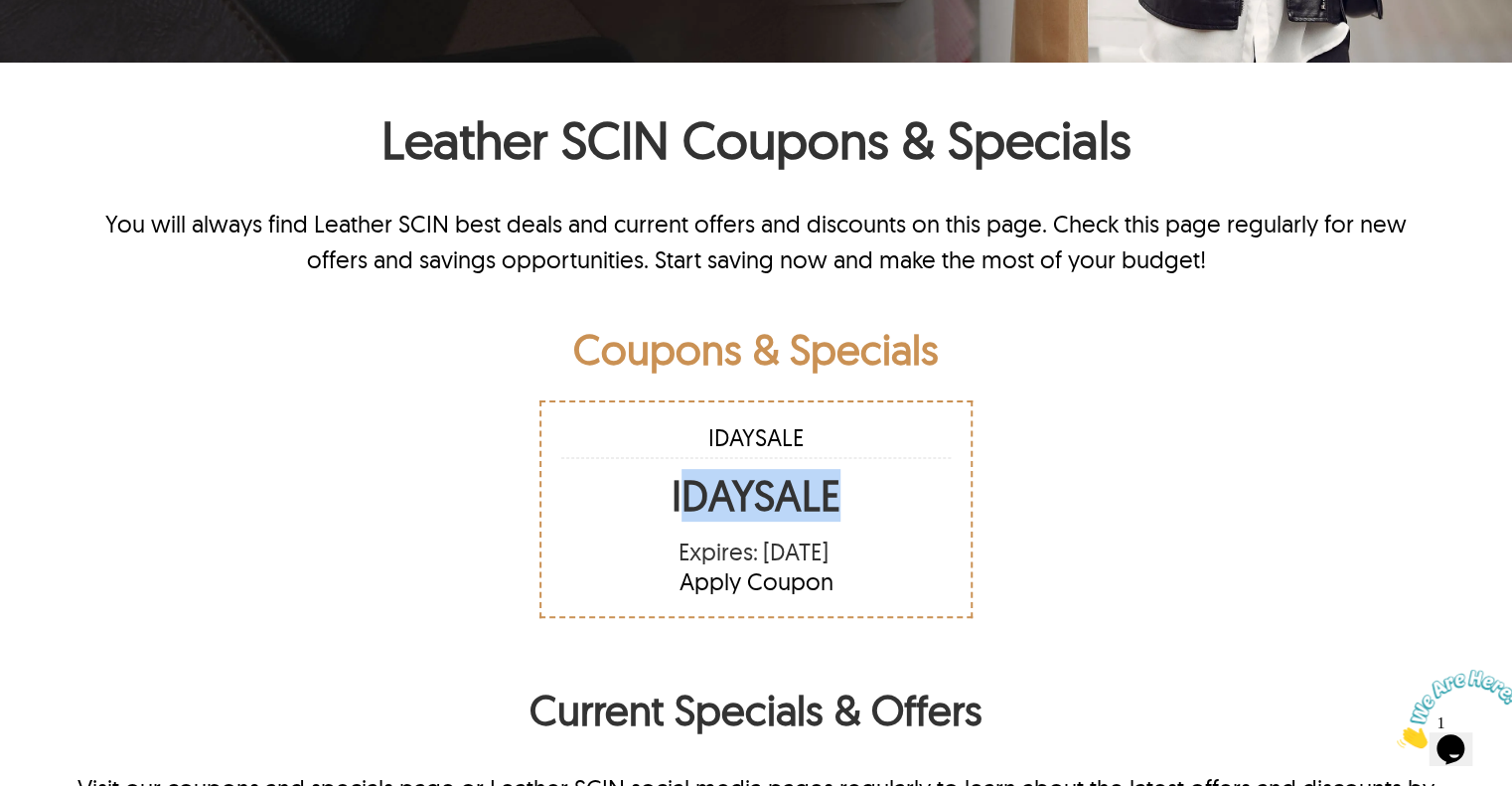 drag, startPoint x: 707, startPoint y: 505, endPoint x: 843, endPoint y: 505, distance: 136 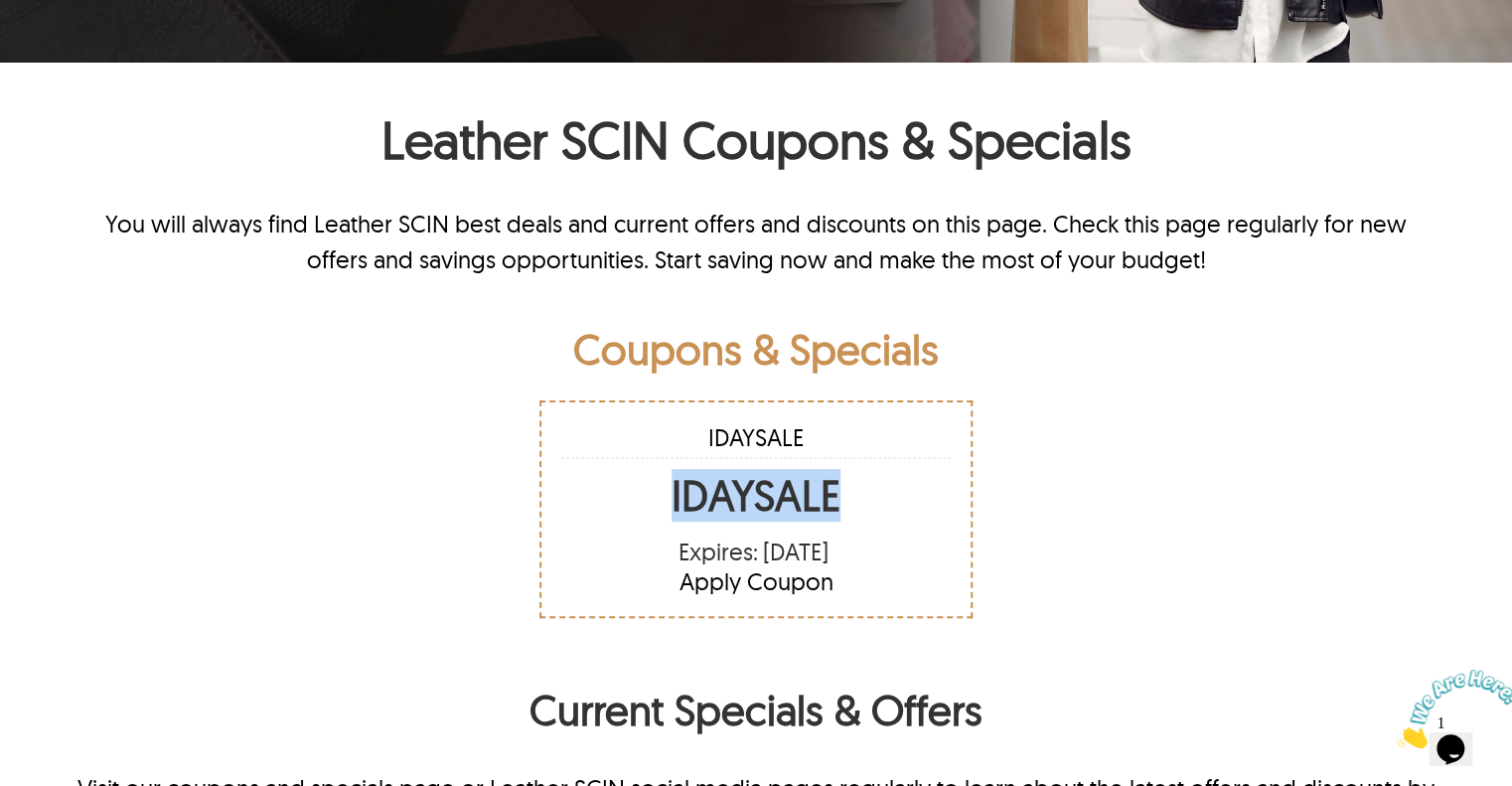 drag, startPoint x: 659, startPoint y: 501, endPoint x: 857, endPoint y: 495, distance: 198.09089 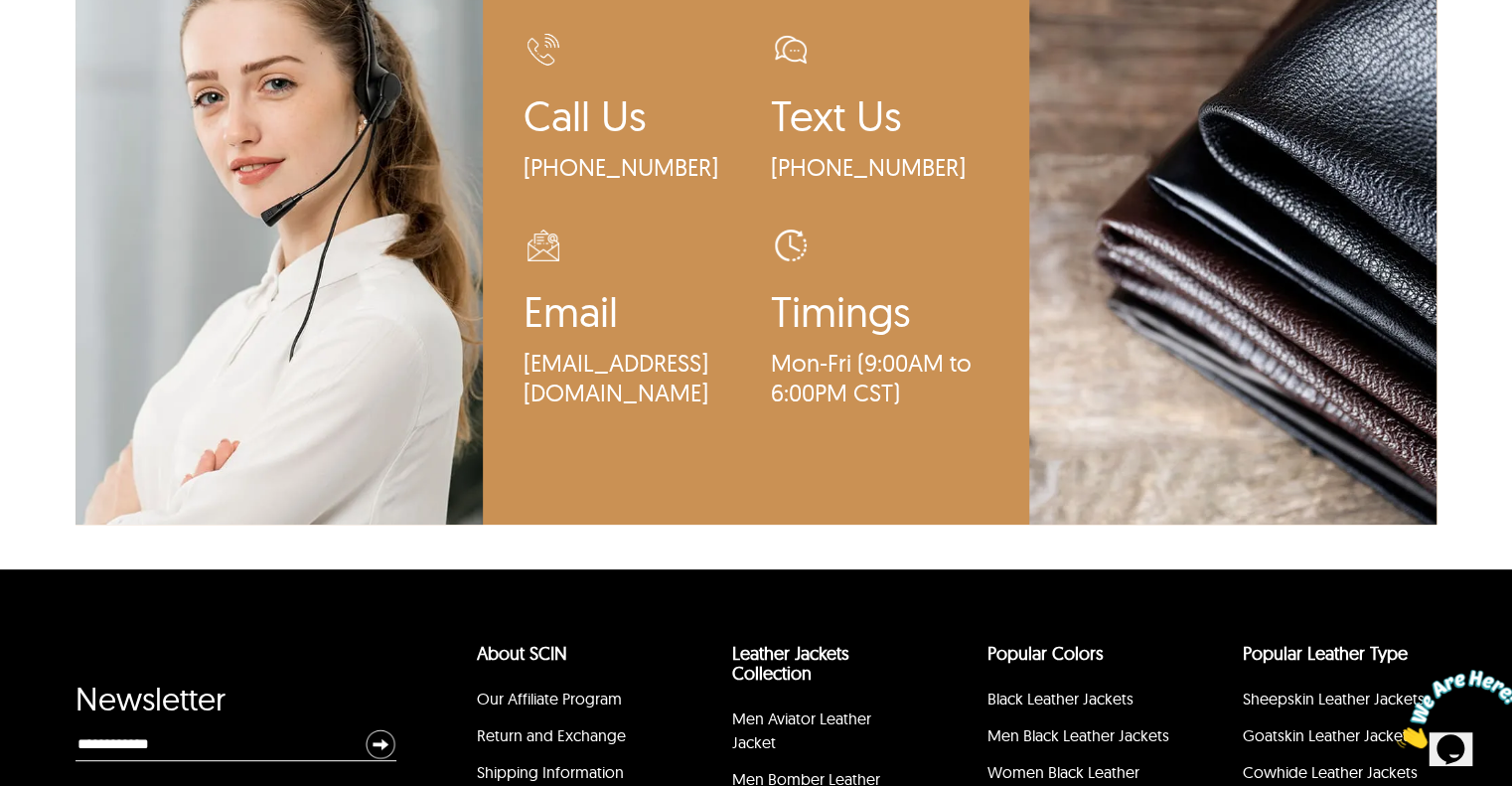 scroll, scrollTop: 3108, scrollLeft: 0, axis: vertical 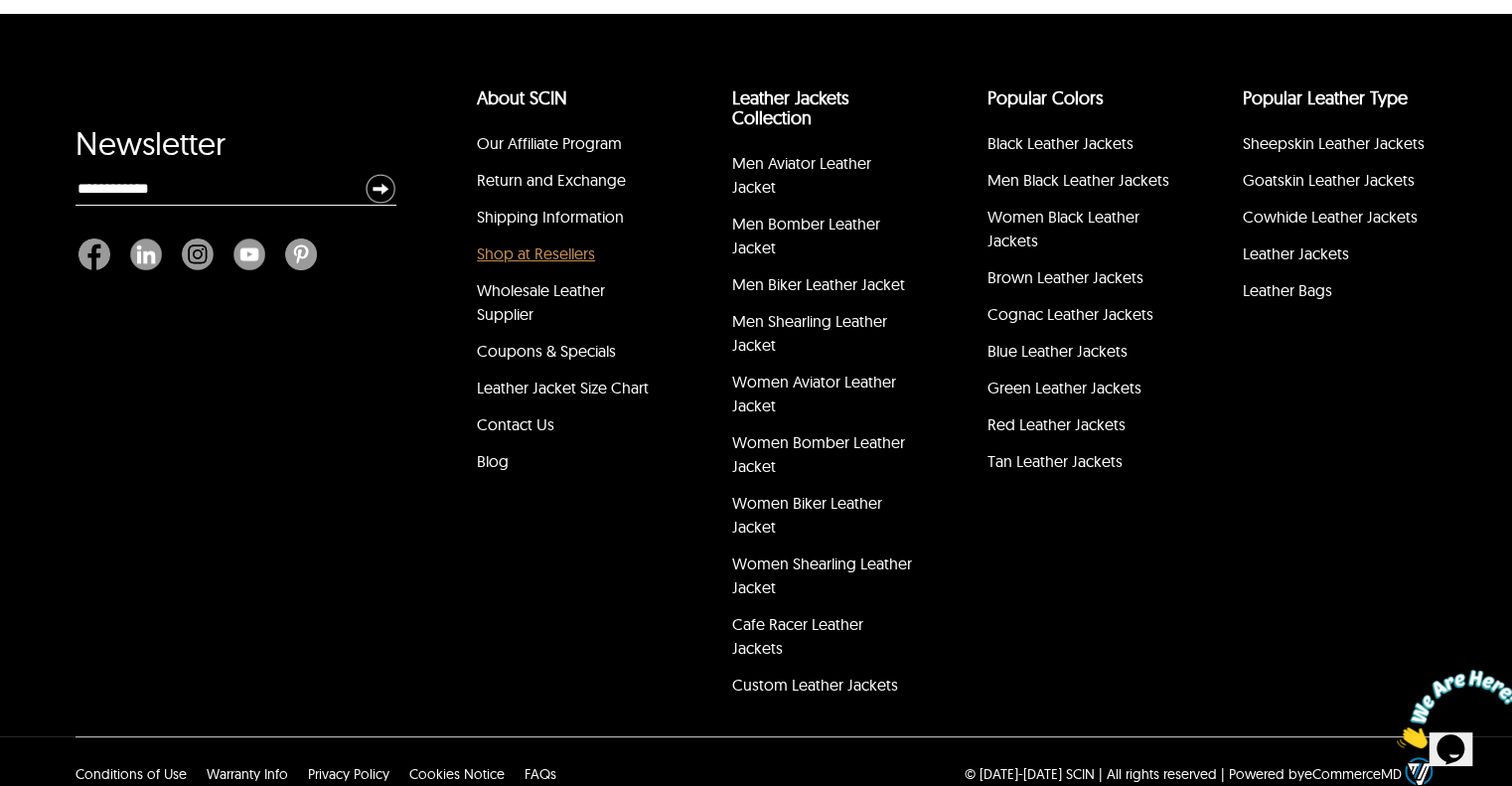 click on "Shop at Resellers" at bounding box center (535, 253) 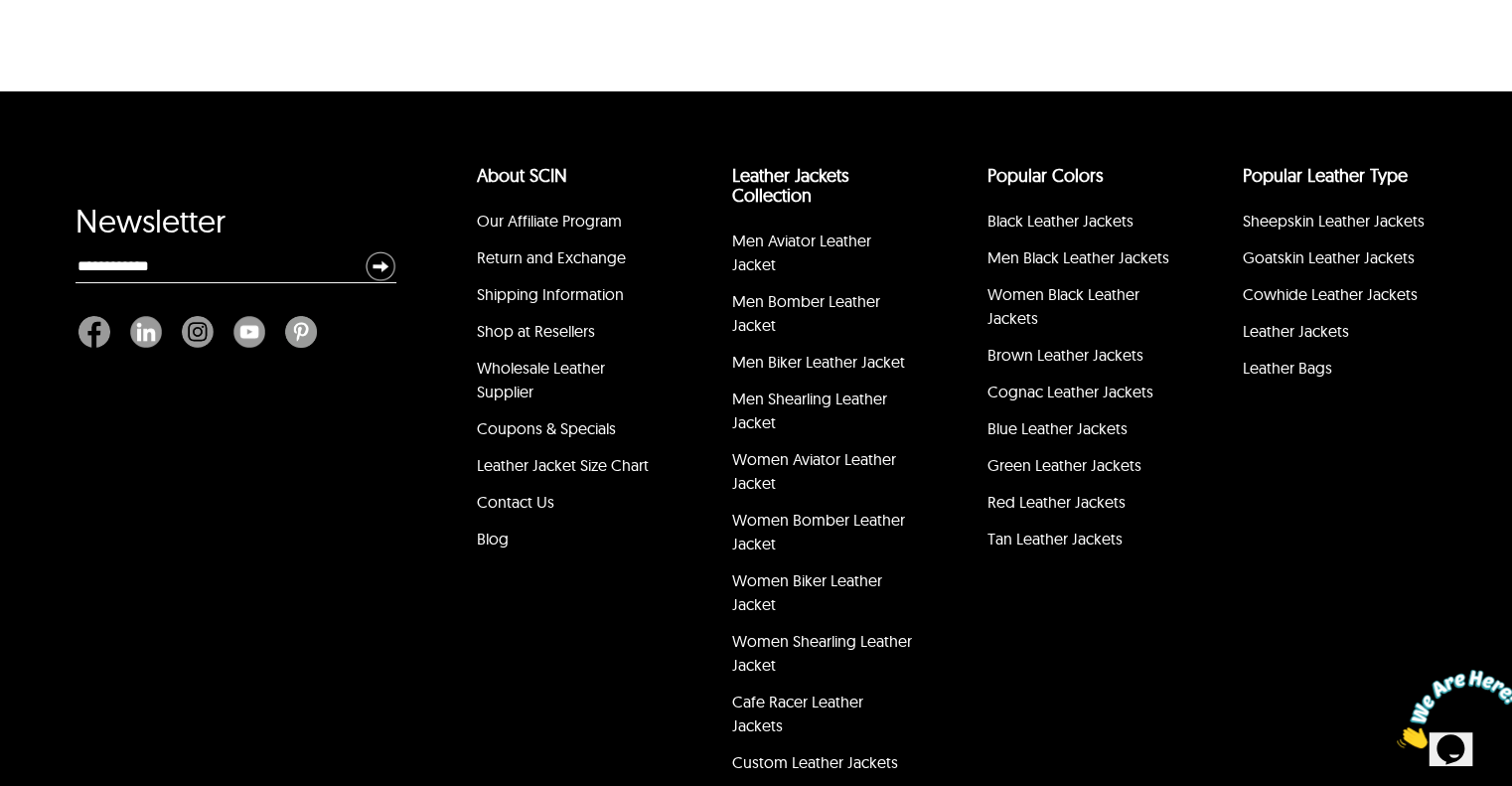 scroll, scrollTop: 795, scrollLeft: 0, axis: vertical 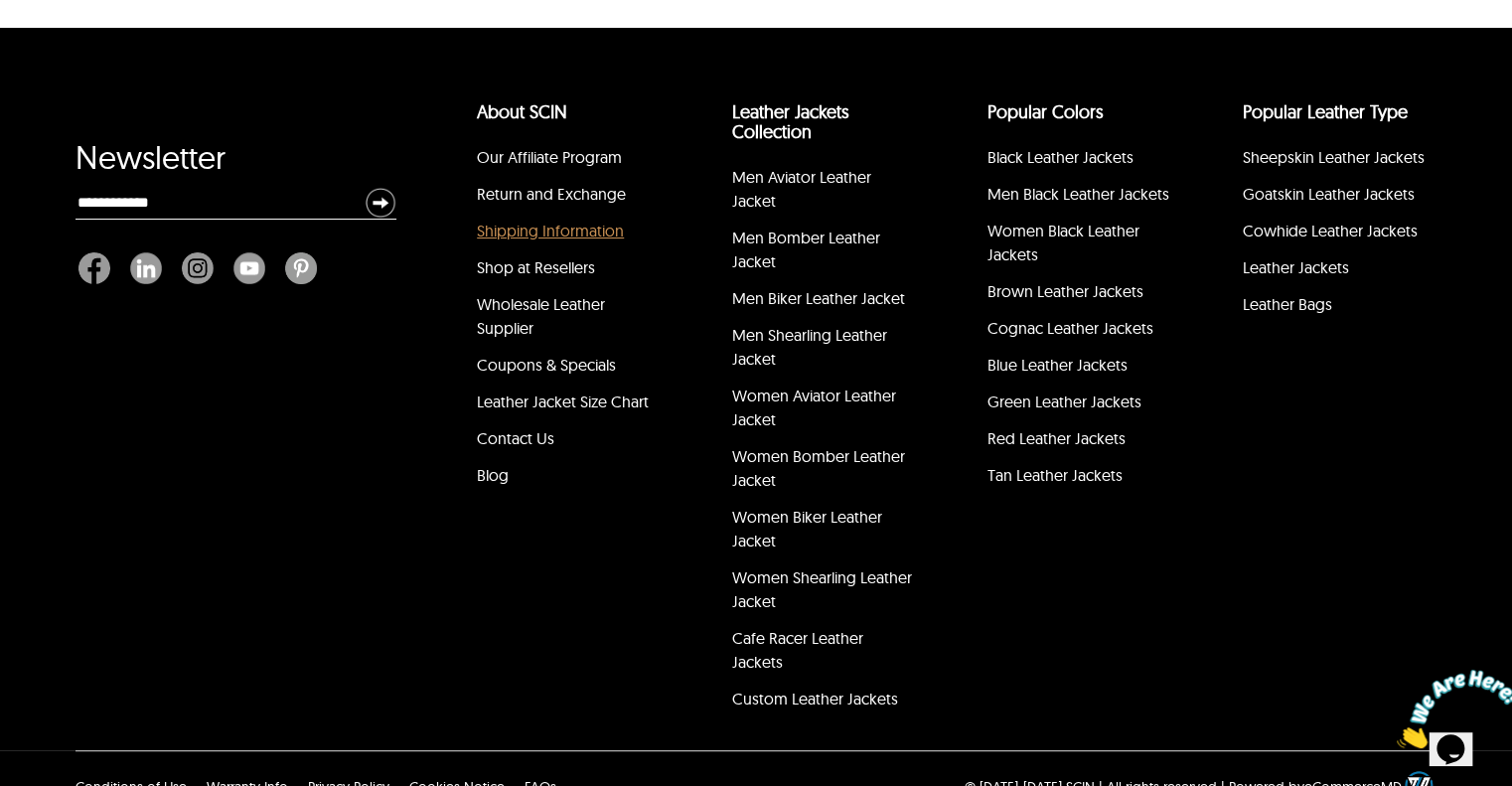 click on "Shipping Information" at bounding box center (550, 231) 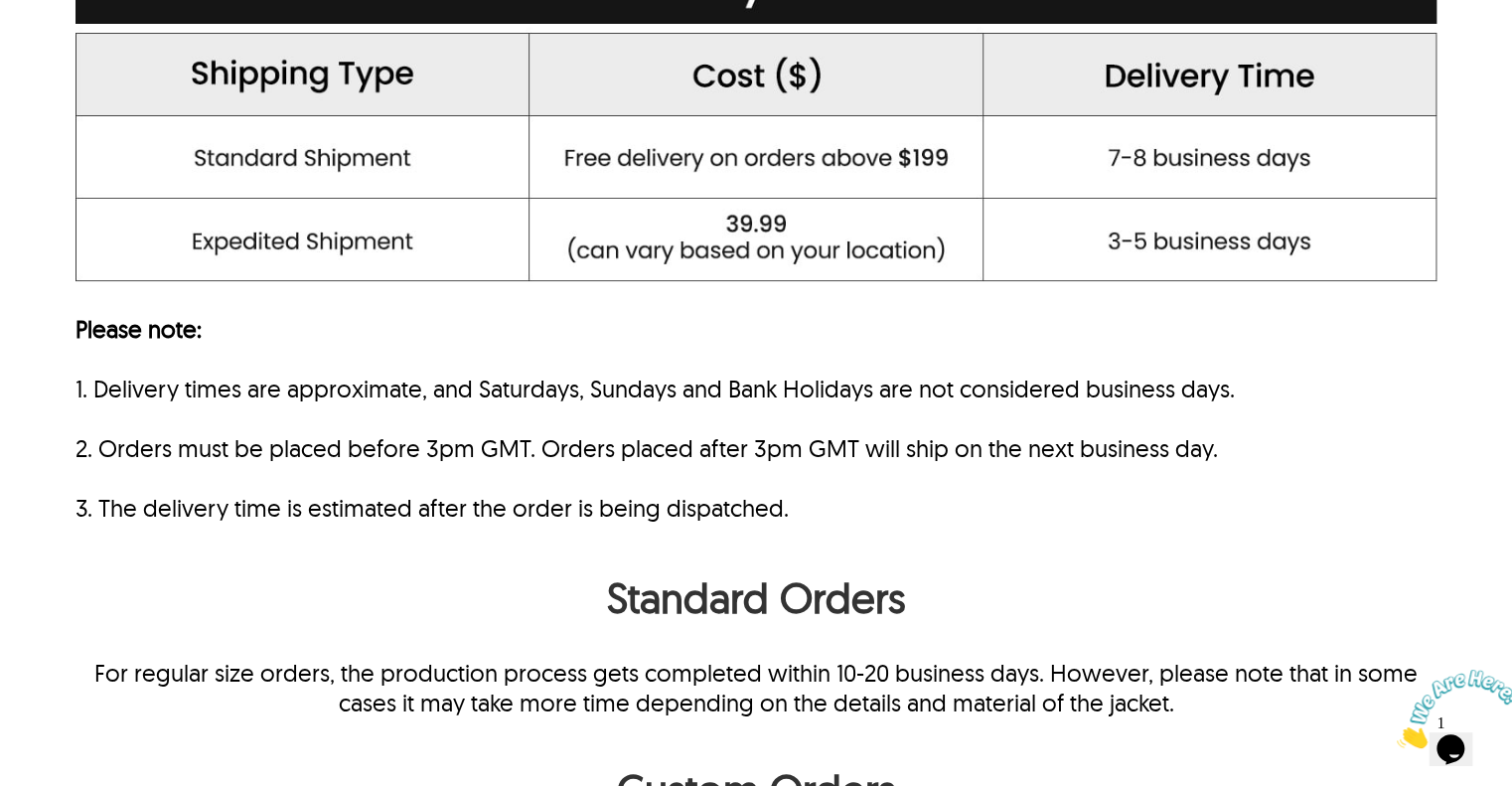 scroll, scrollTop: 1491, scrollLeft: 0, axis: vertical 